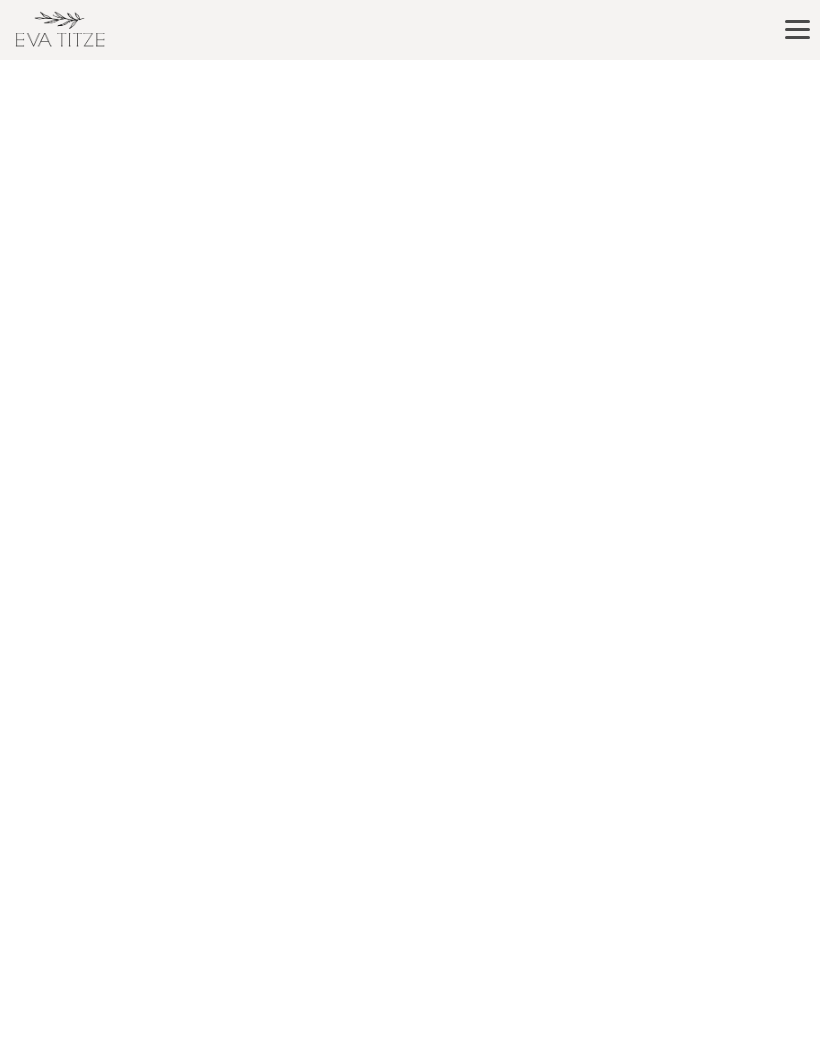 scroll, scrollTop: 0, scrollLeft: 0, axis: both 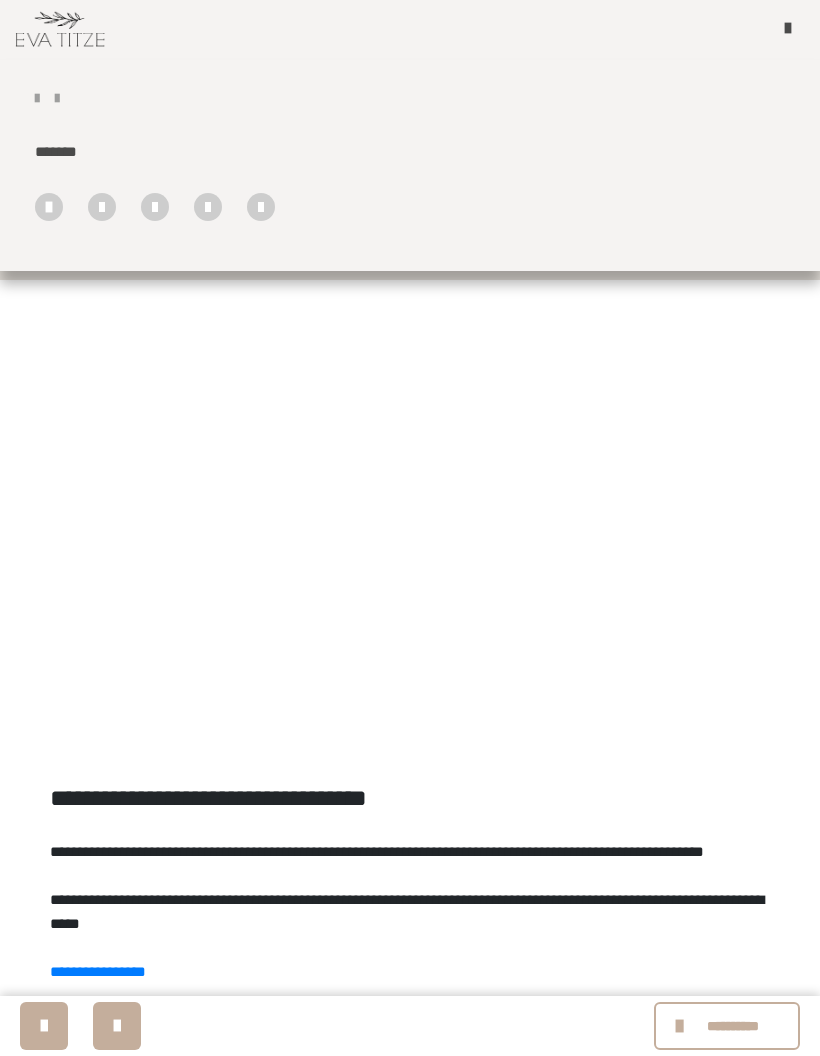 click at bounding box center [797, 30] 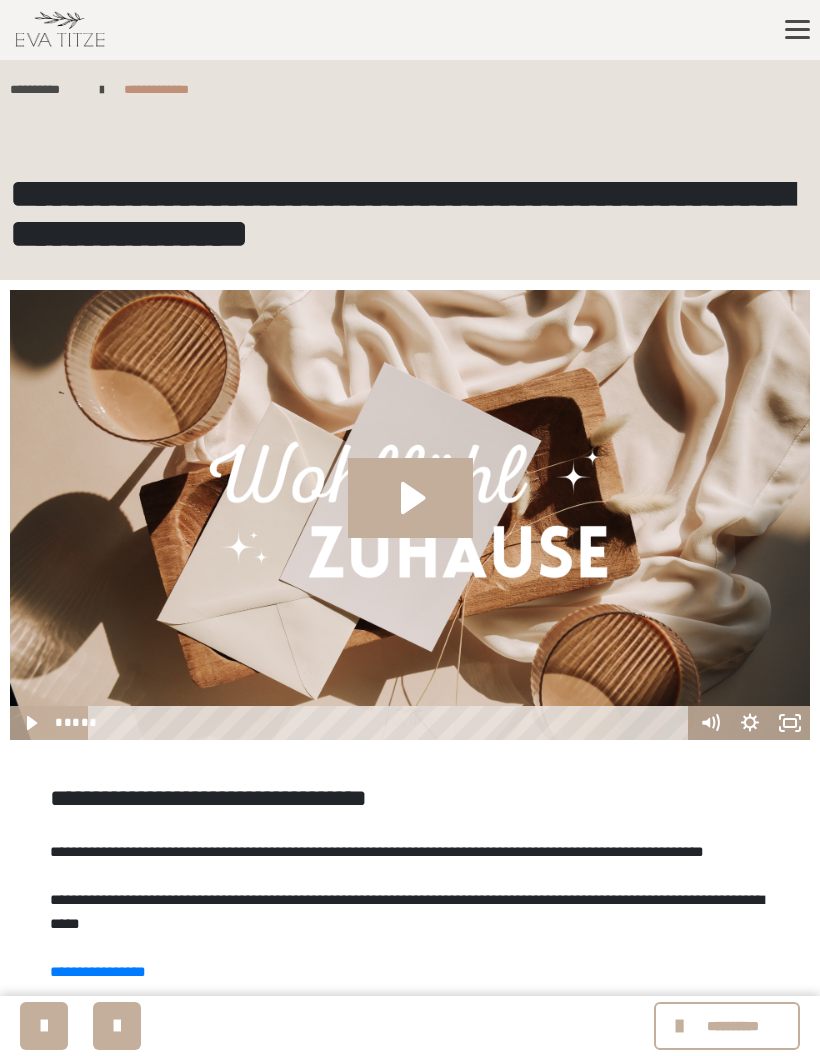 click 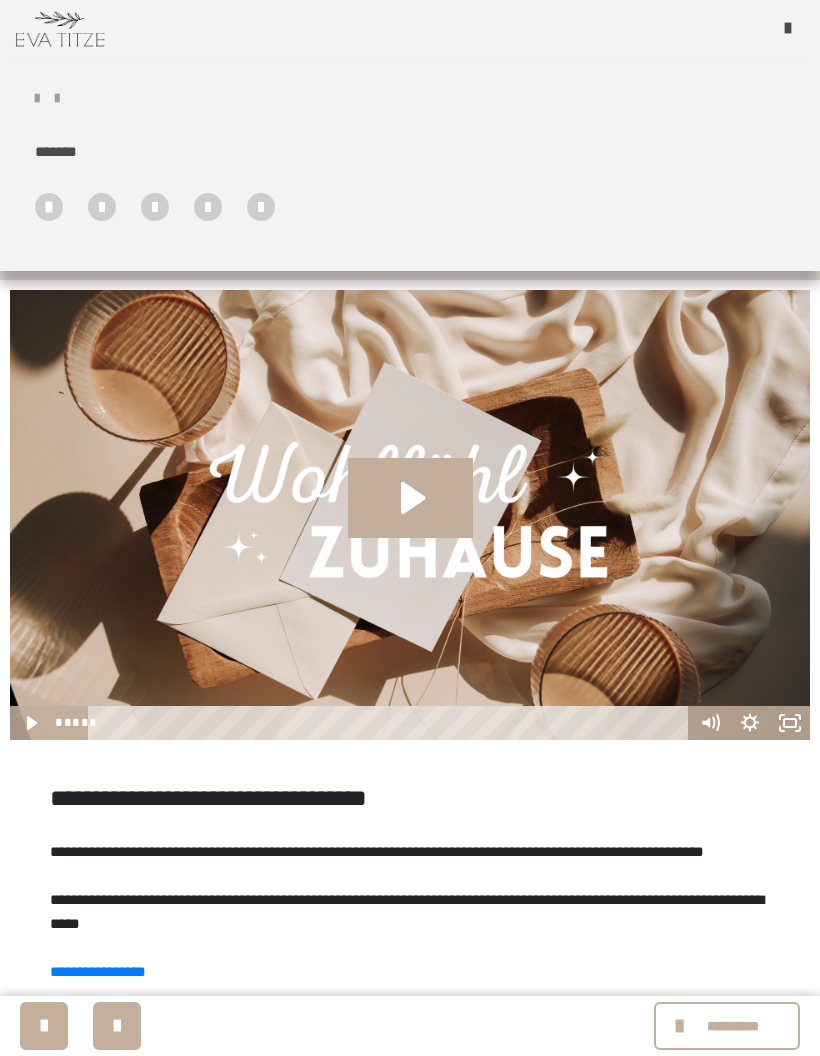 click at bounding box center [797, 28] 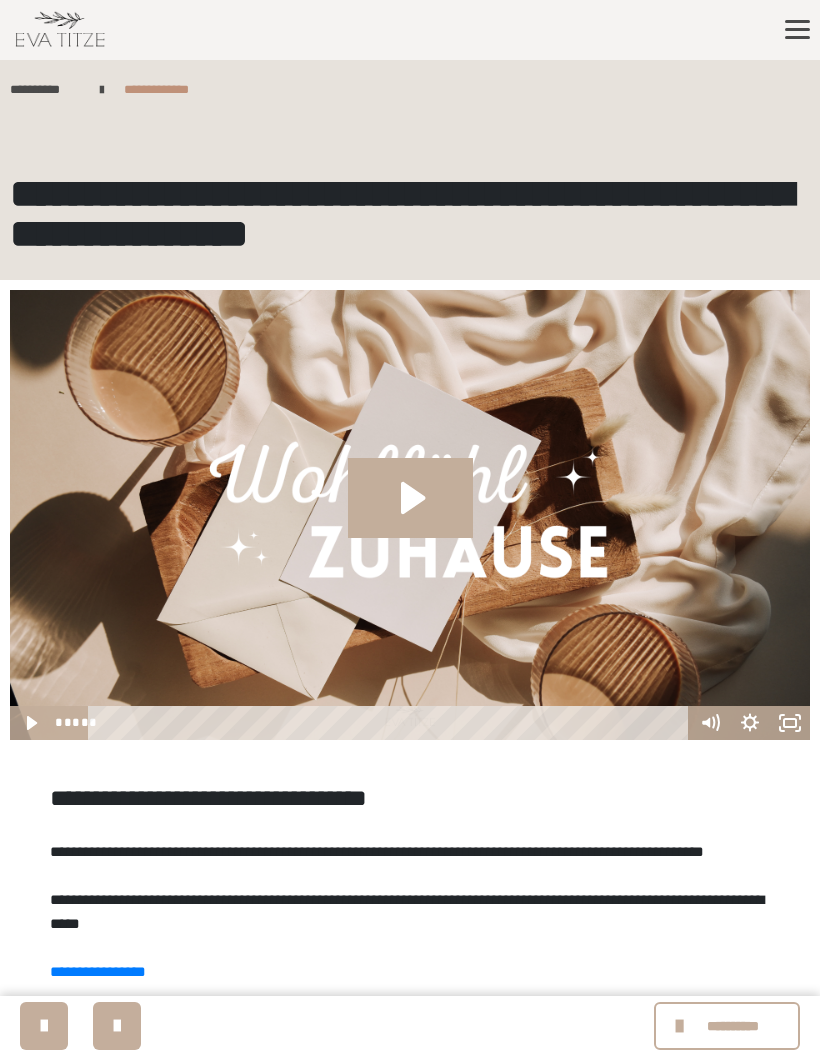 click on "**********" at bounding box center (166, 89) 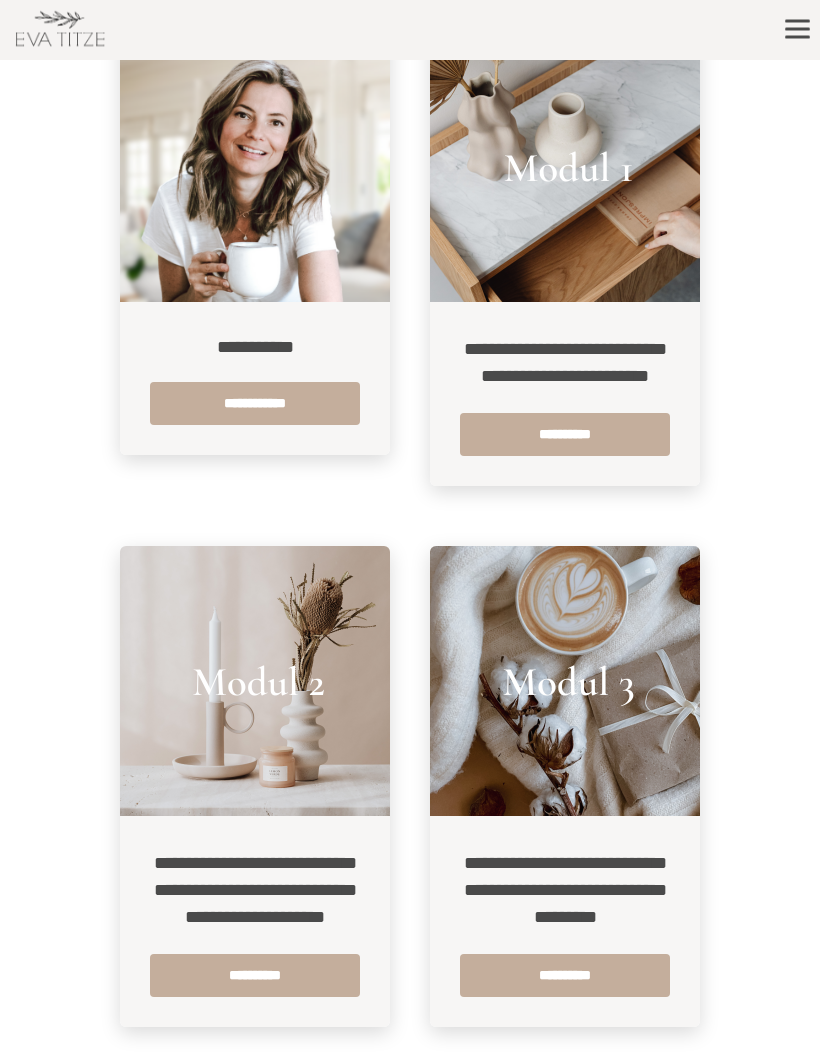 scroll, scrollTop: 358, scrollLeft: 0, axis: vertical 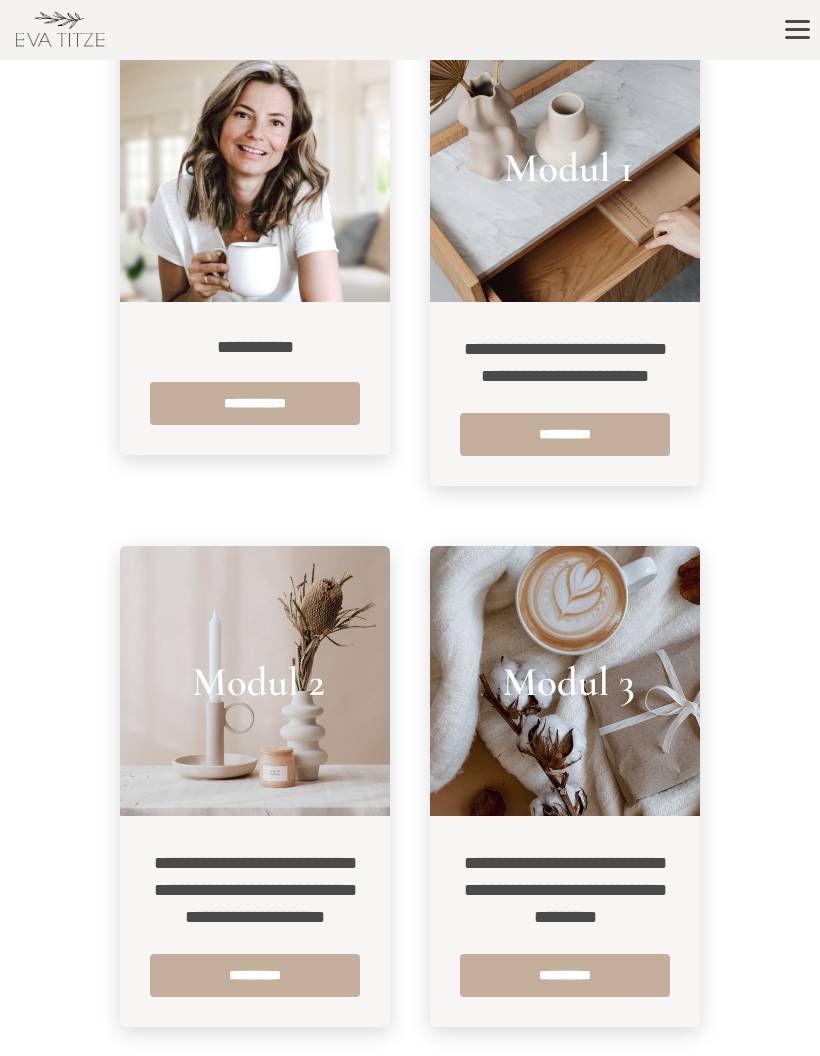 click at bounding box center (255, 681) 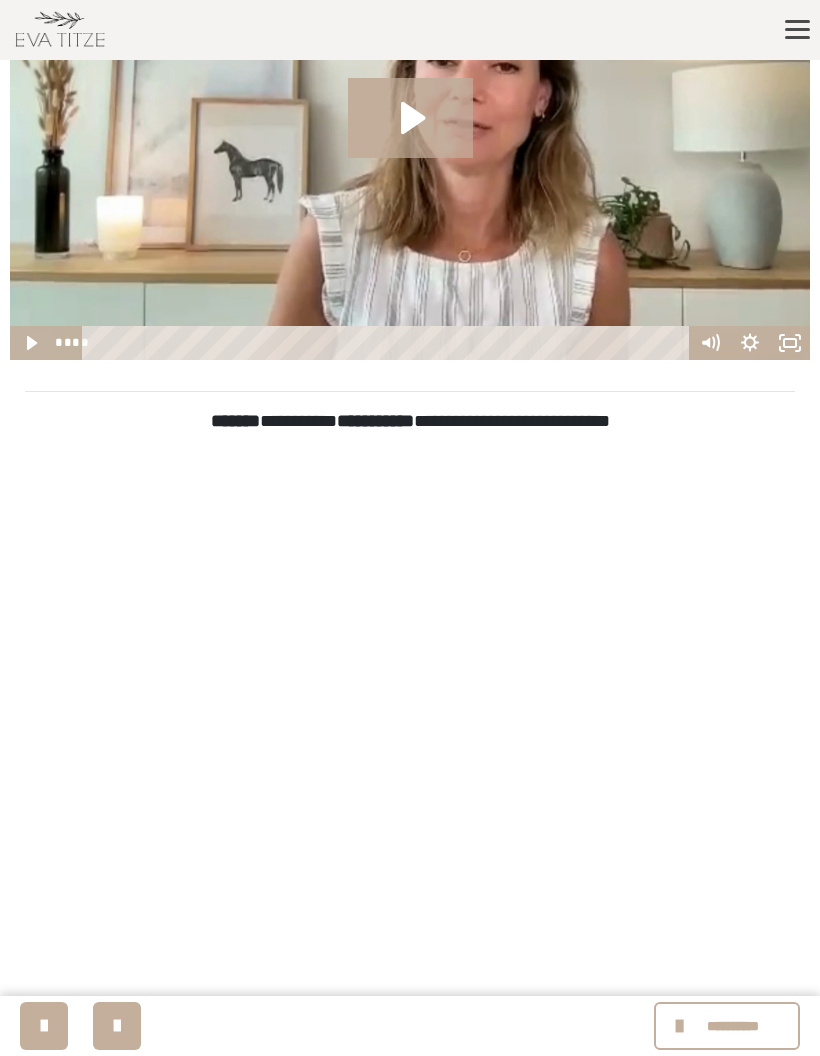 scroll, scrollTop: 400, scrollLeft: 0, axis: vertical 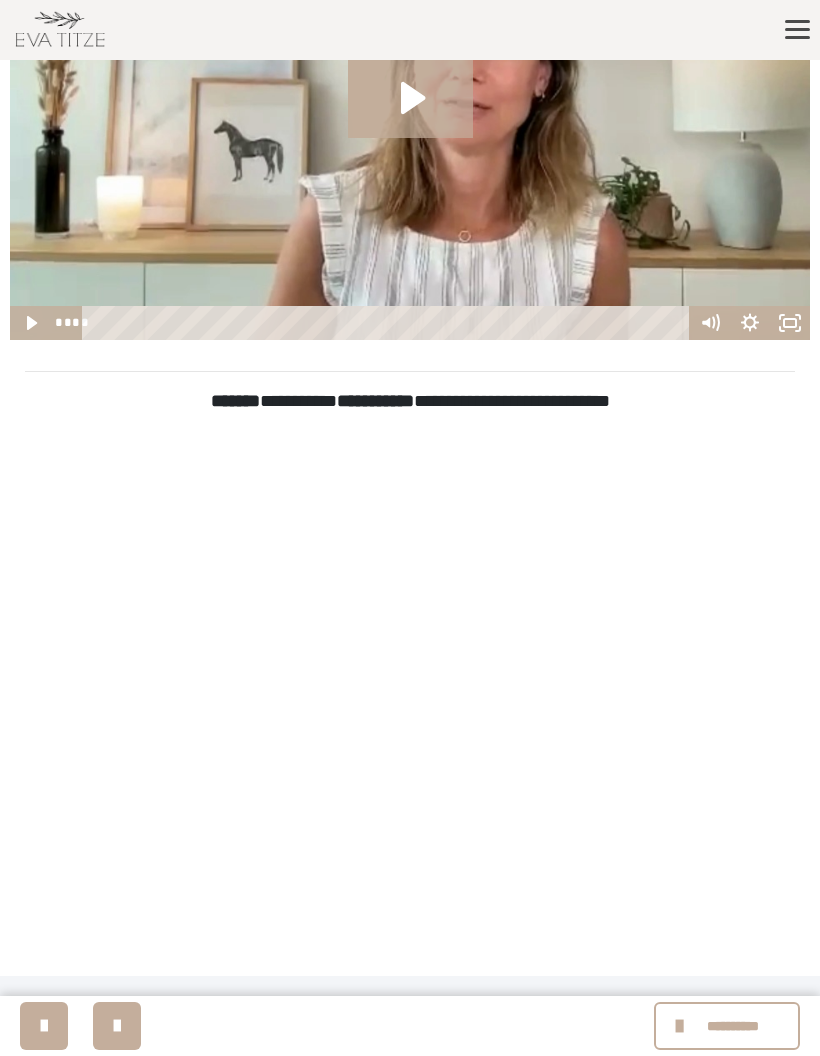 click at bounding box center (117, 1026) 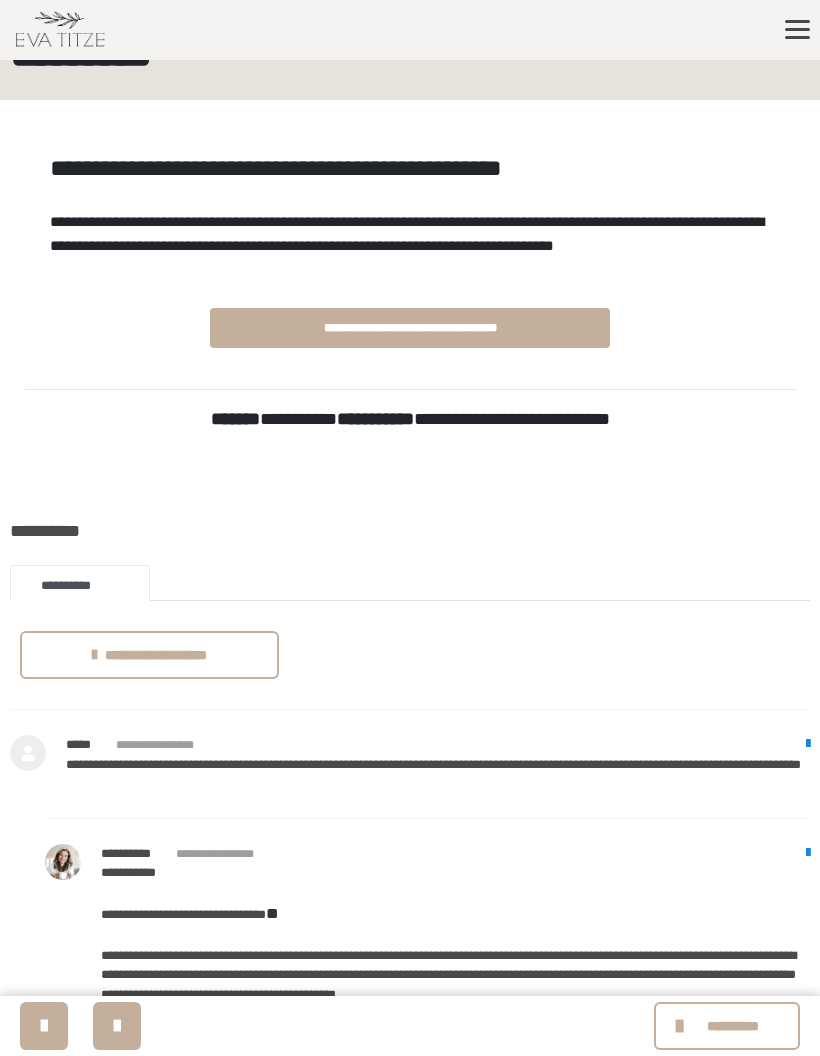 scroll, scrollTop: 0, scrollLeft: 0, axis: both 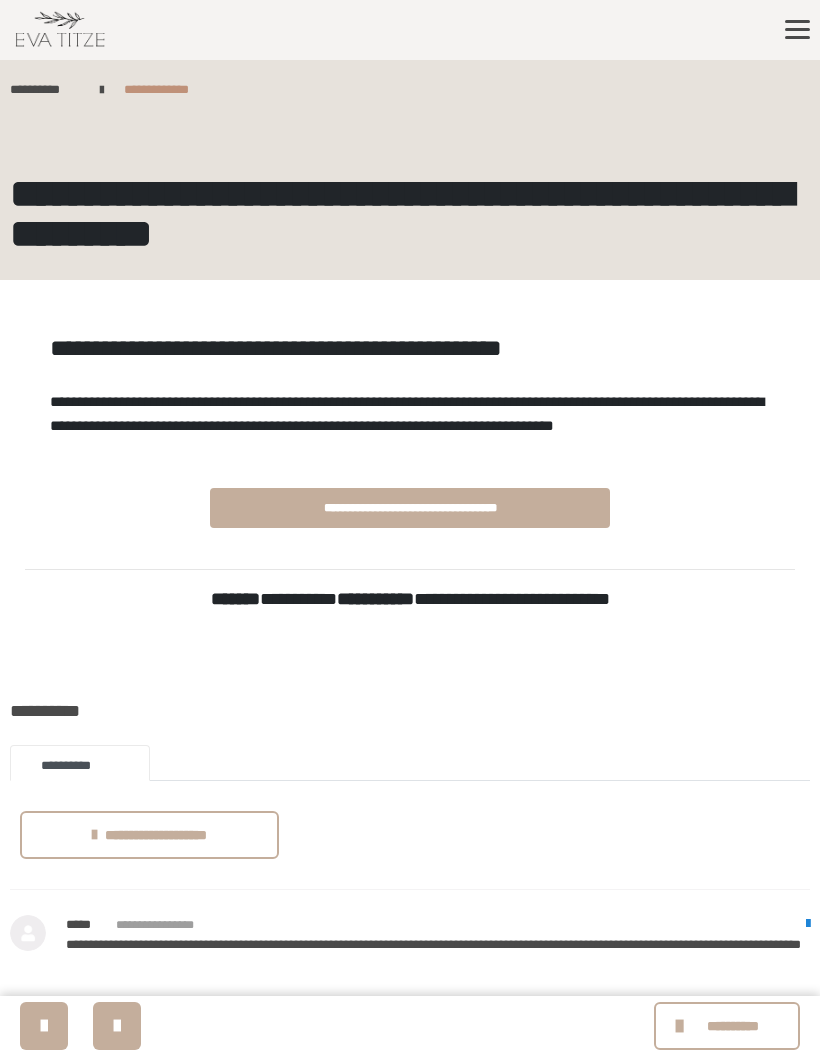 click at bounding box center (44, 1026) 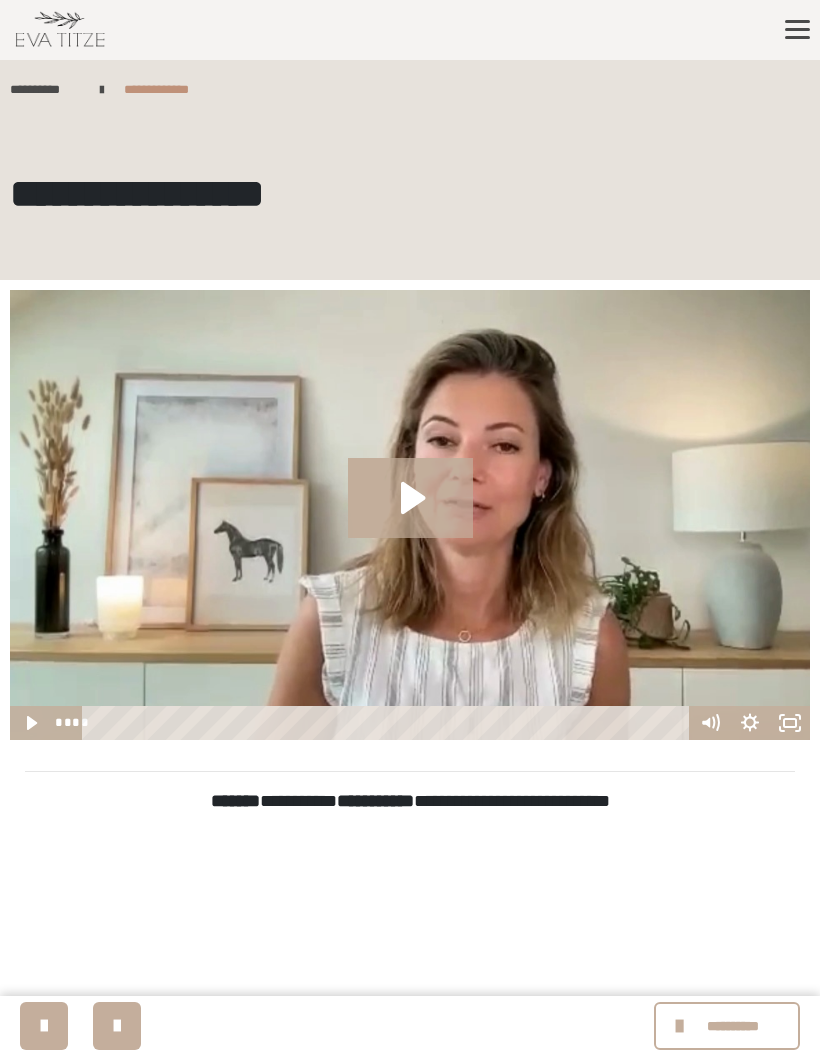 click on "**********" at bounding box center (410, 1026) 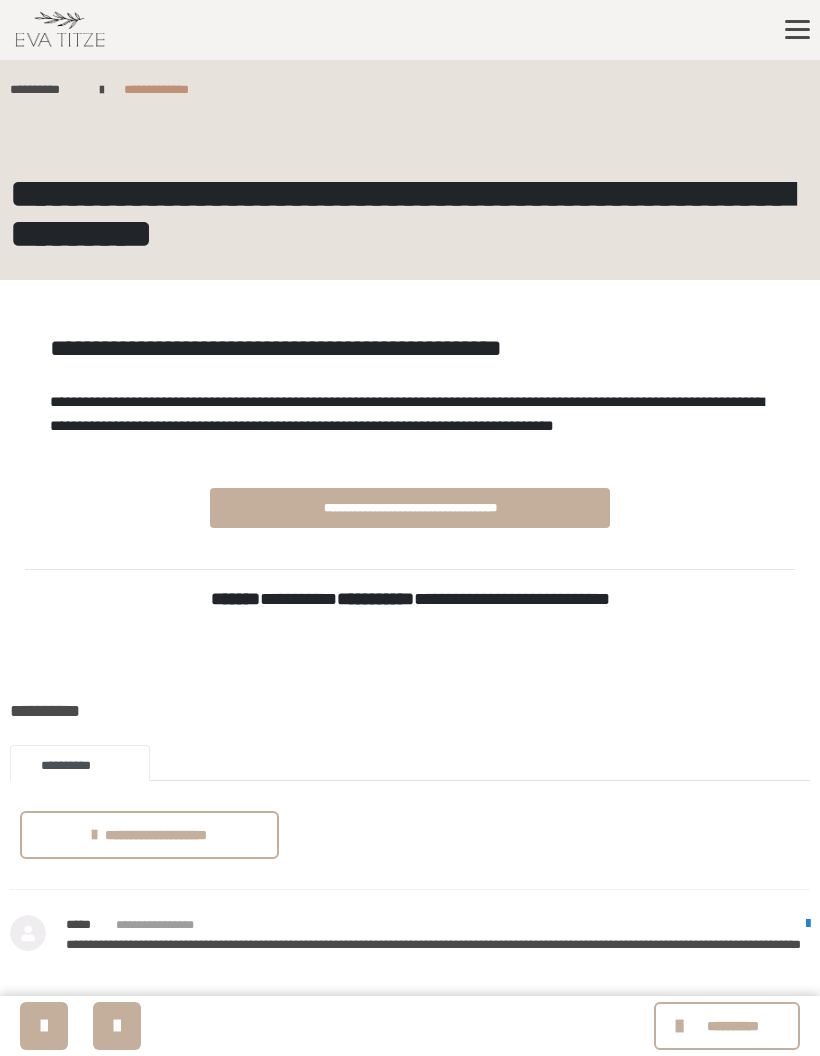click at bounding box center [117, 1026] 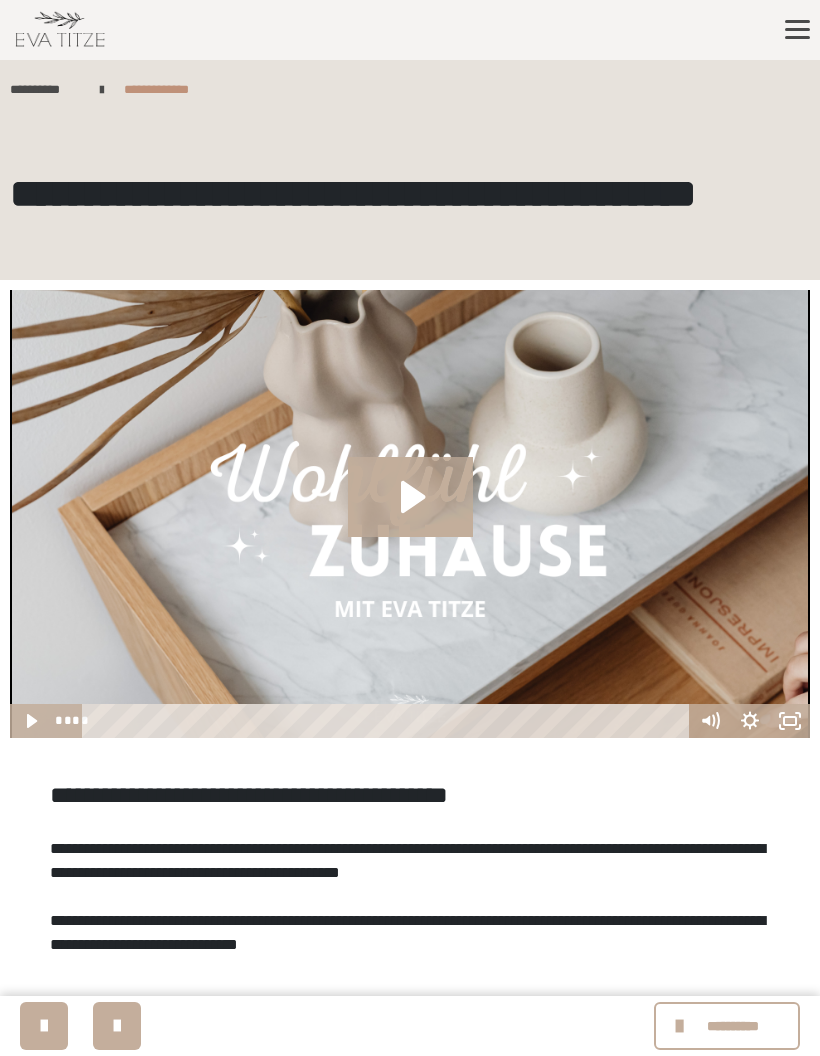 click 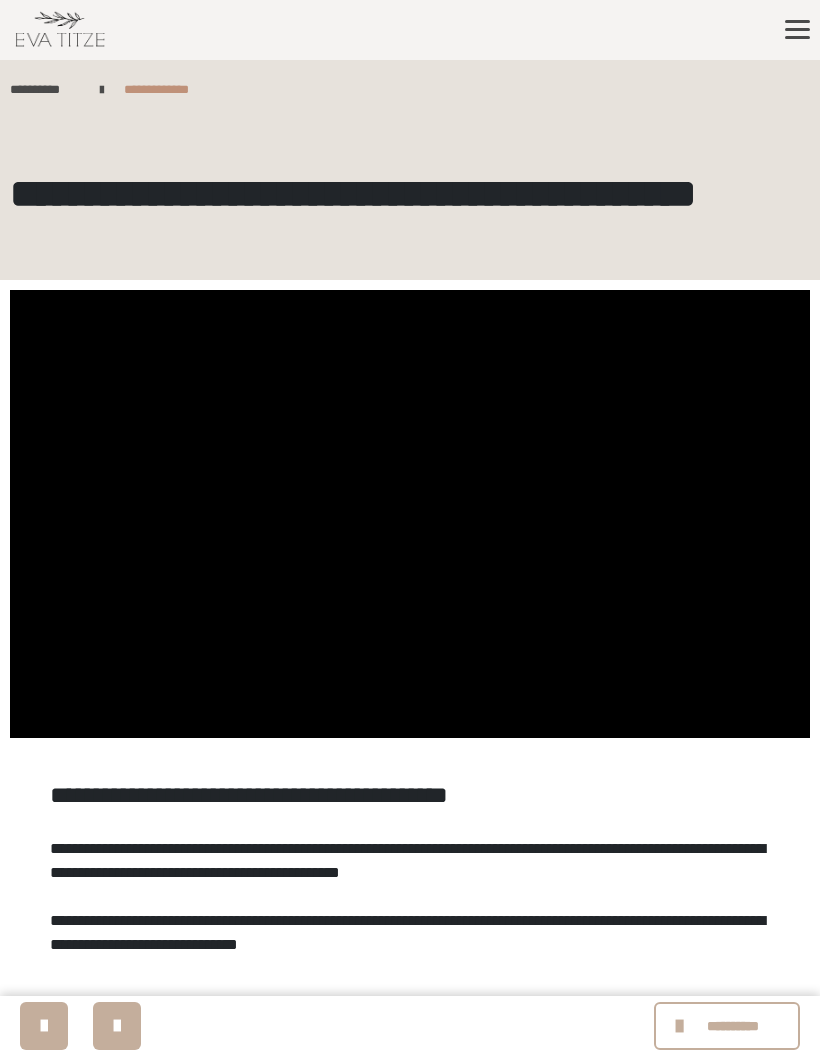 click at bounding box center (410, 514) 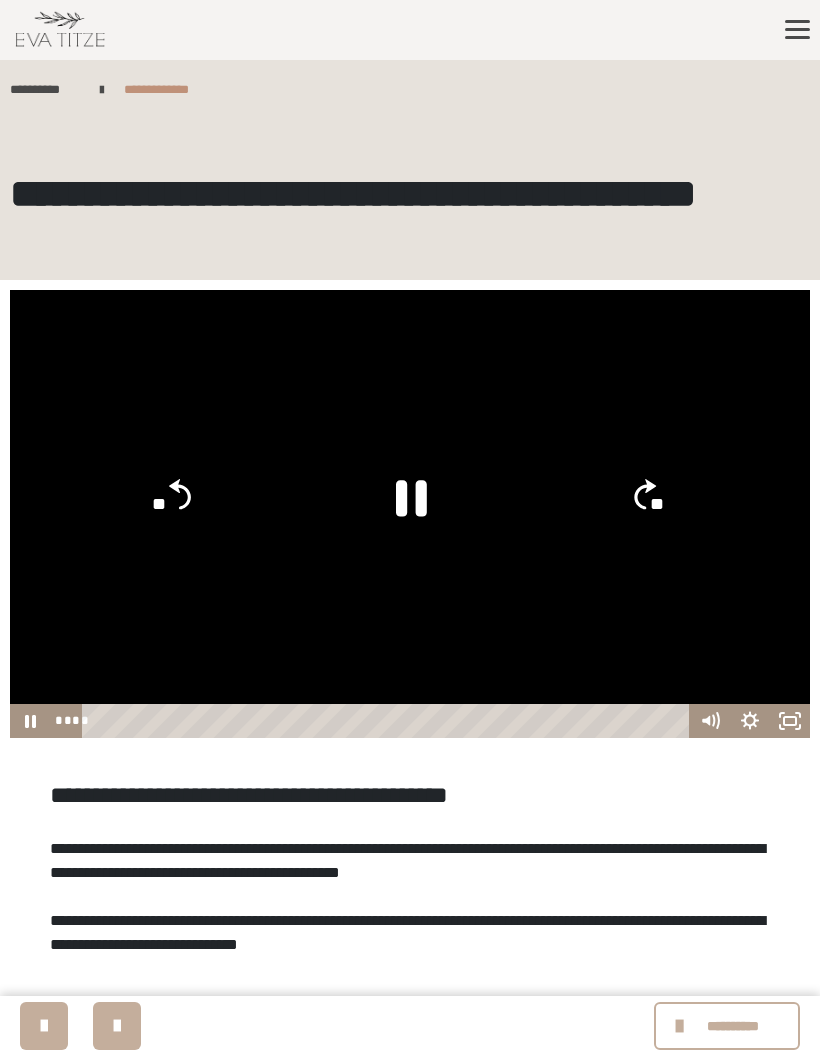 click on "**" 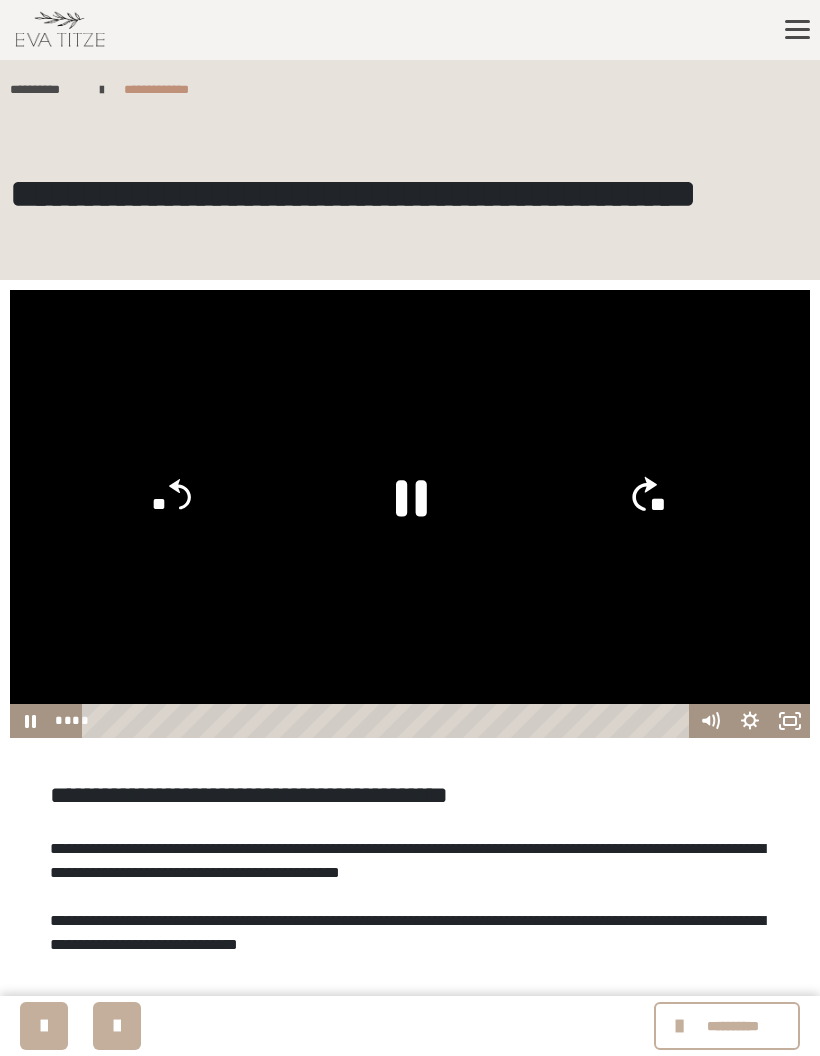click on "**" 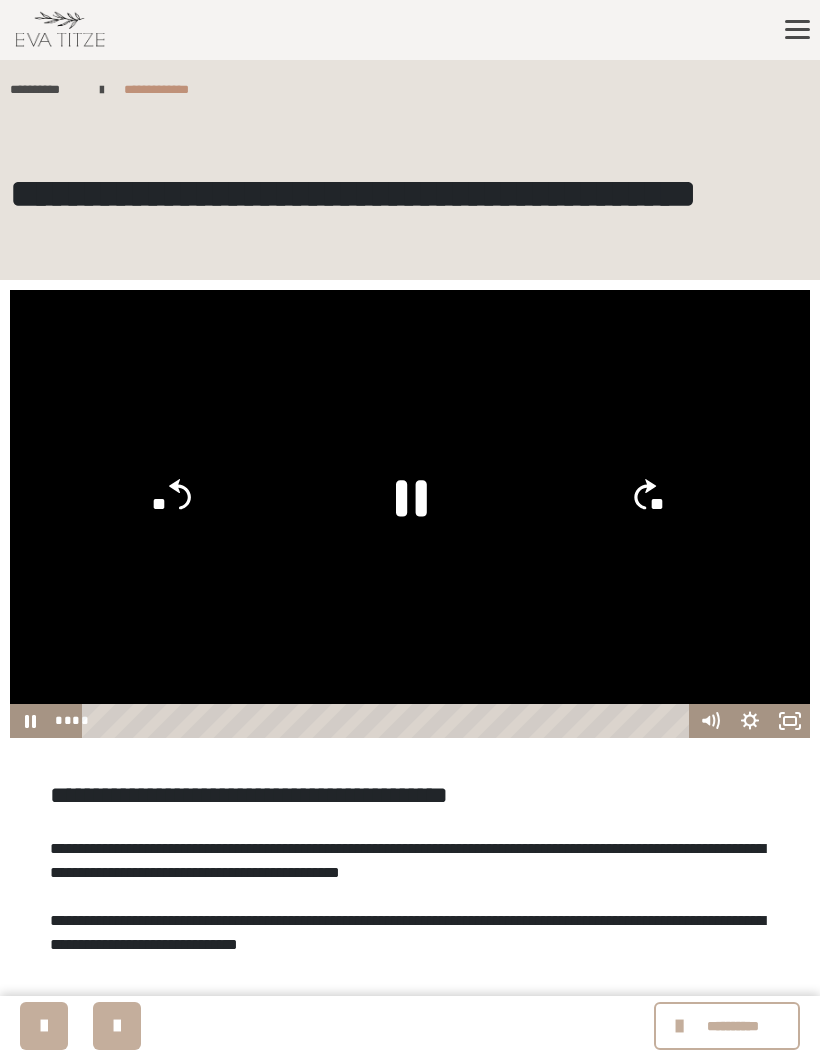 click 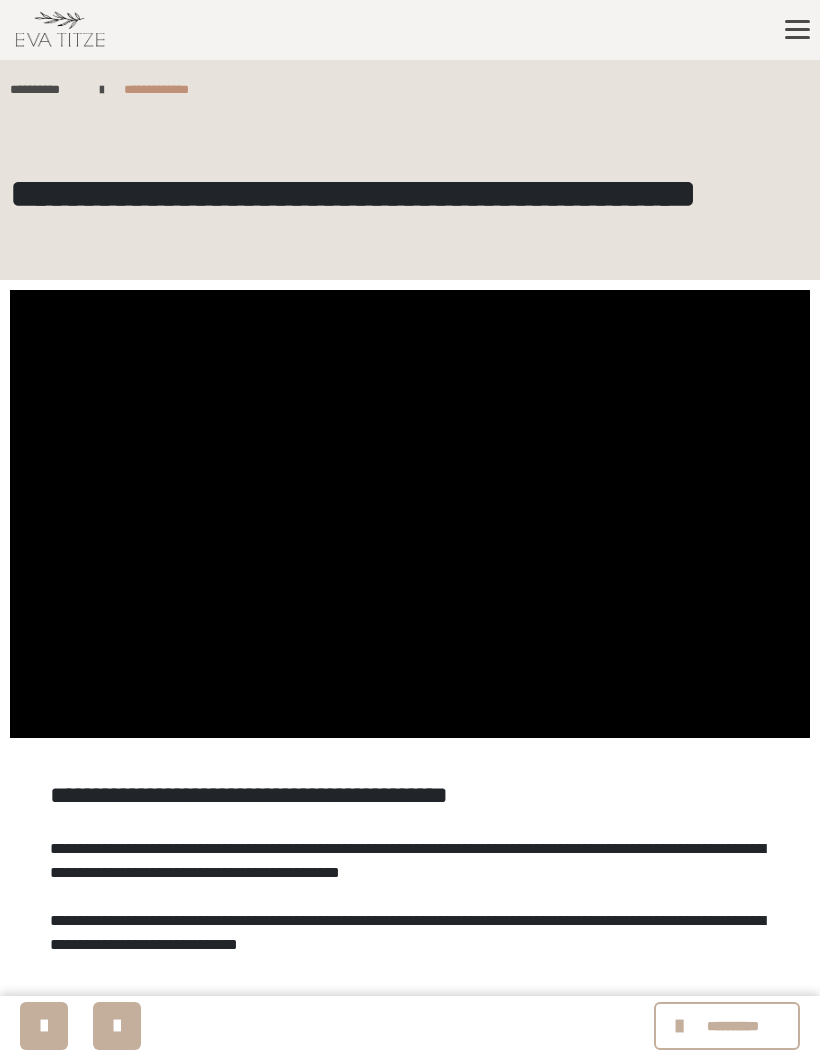 click at bounding box center (410, 514) 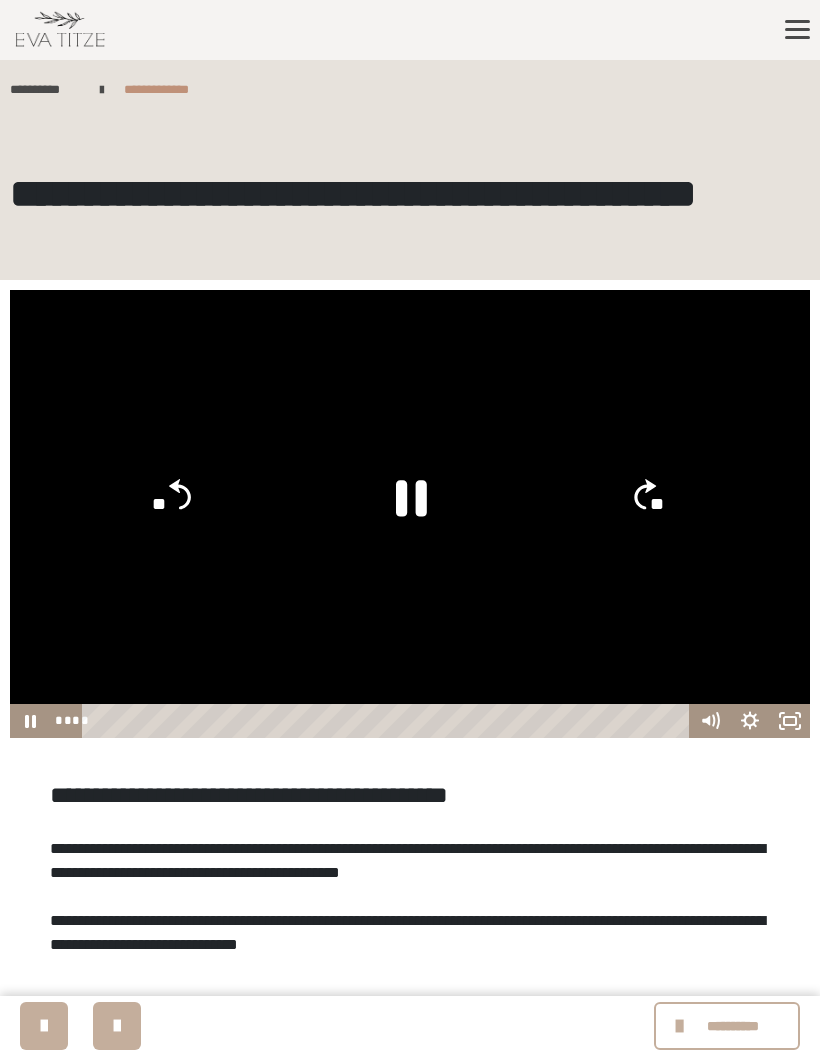click on "**" 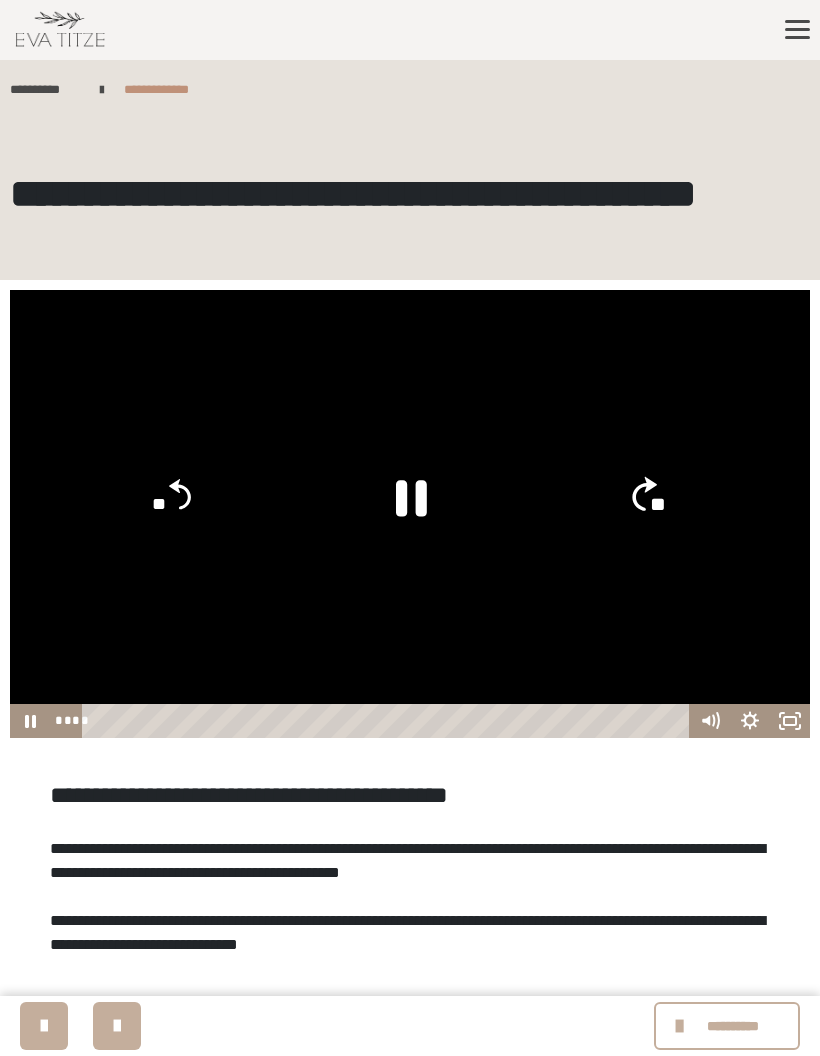 click on "**" 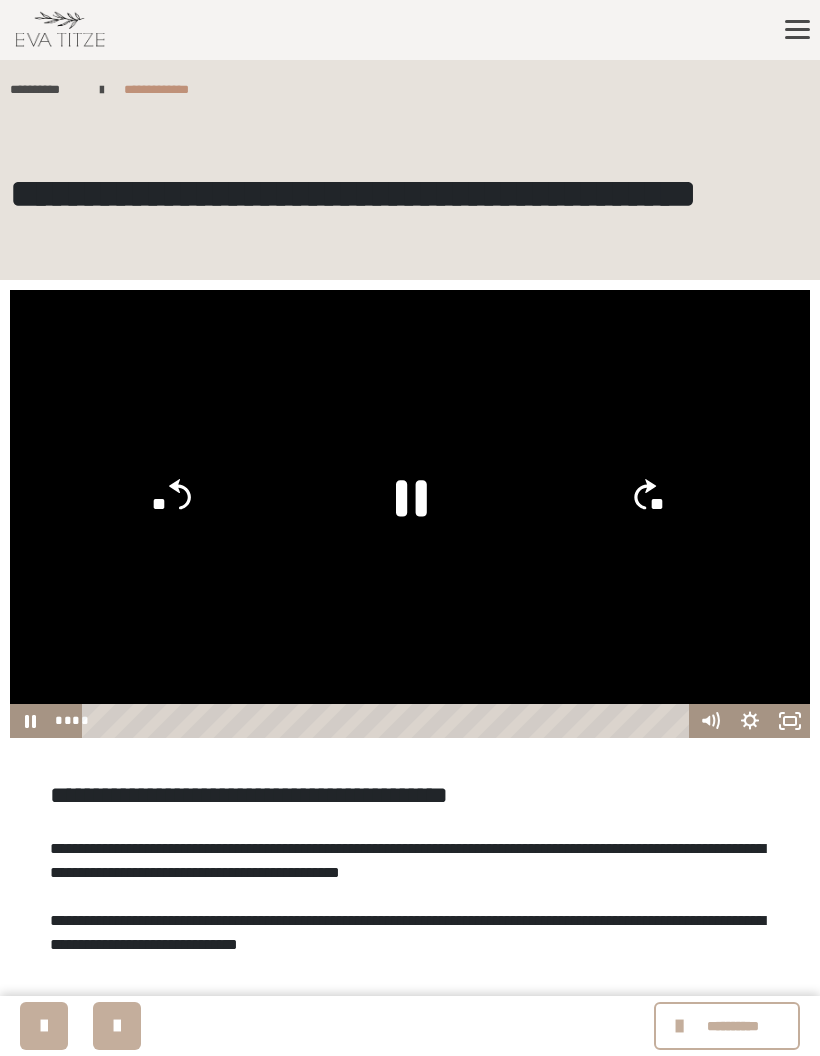 click at bounding box center [410, 514] 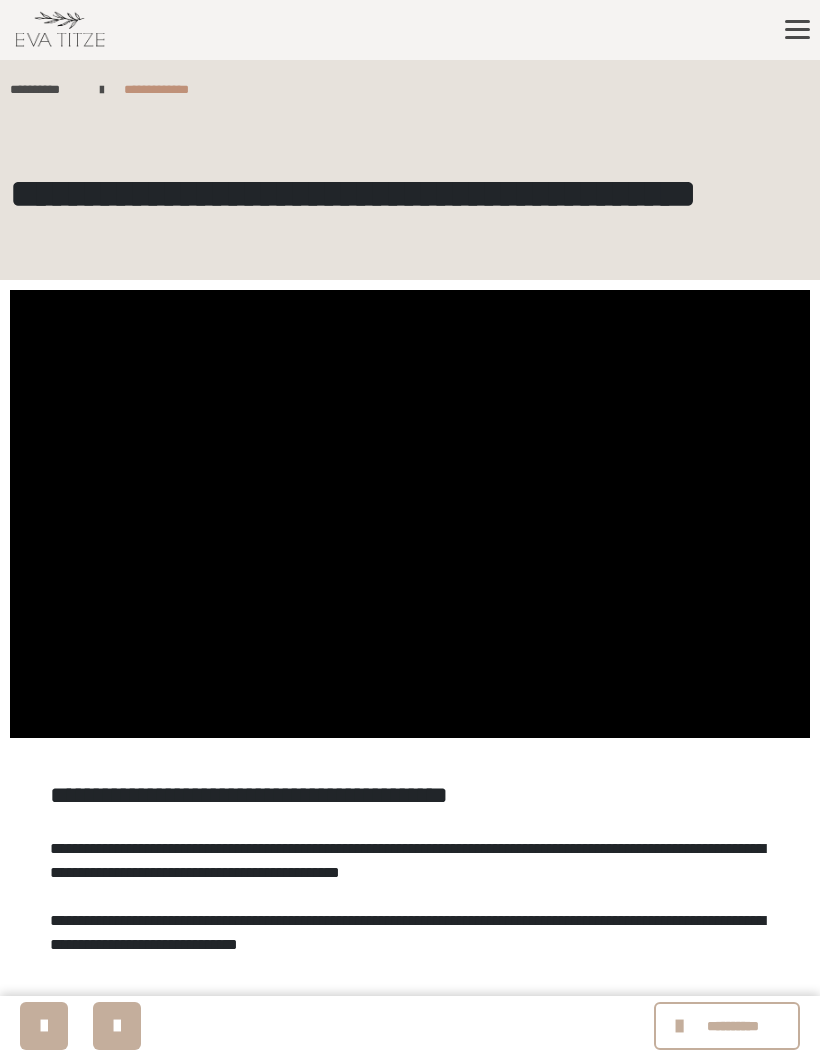 click at bounding box center [410, 514] 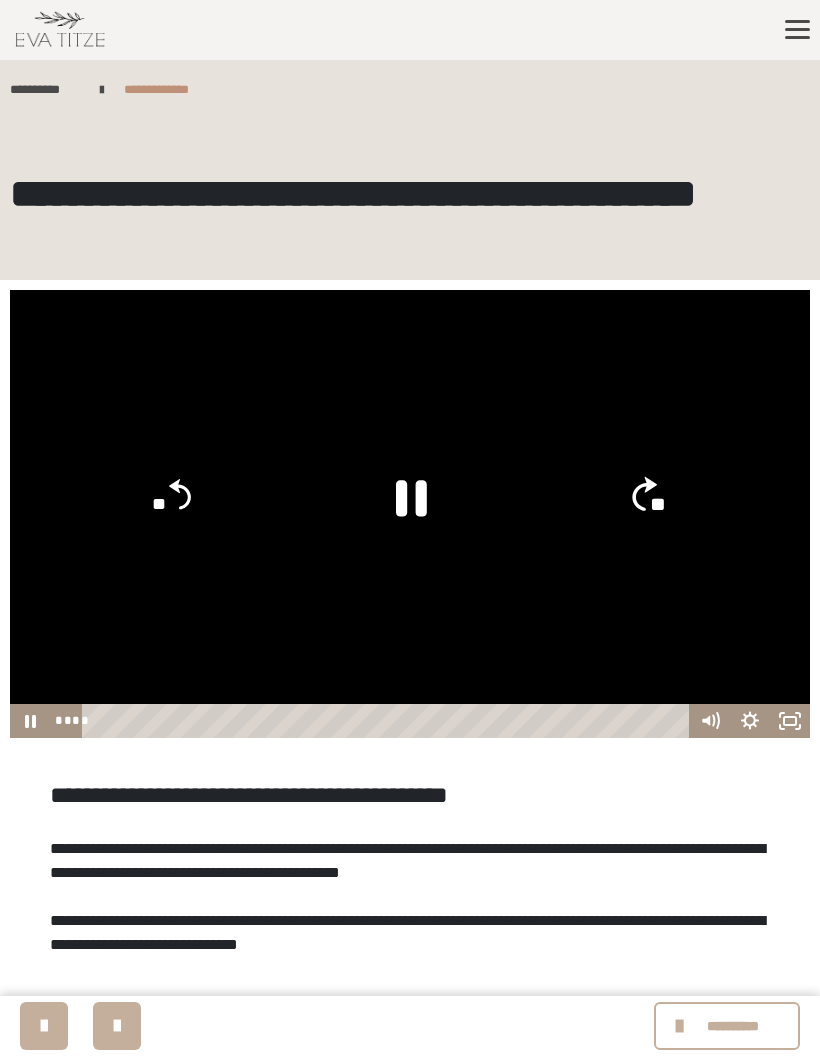 click on "**" 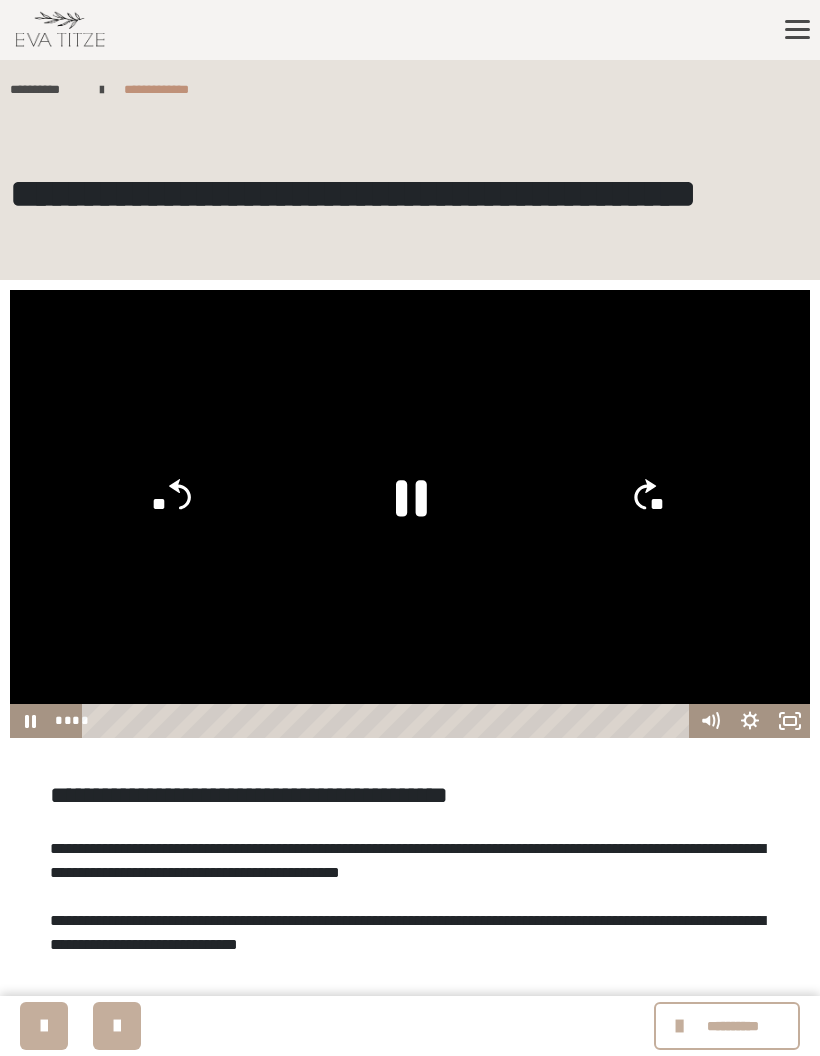 click at bounding box center [410, 514] 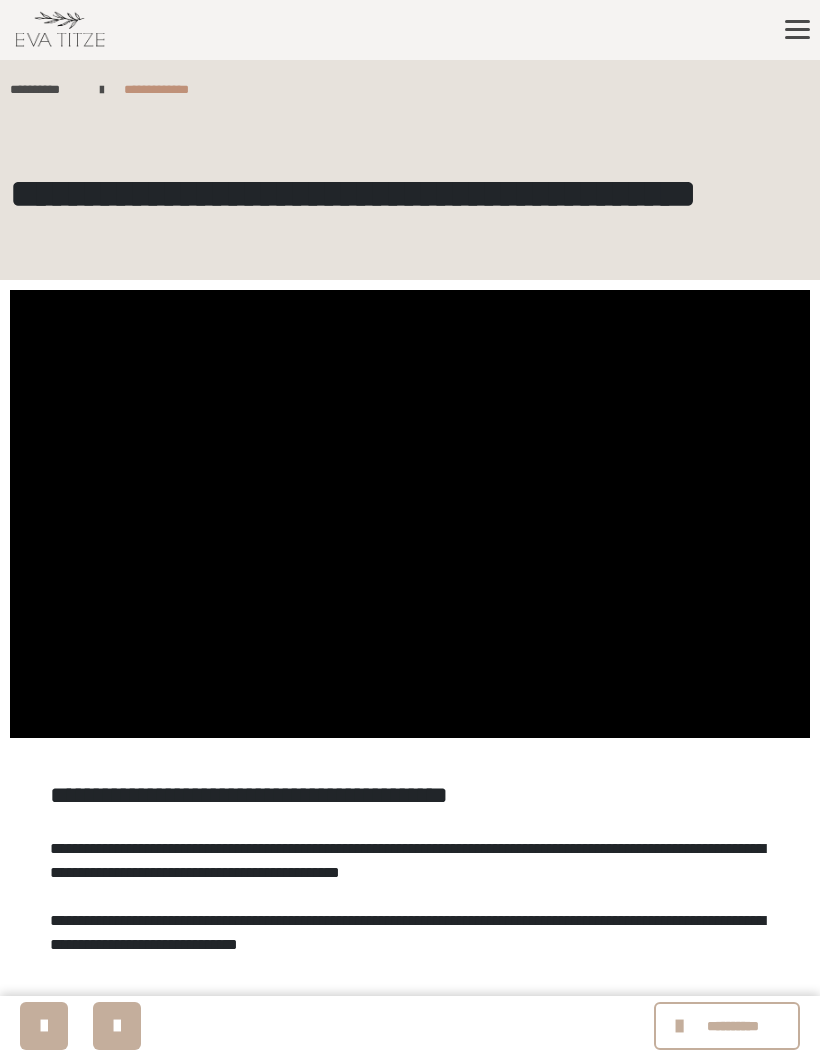 click at bounding box center (410, 514) 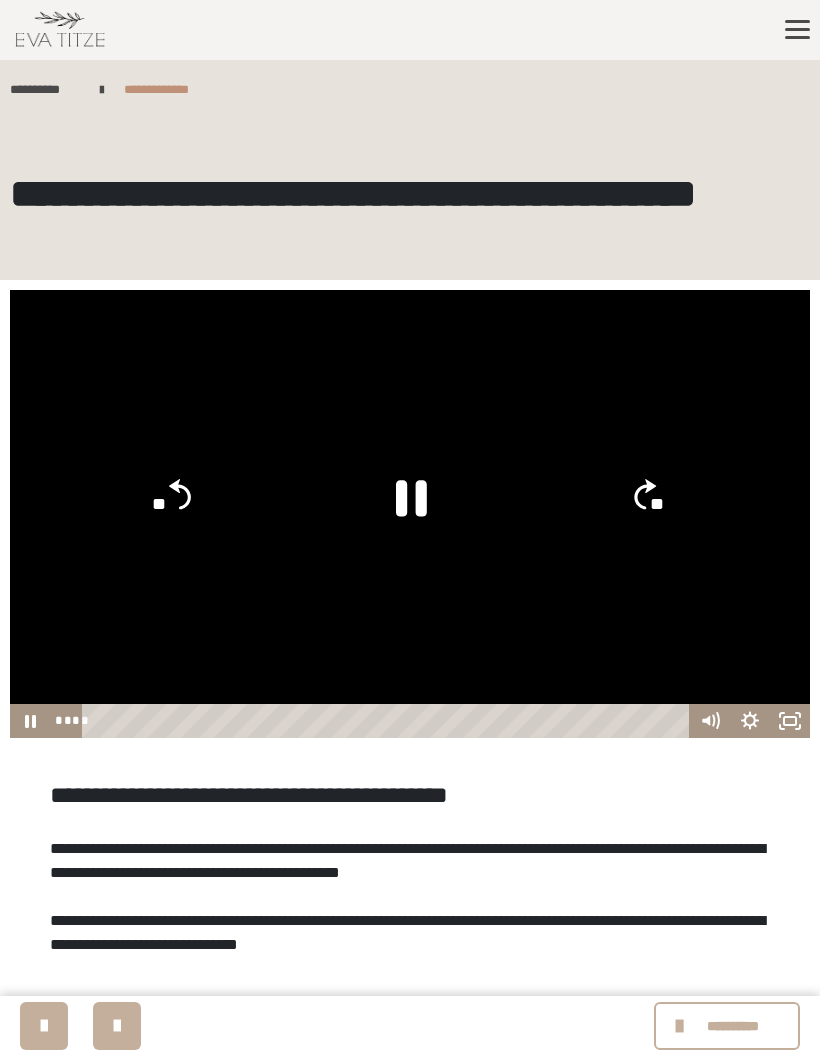 click at bounding box center (410, 514) 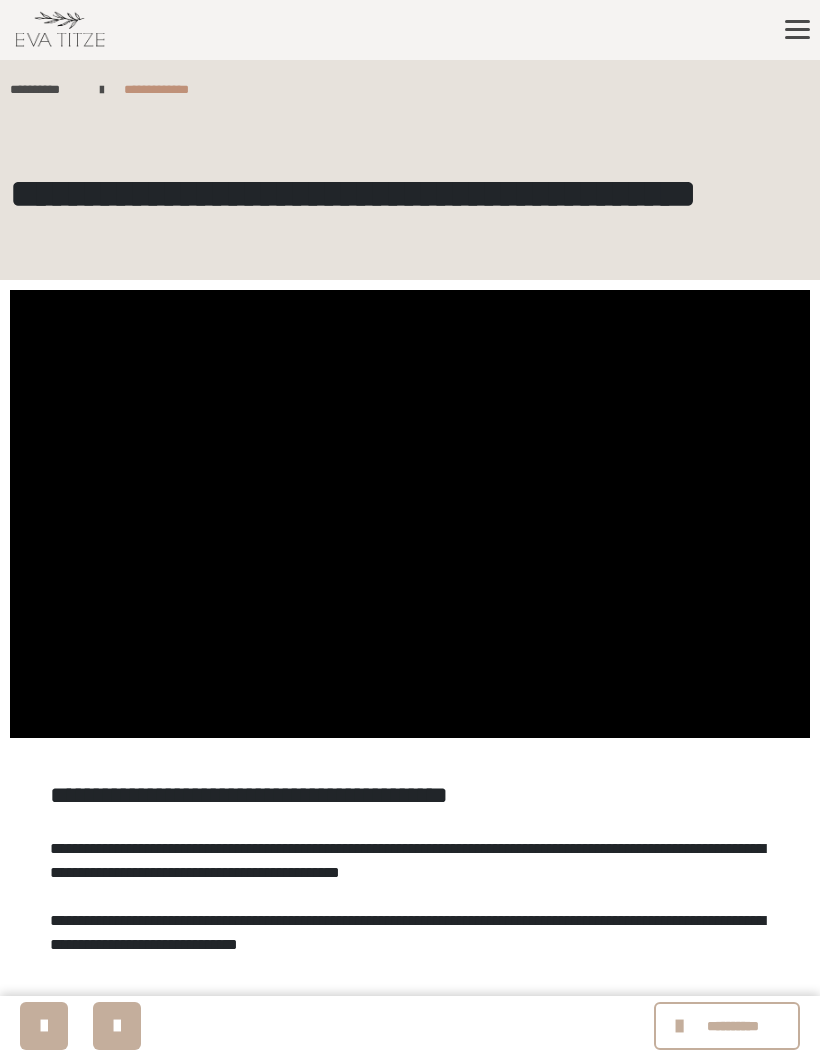 click at bounding box center [410, 514] 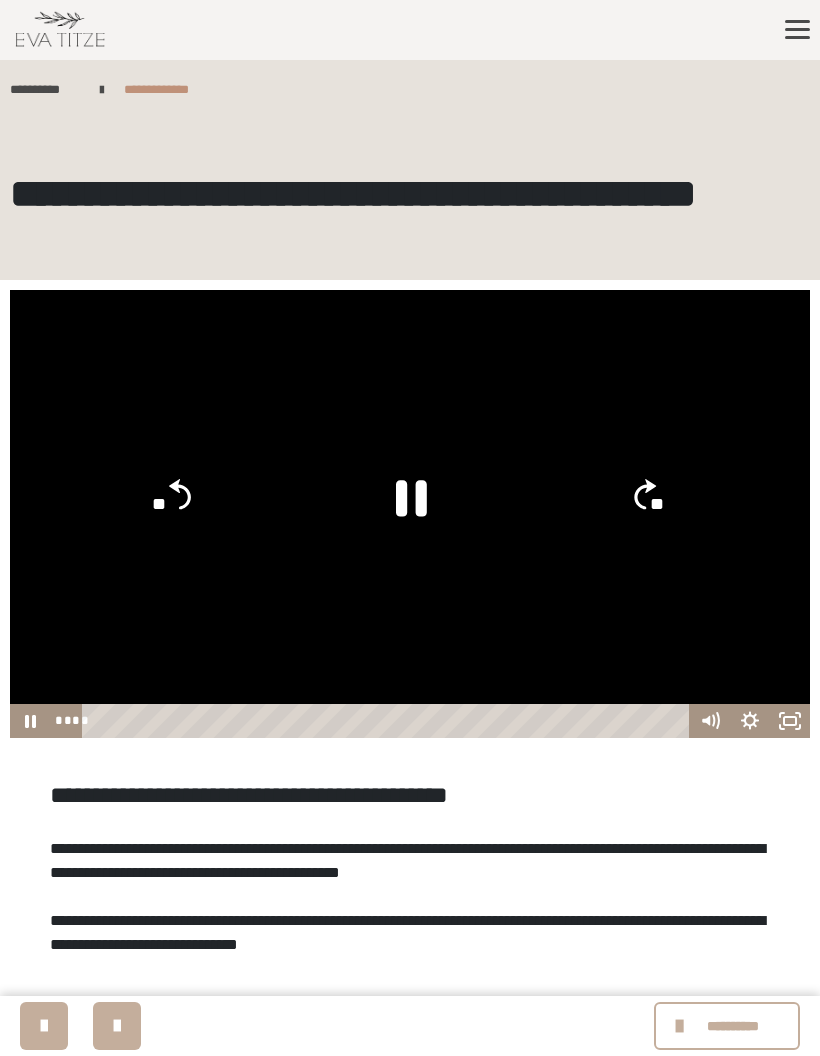 click at bounding box center [410, 514] 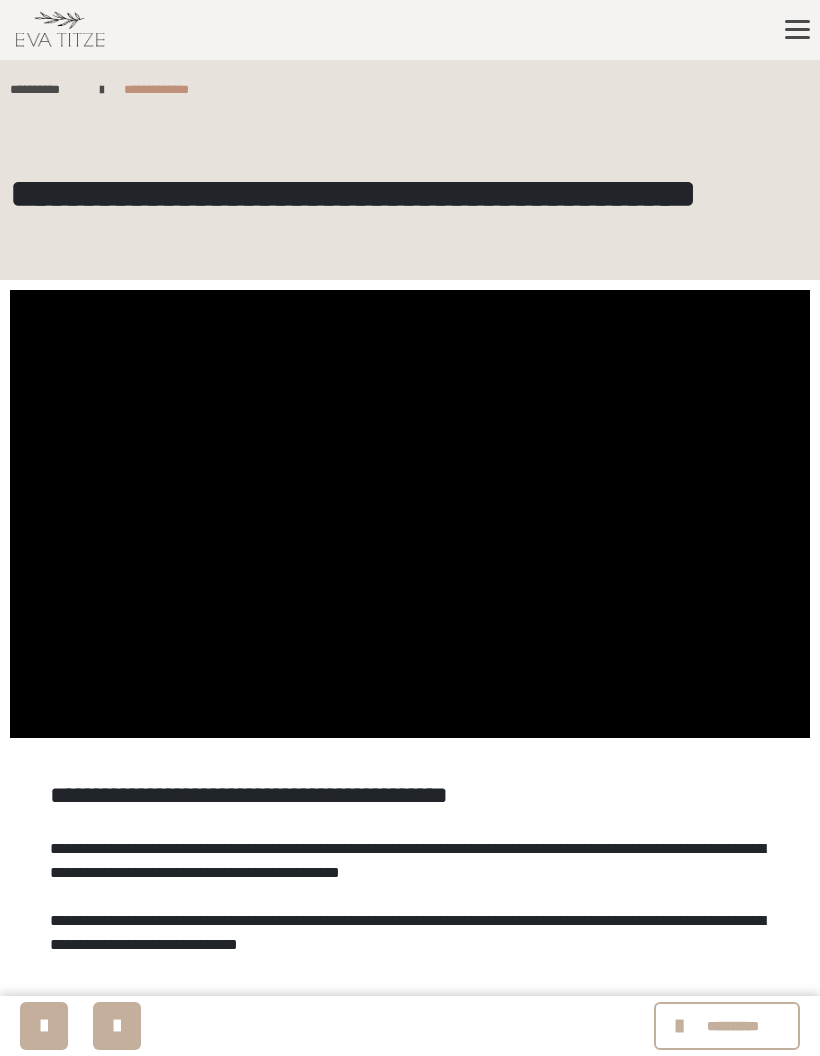 click at bounding box center (410, 514) 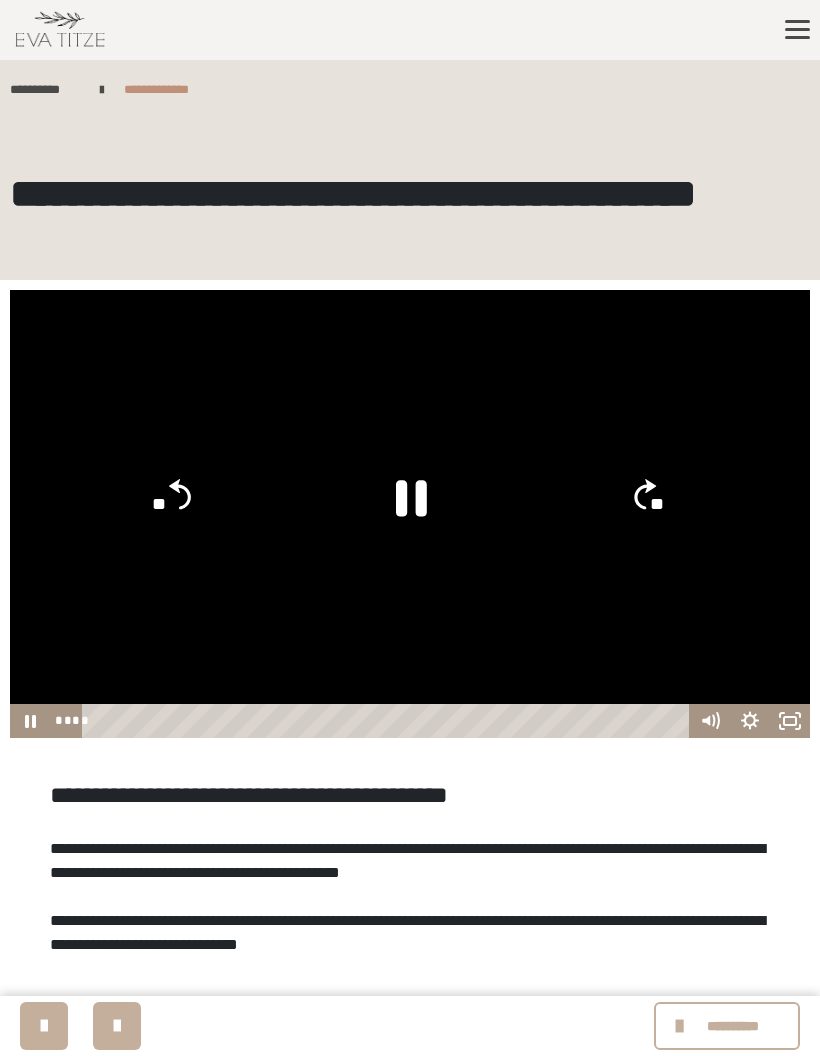 click on "**" 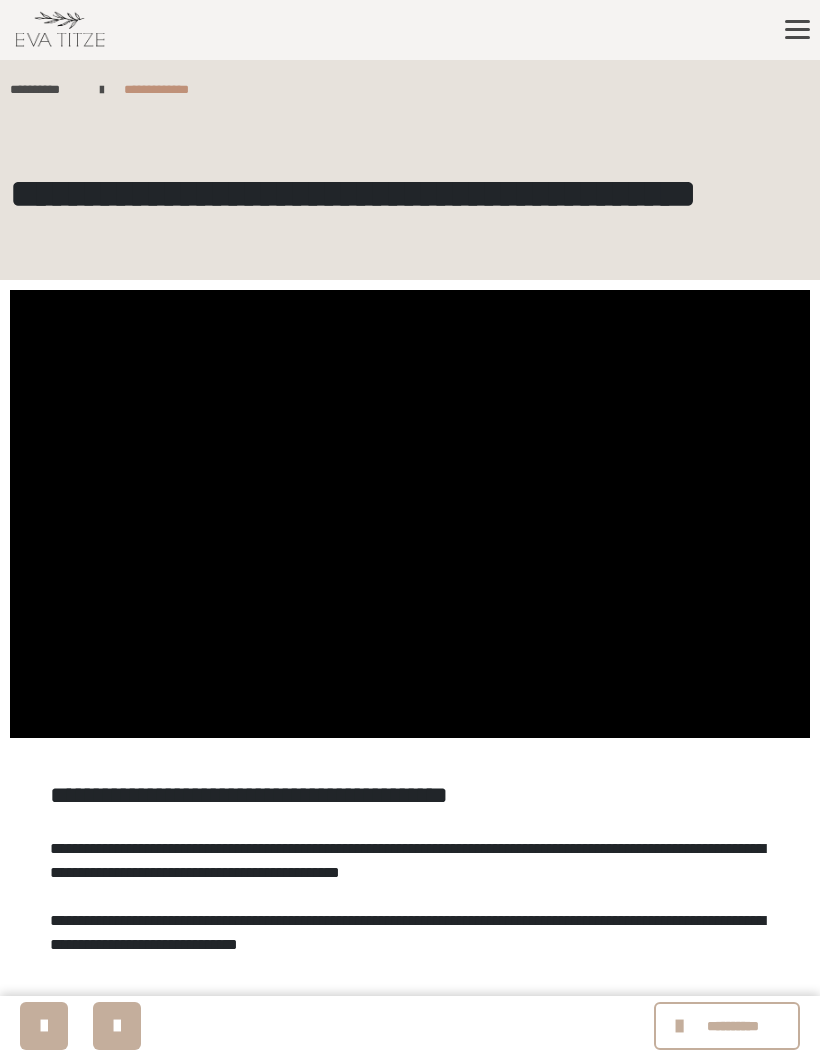 click at bounding box center [410, 514] 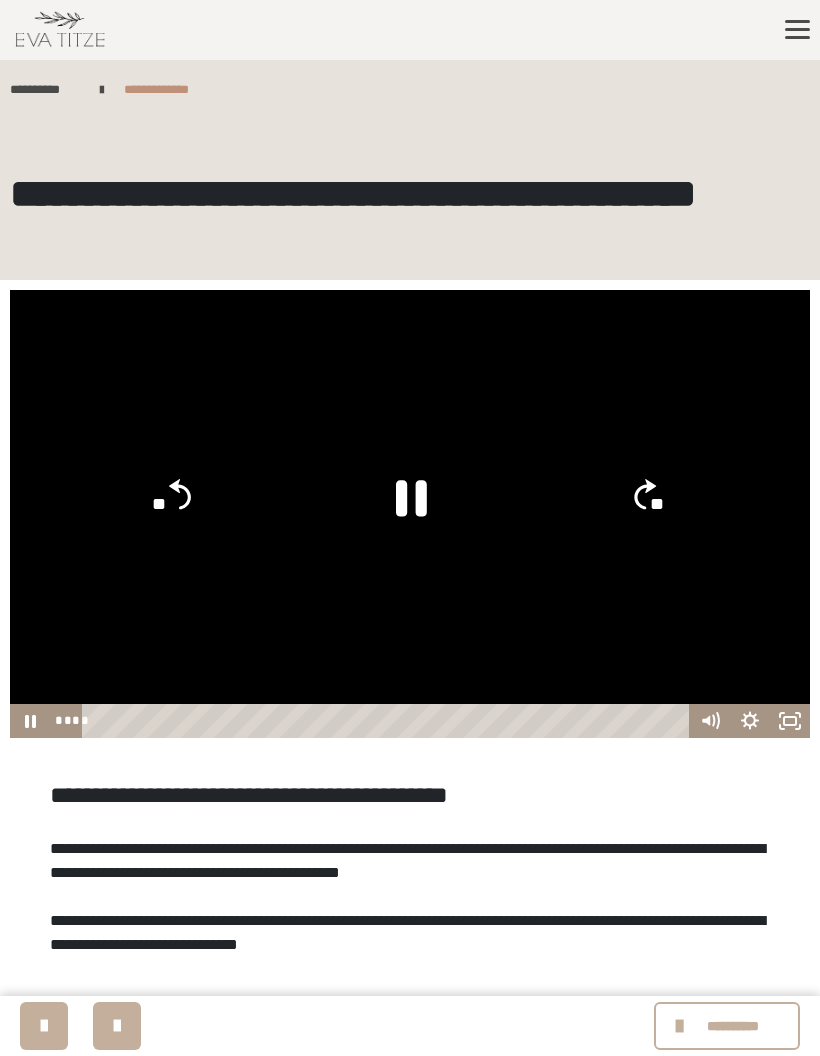 click on "**" 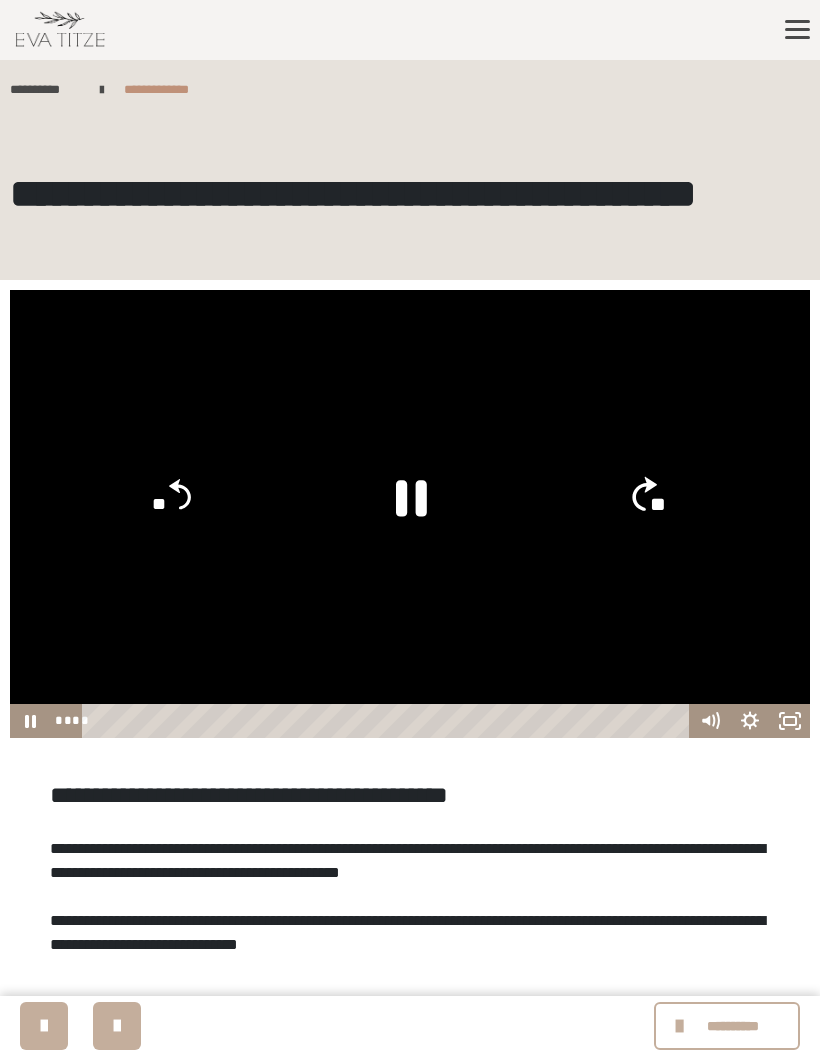 click on "**" 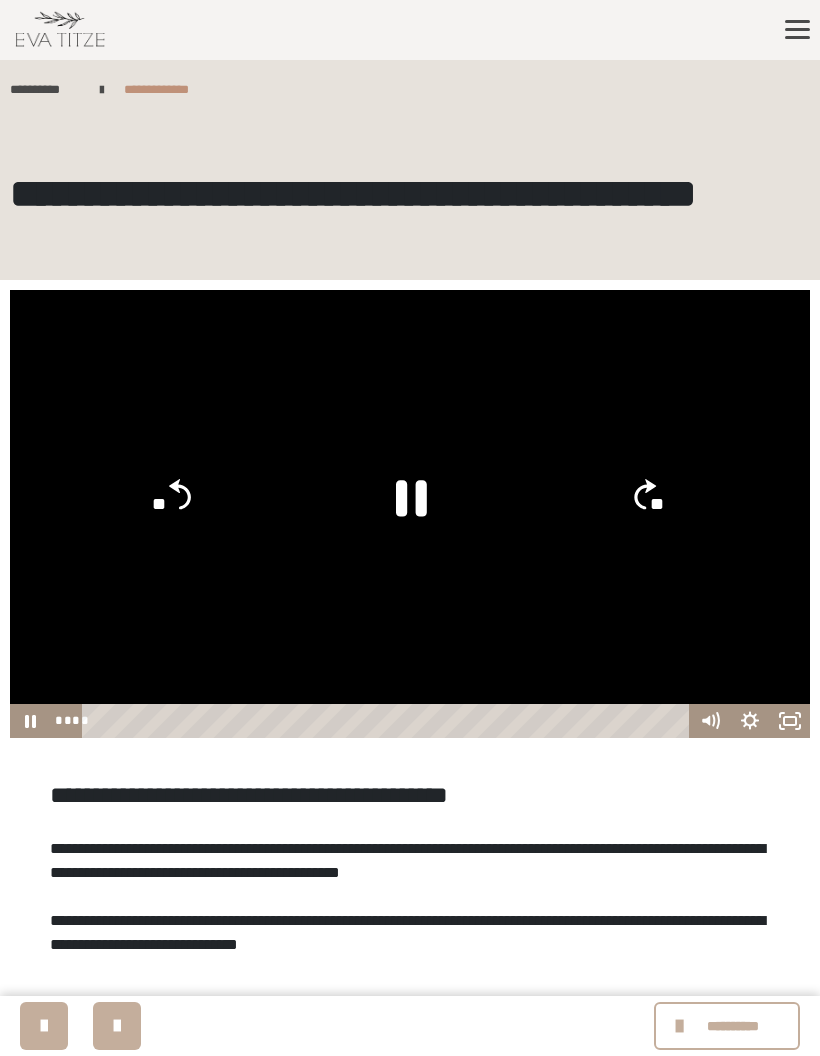 click at bounding box center (410, 514) 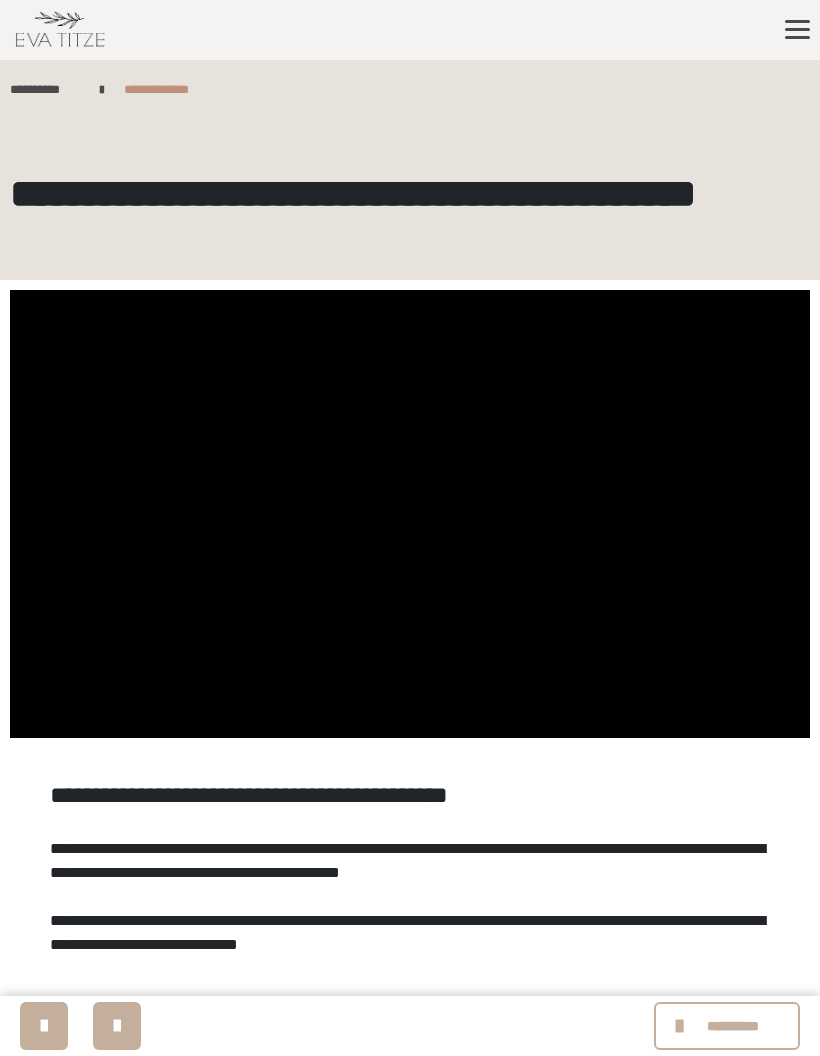 click at bounding box center [410, 514] 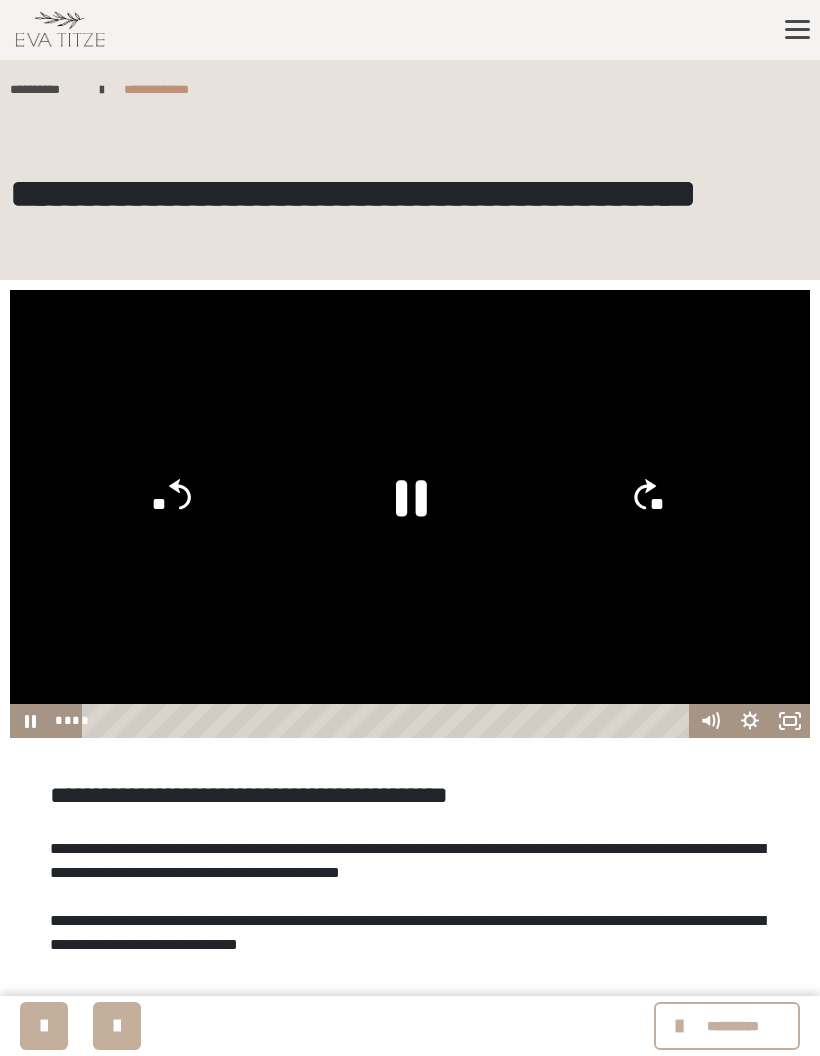 click on "**" 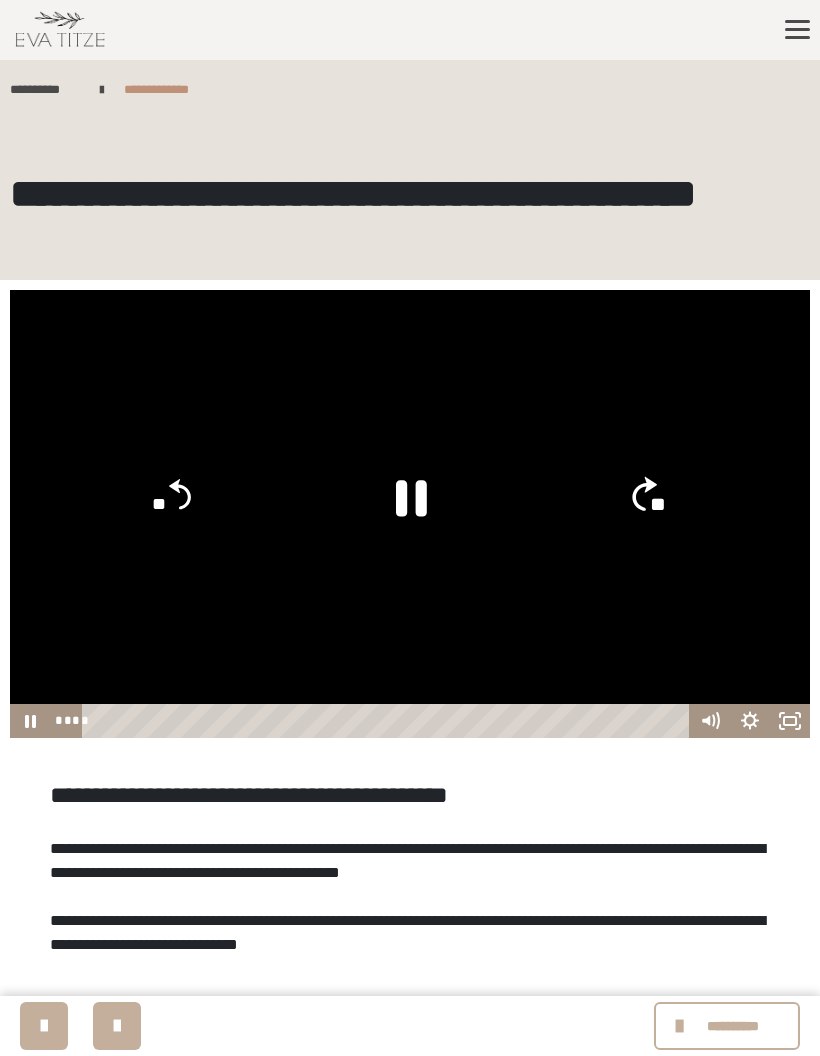 click on "**" 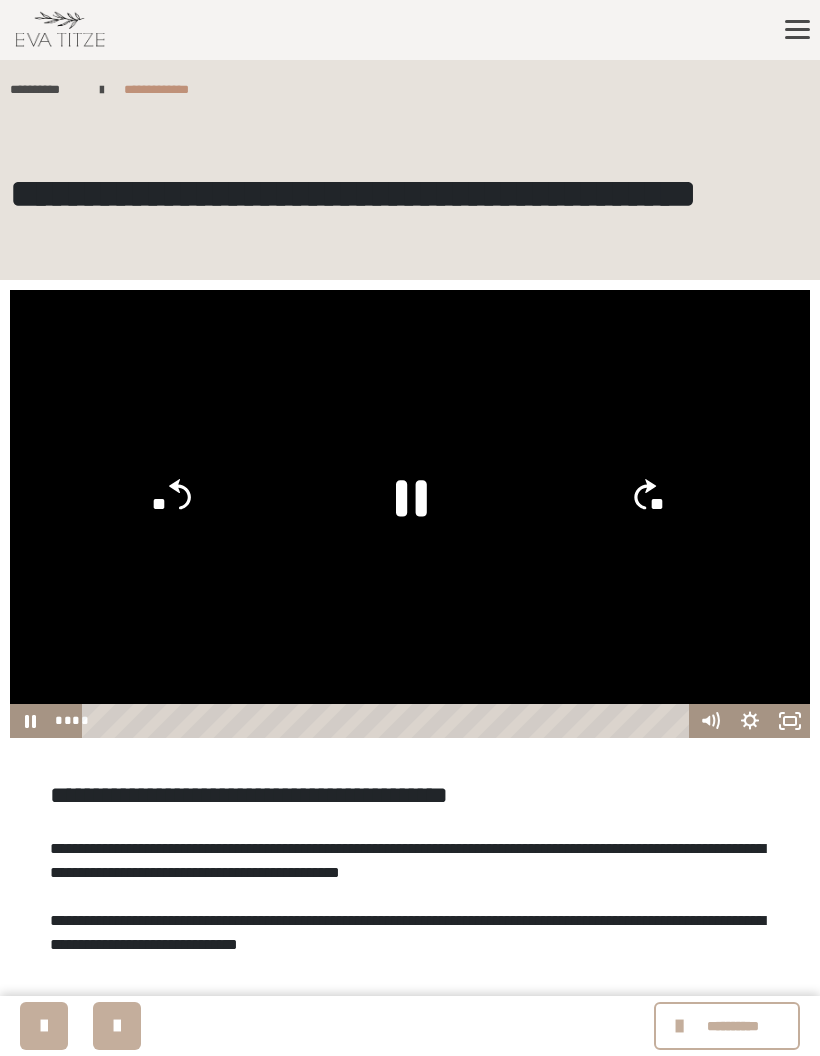 click on "**" 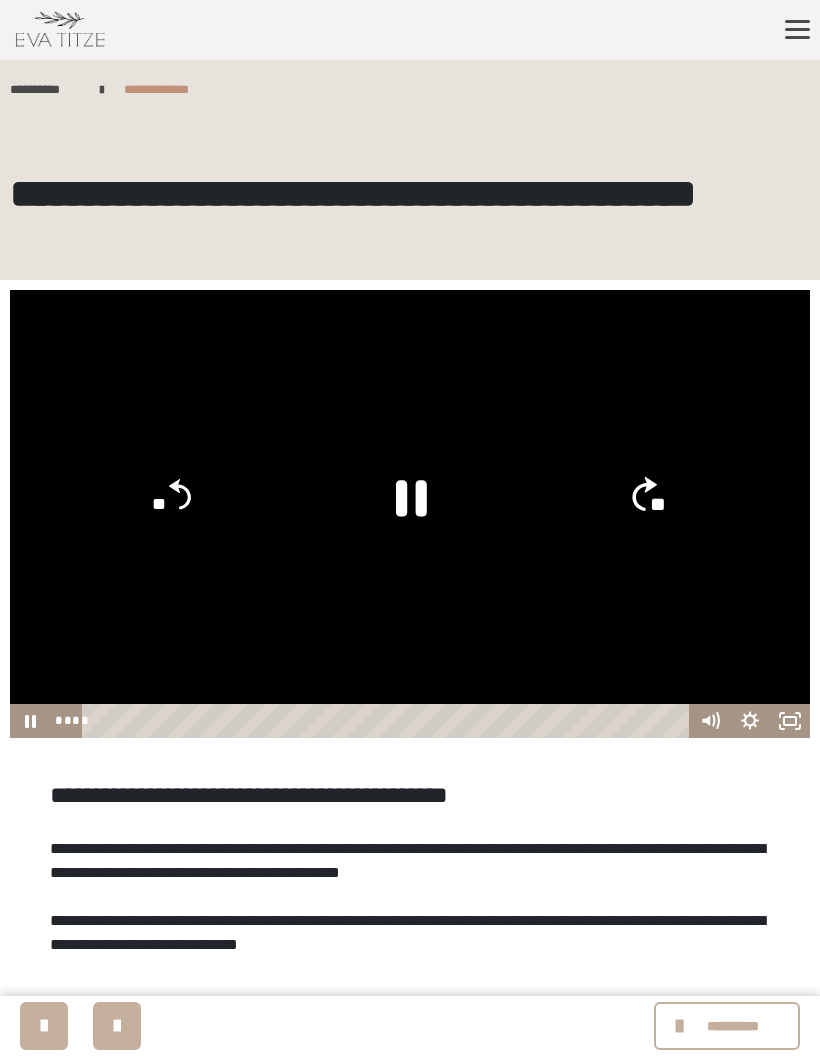 click on "**" 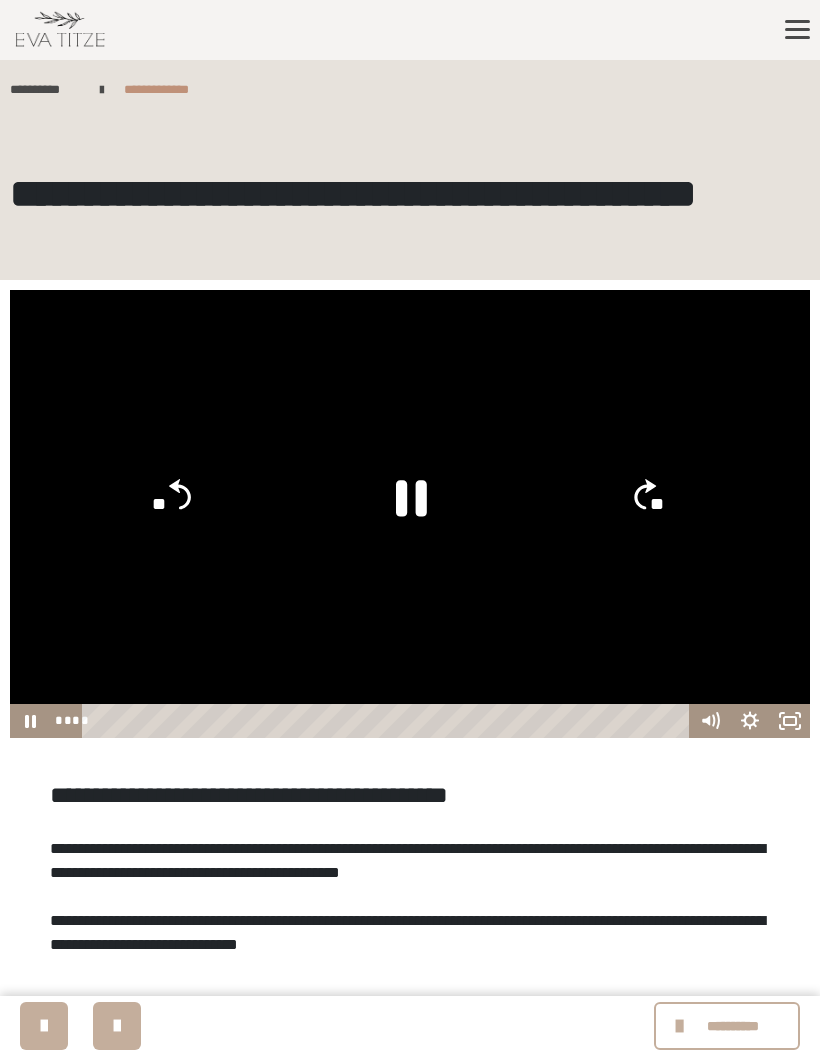click on "**" 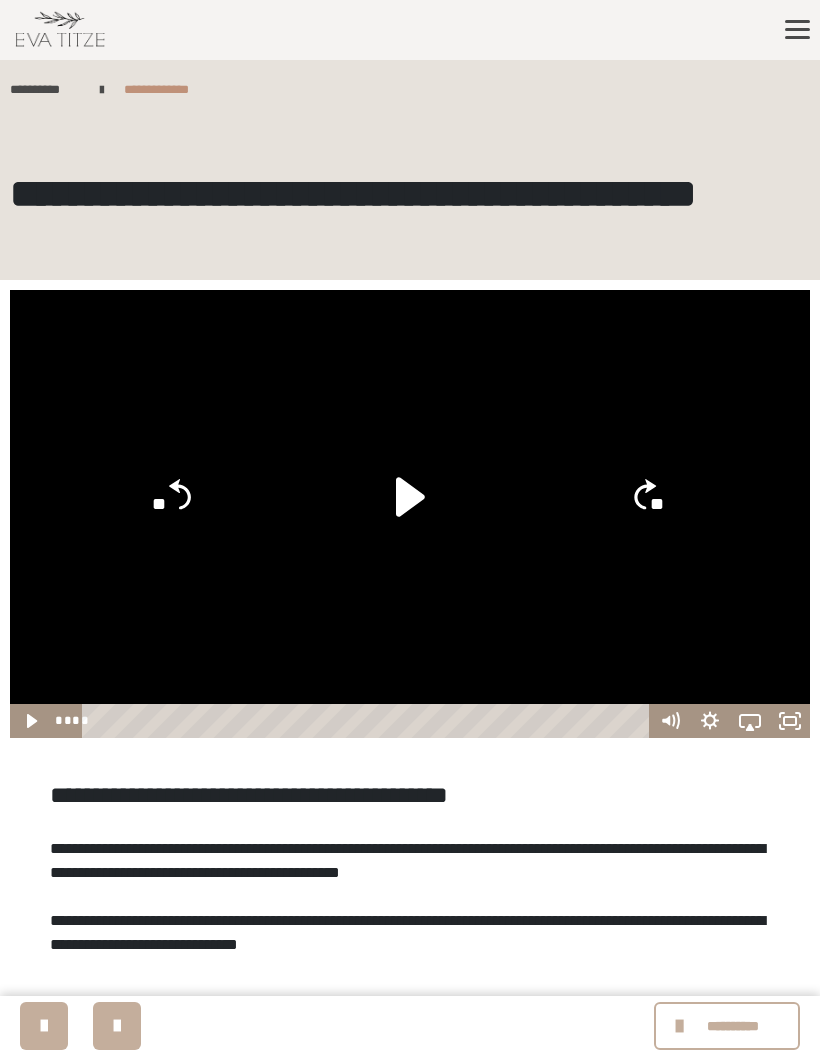 click 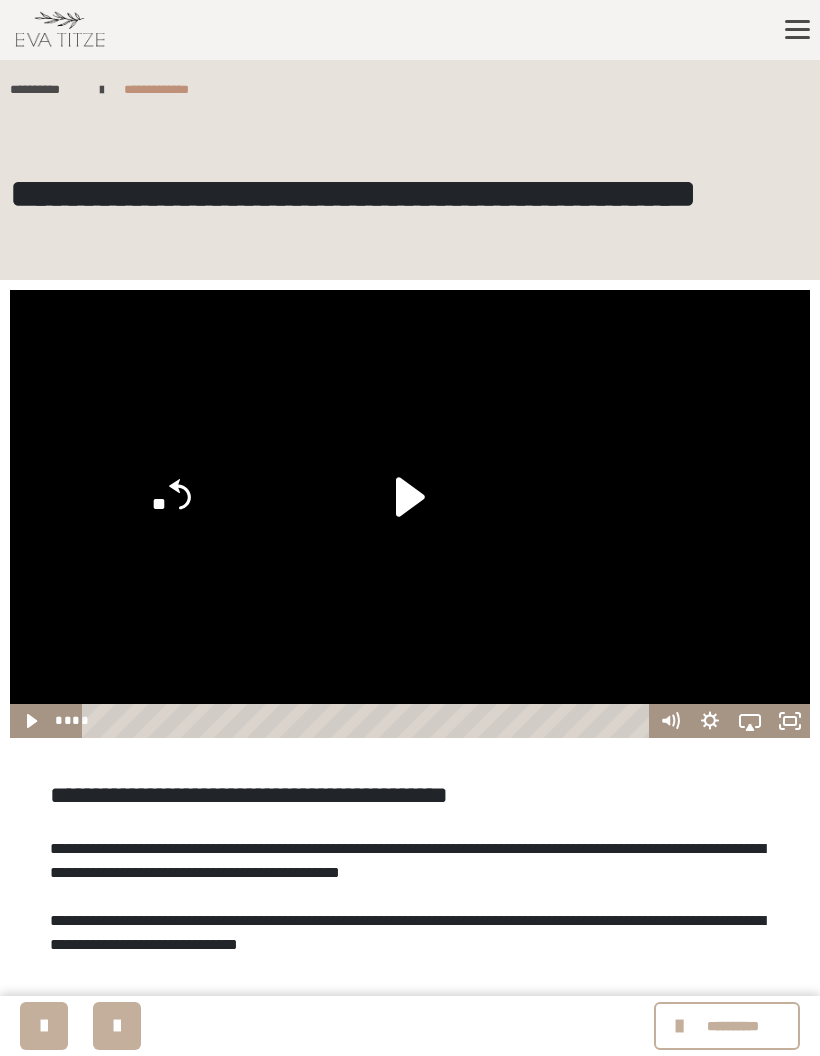 click on "**" 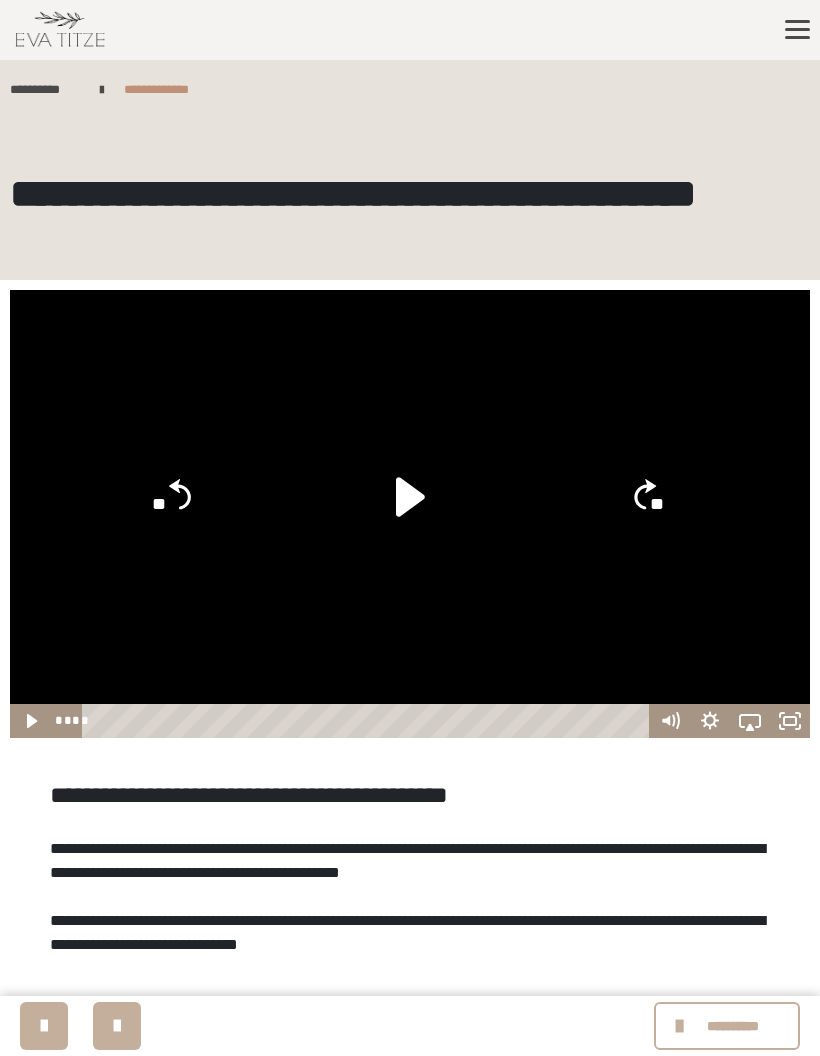click on "**" 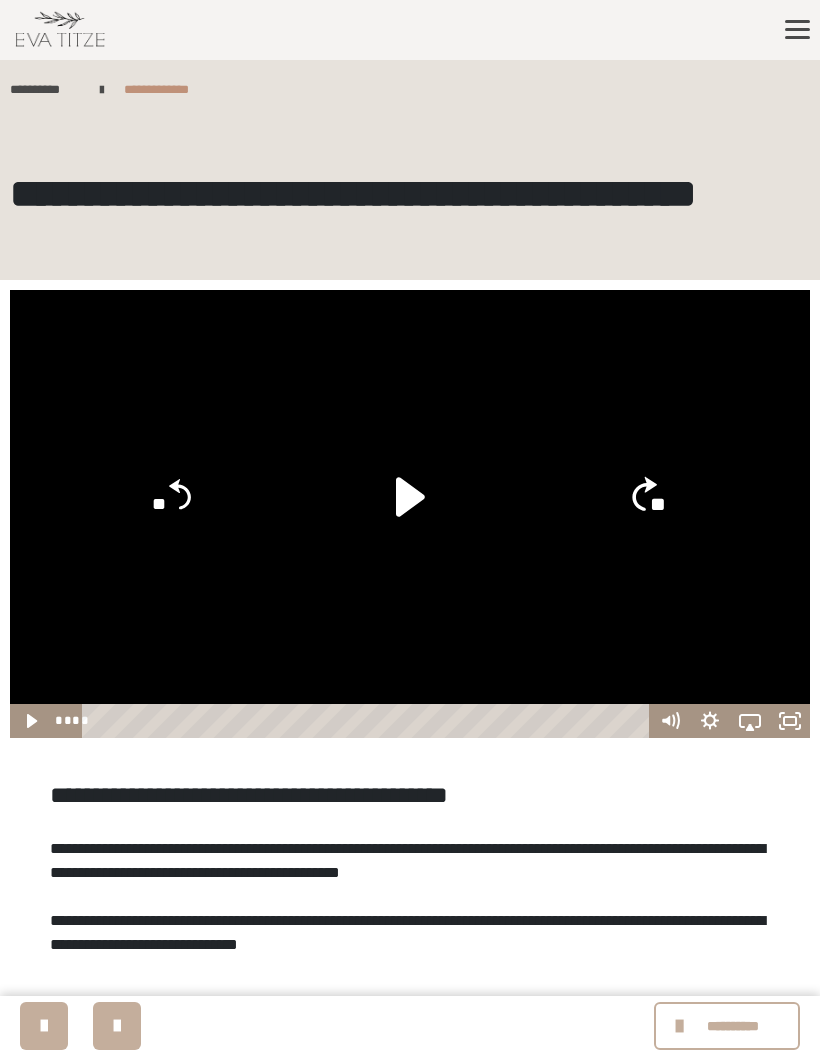 click on "**" 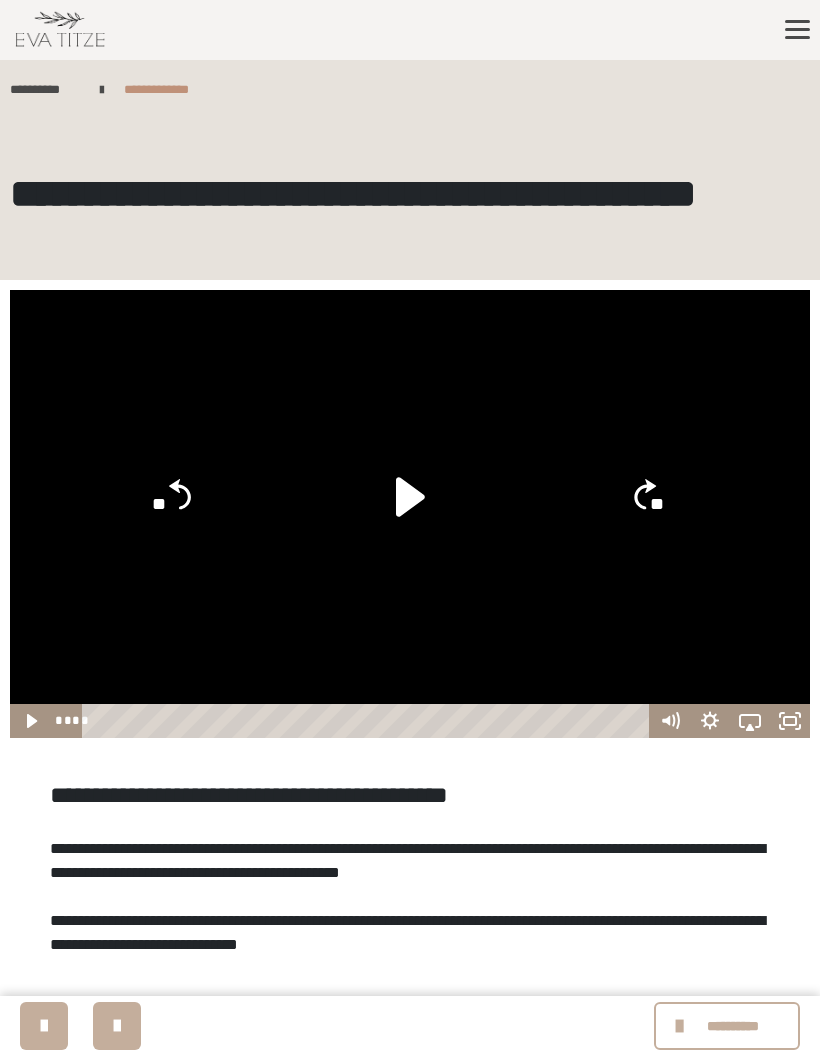 click on "**" 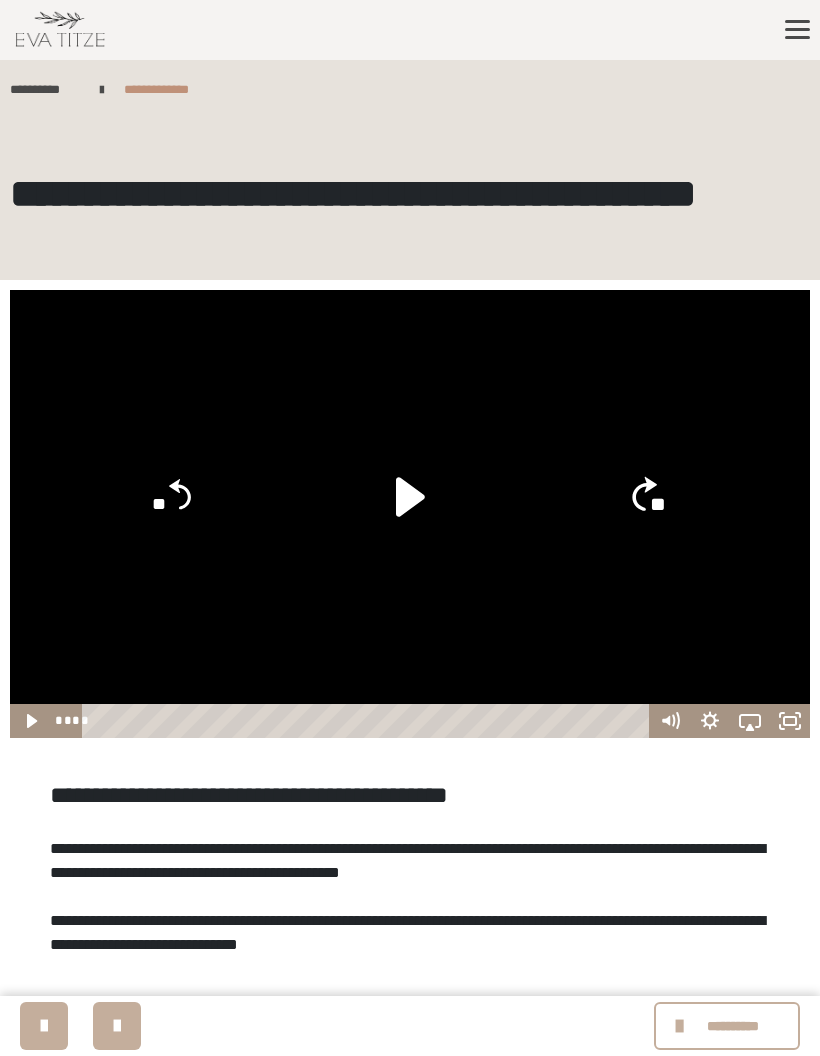 click on "**" 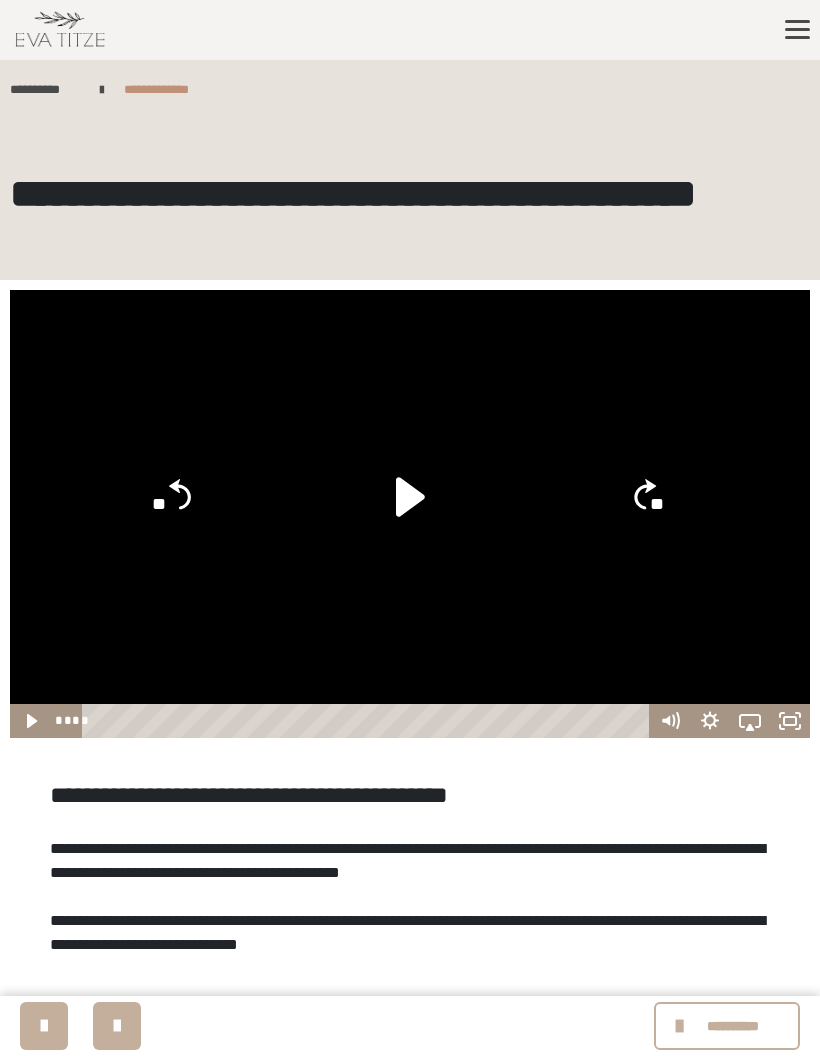 click on "**" 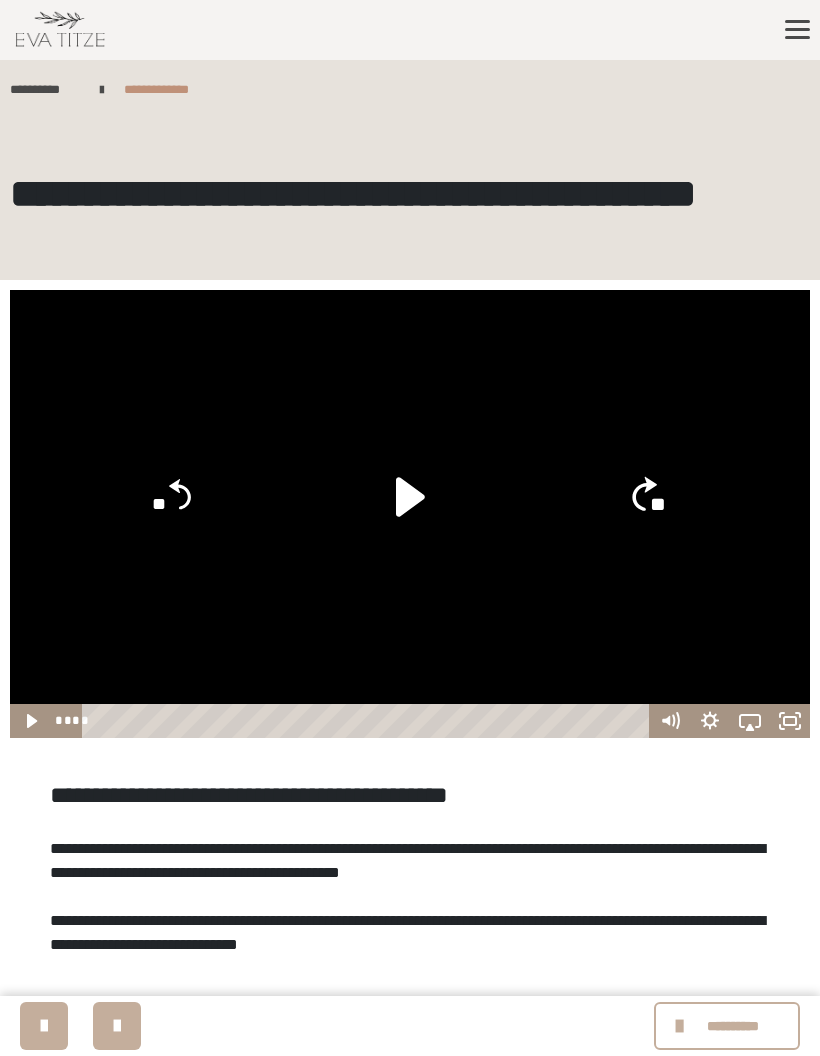 click on "**" 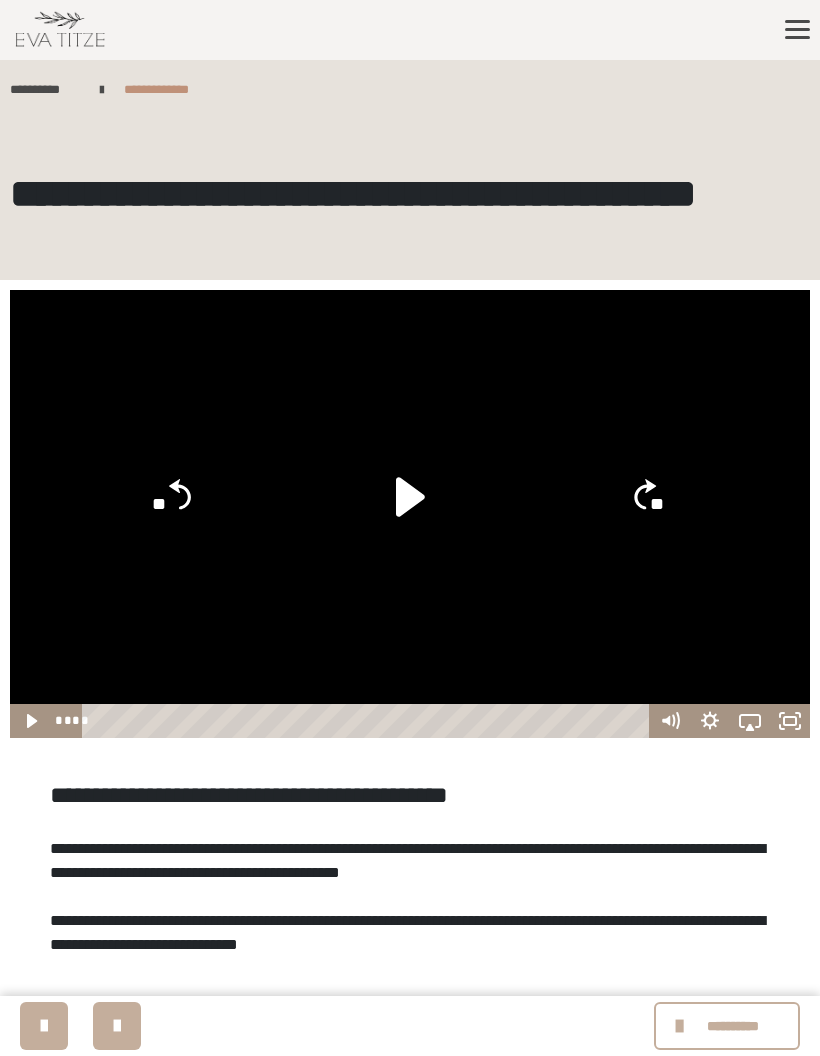 click on "**" 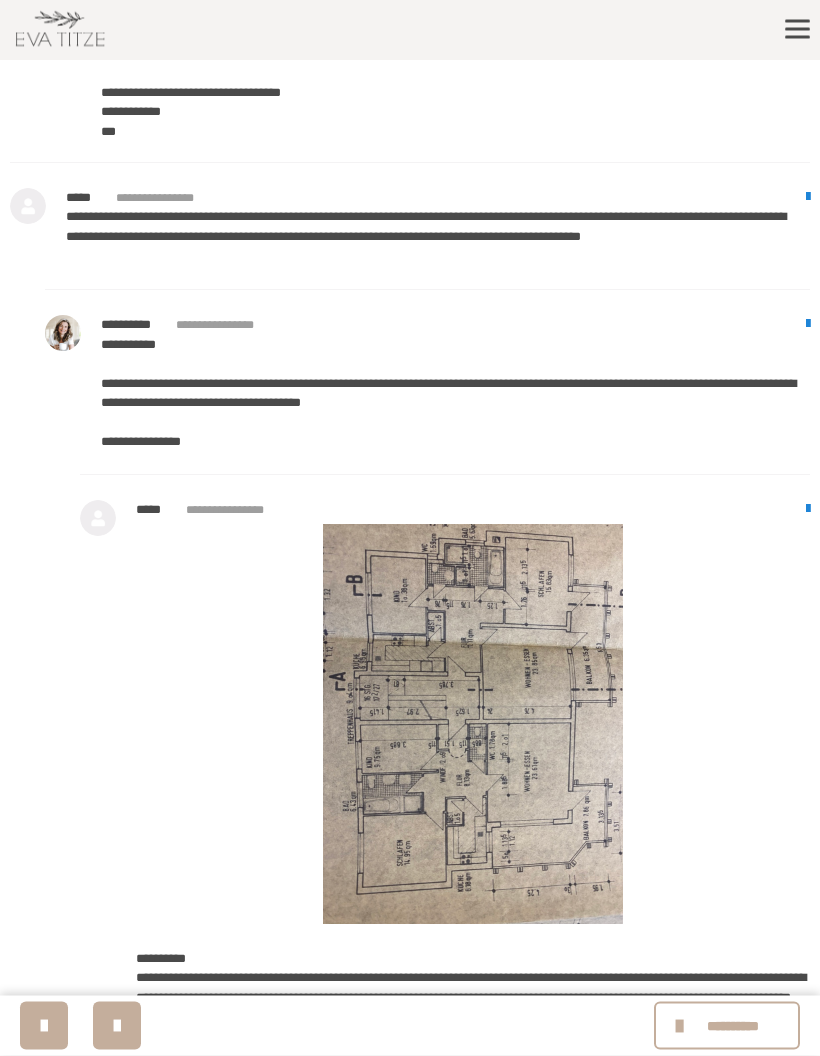 scroll, scrollTop: 1889, scrollLeft: 0, axis: vertical 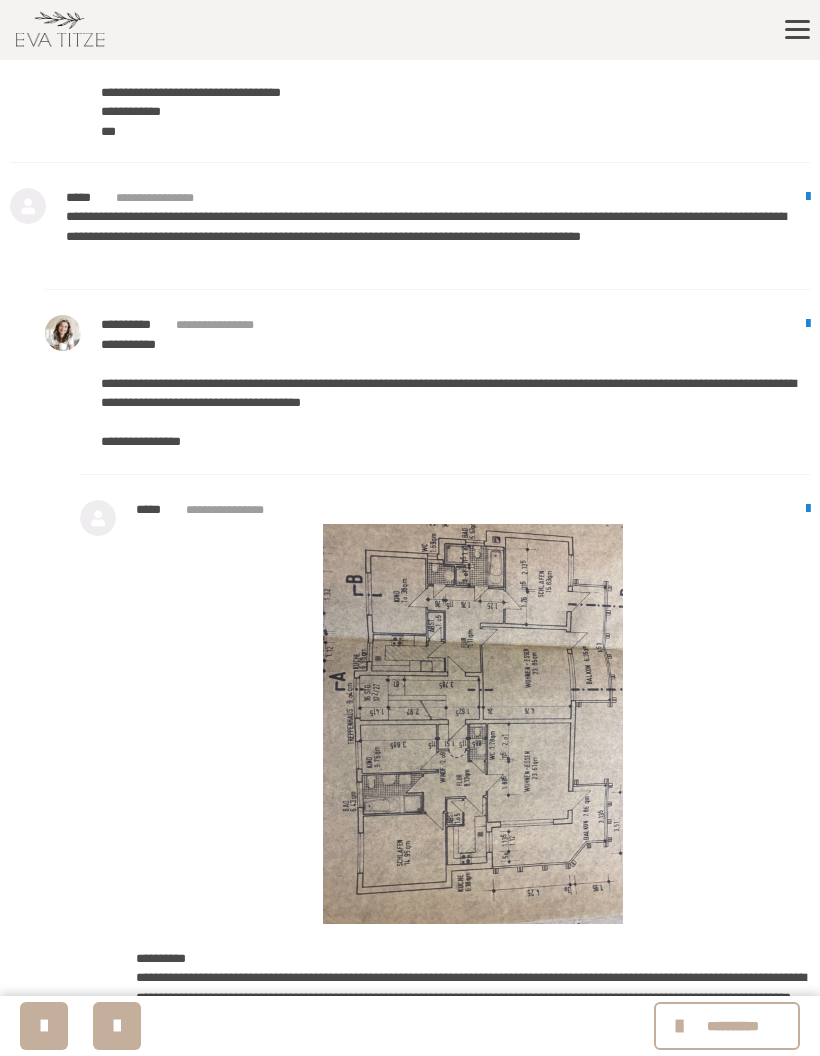 click at bounding box center [117, 1026] 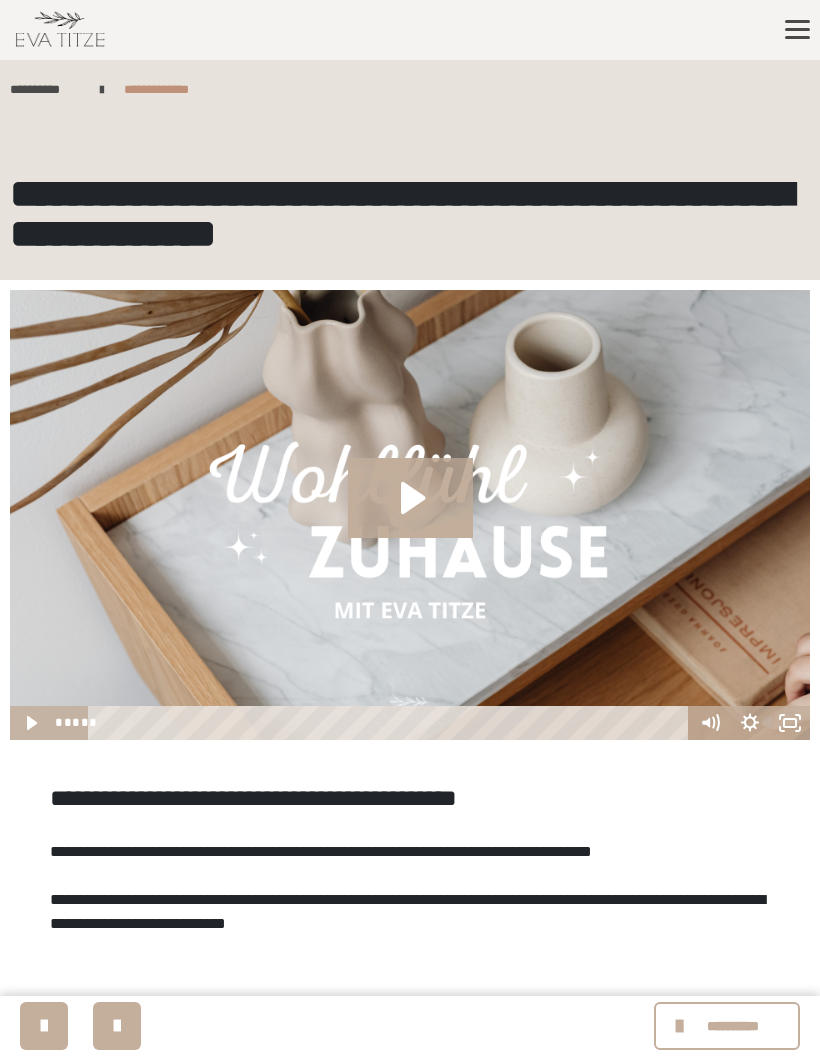 click 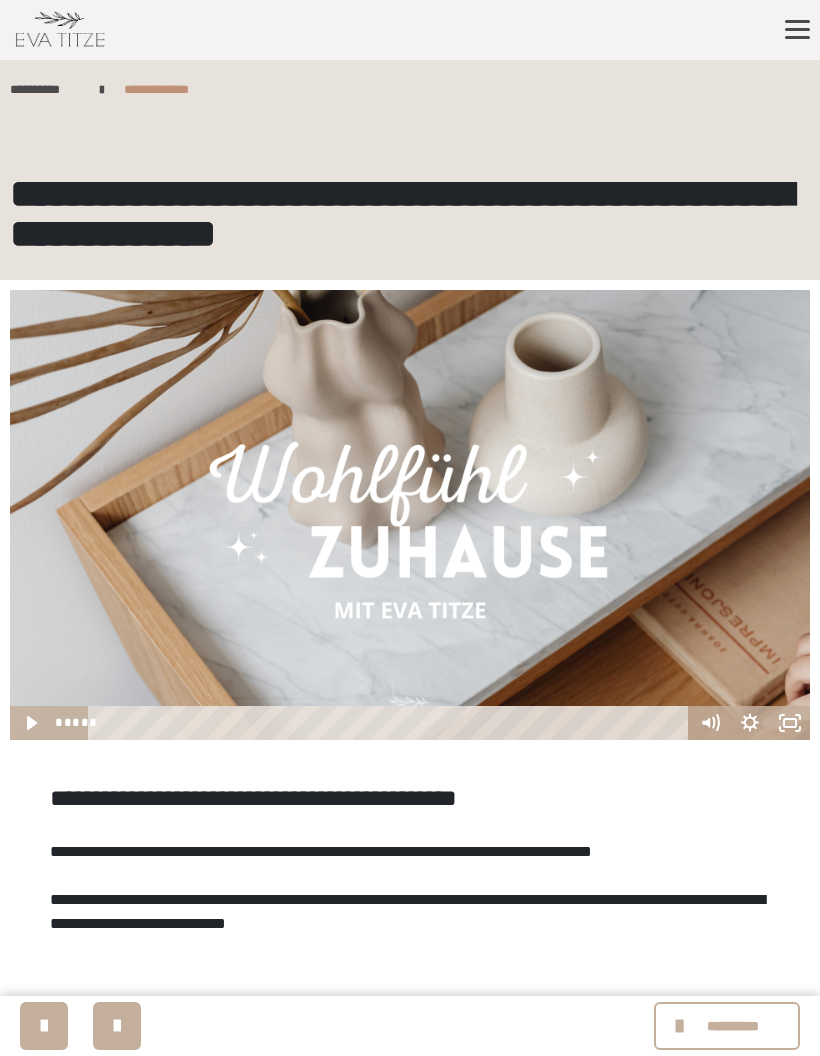 click at bounding box center [410, 515] 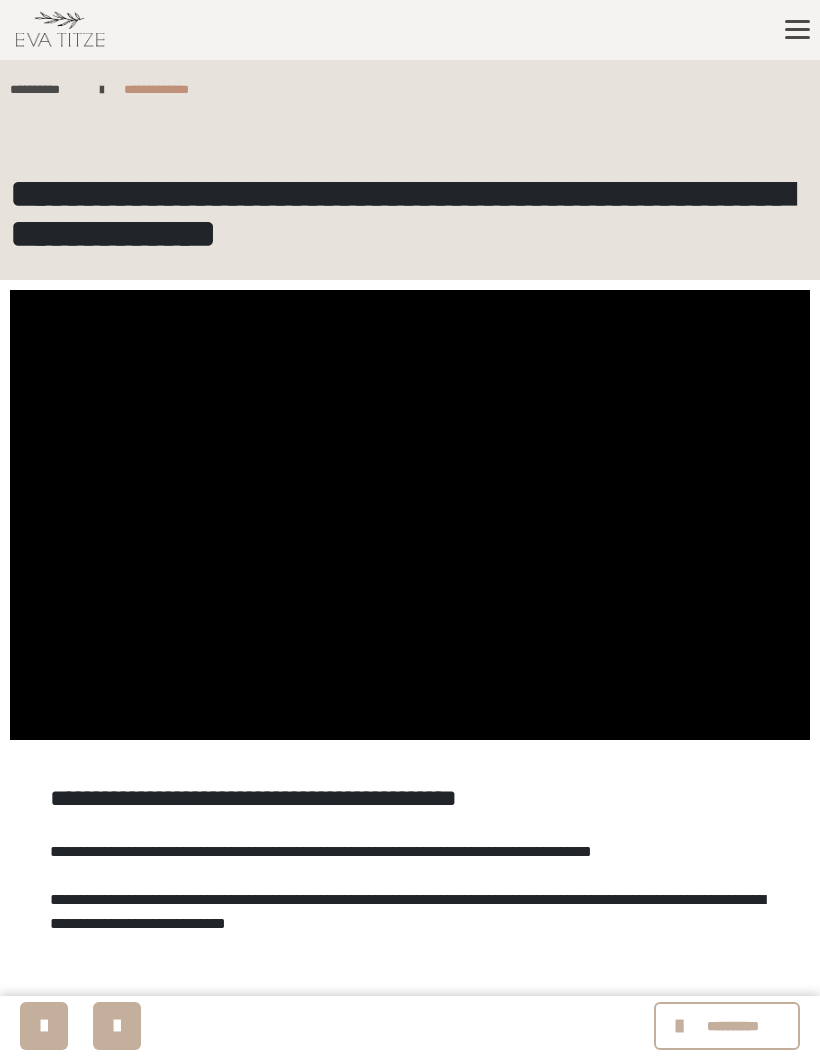 click at bounding box center [410, 515] 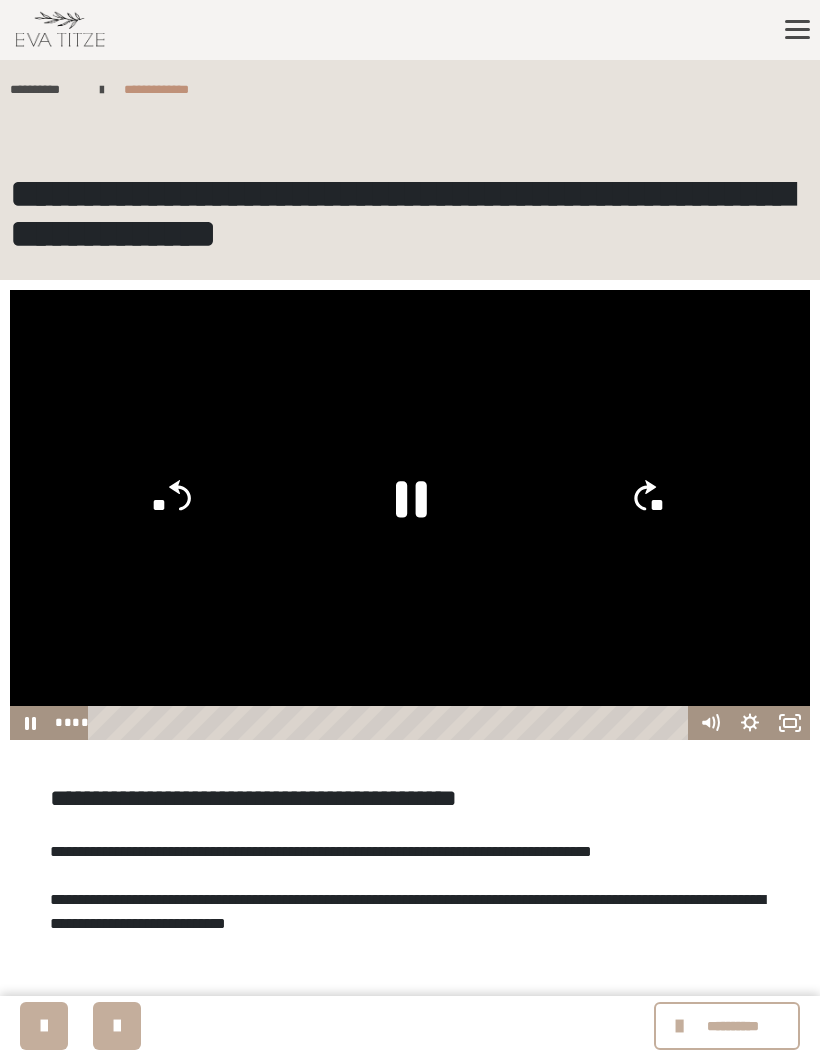 click on "**" 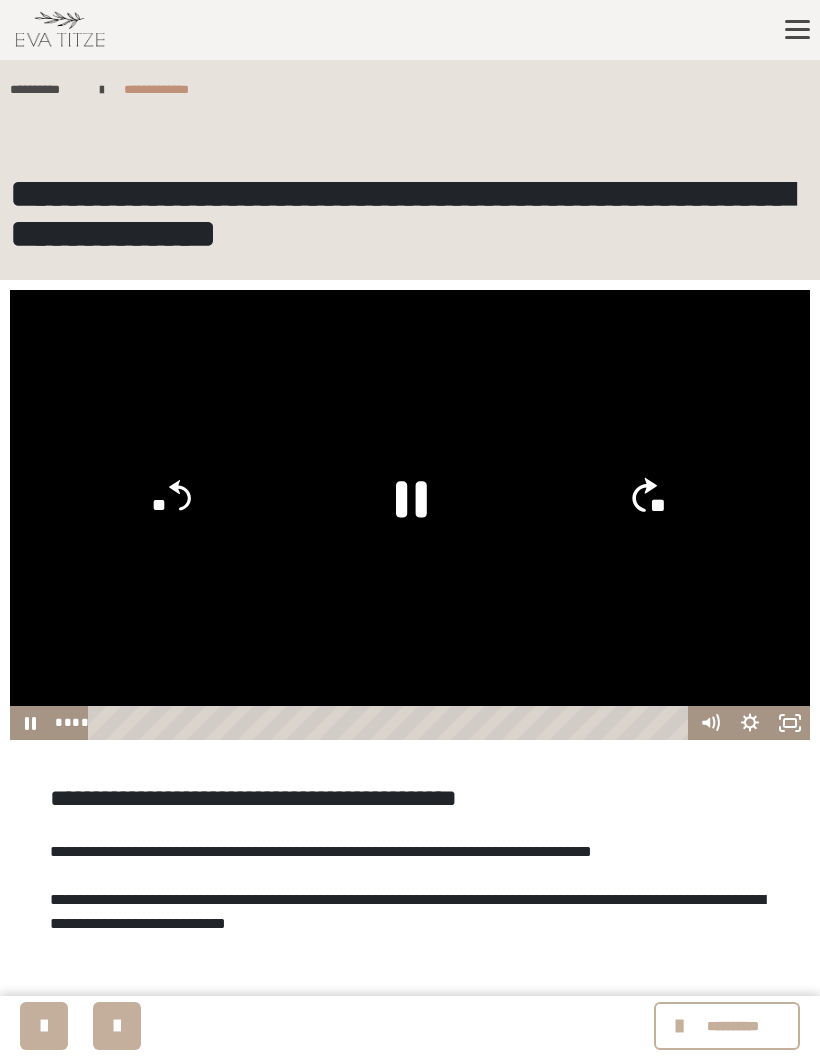 click on "**" 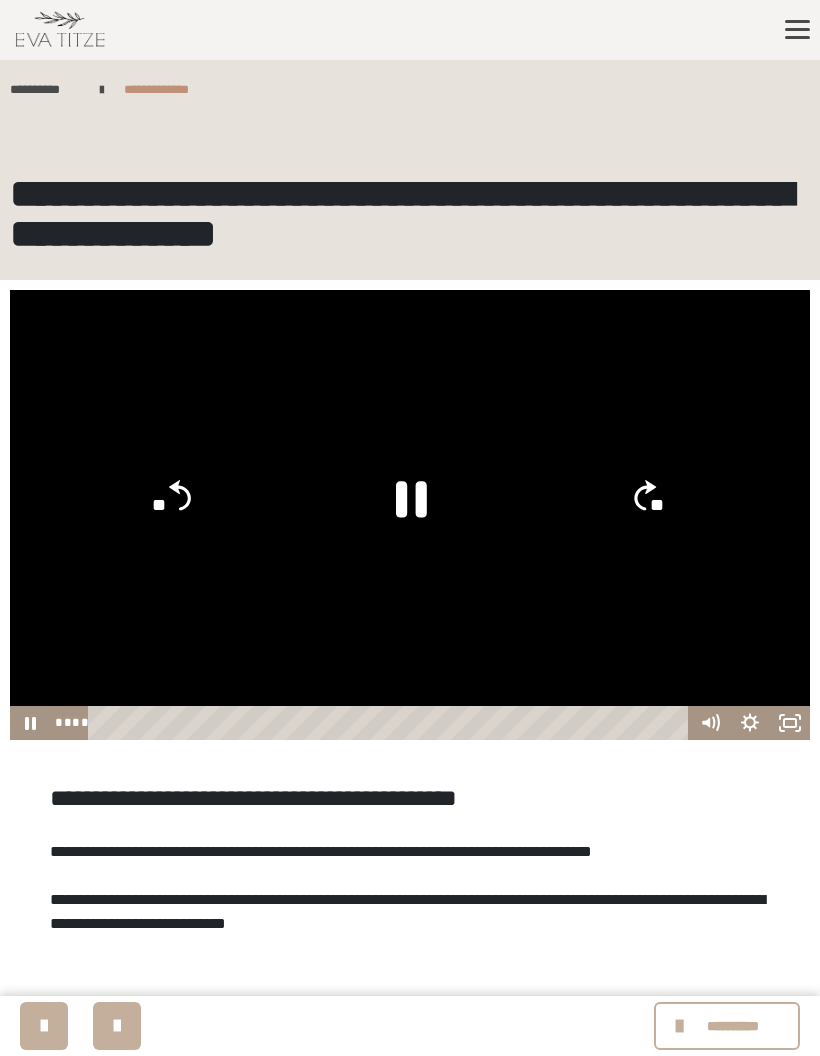 click on "**" 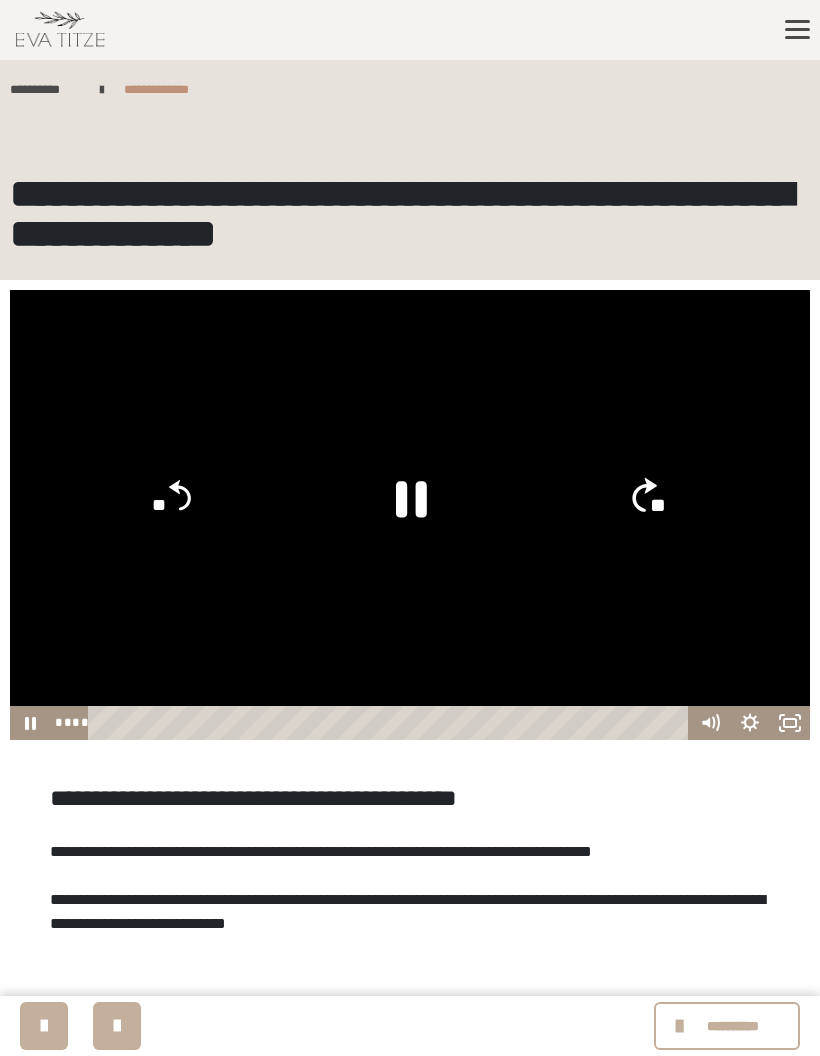 click on "**" 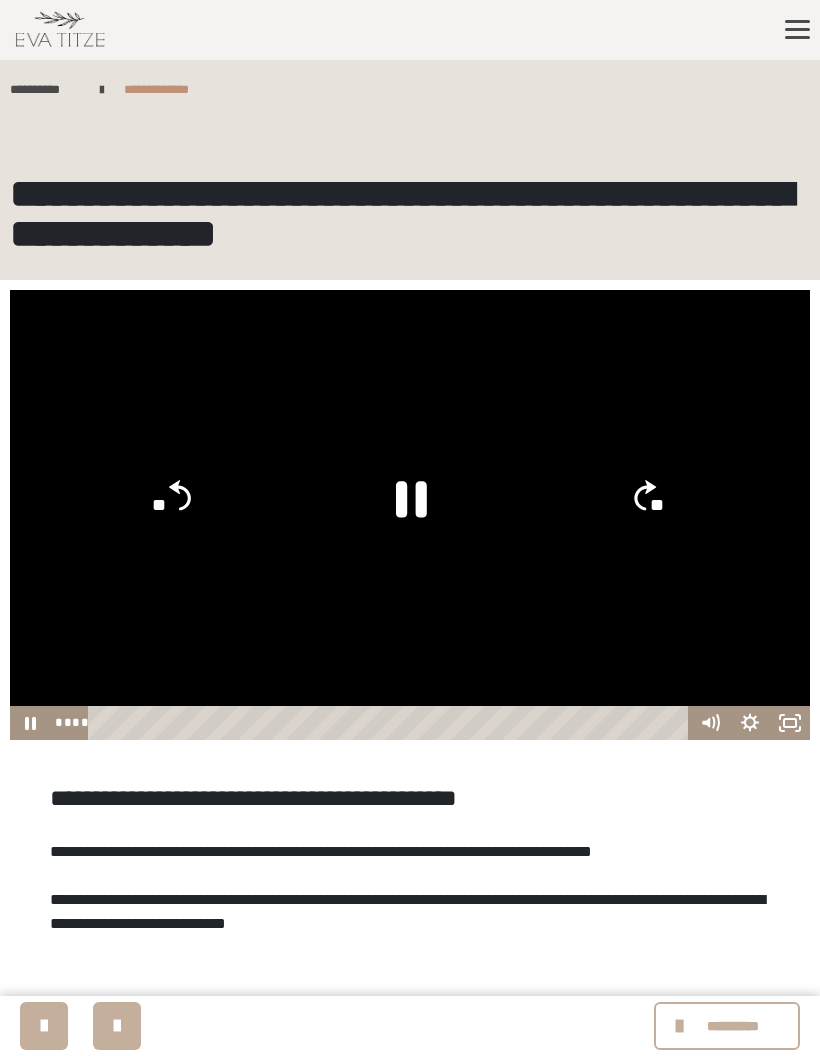 click on "**" 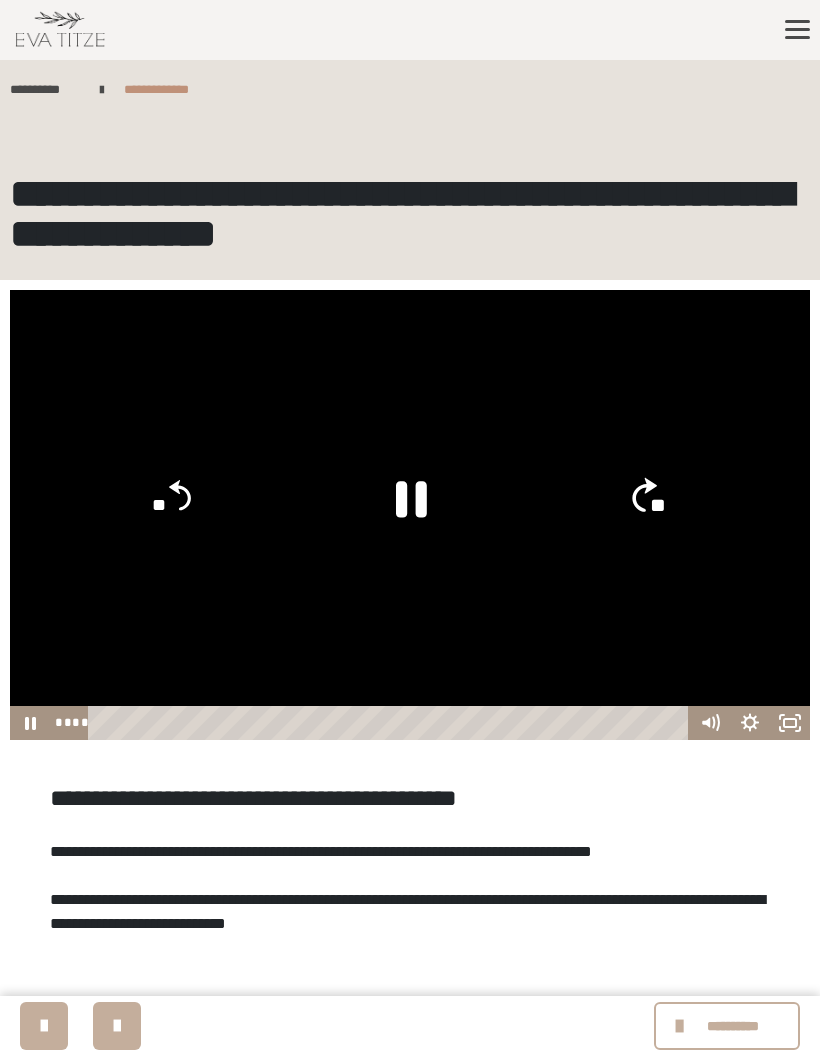 click on "**" 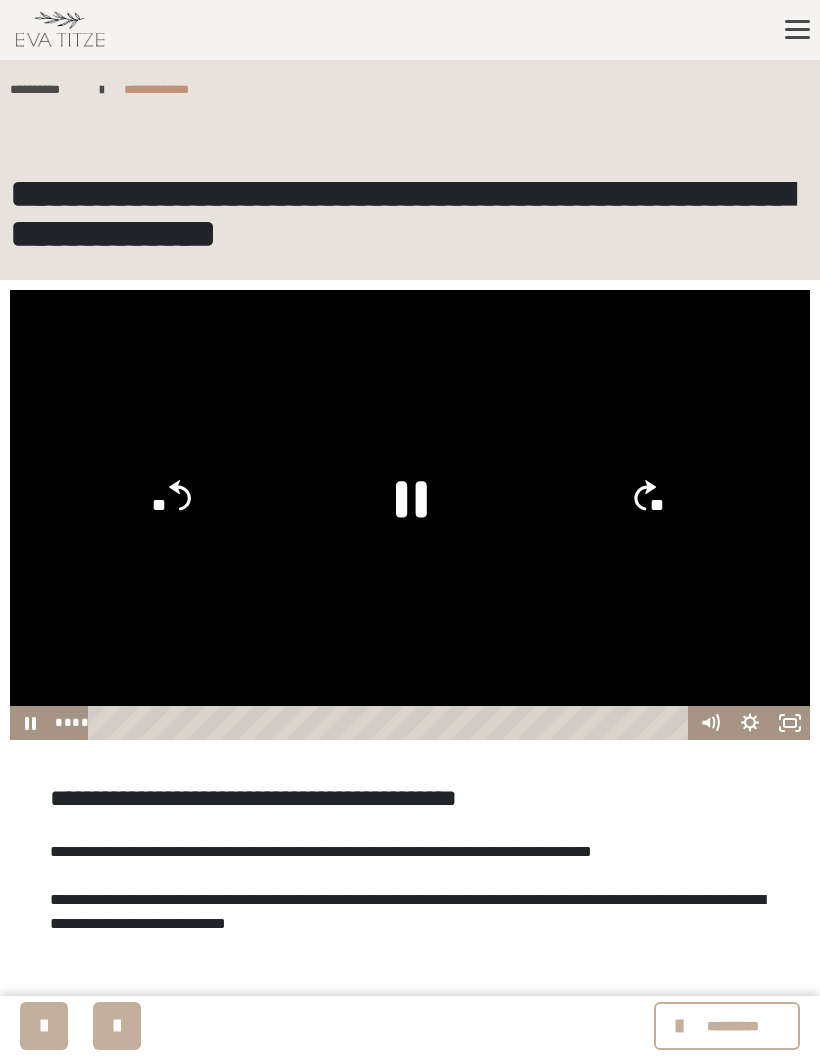 click on "**" 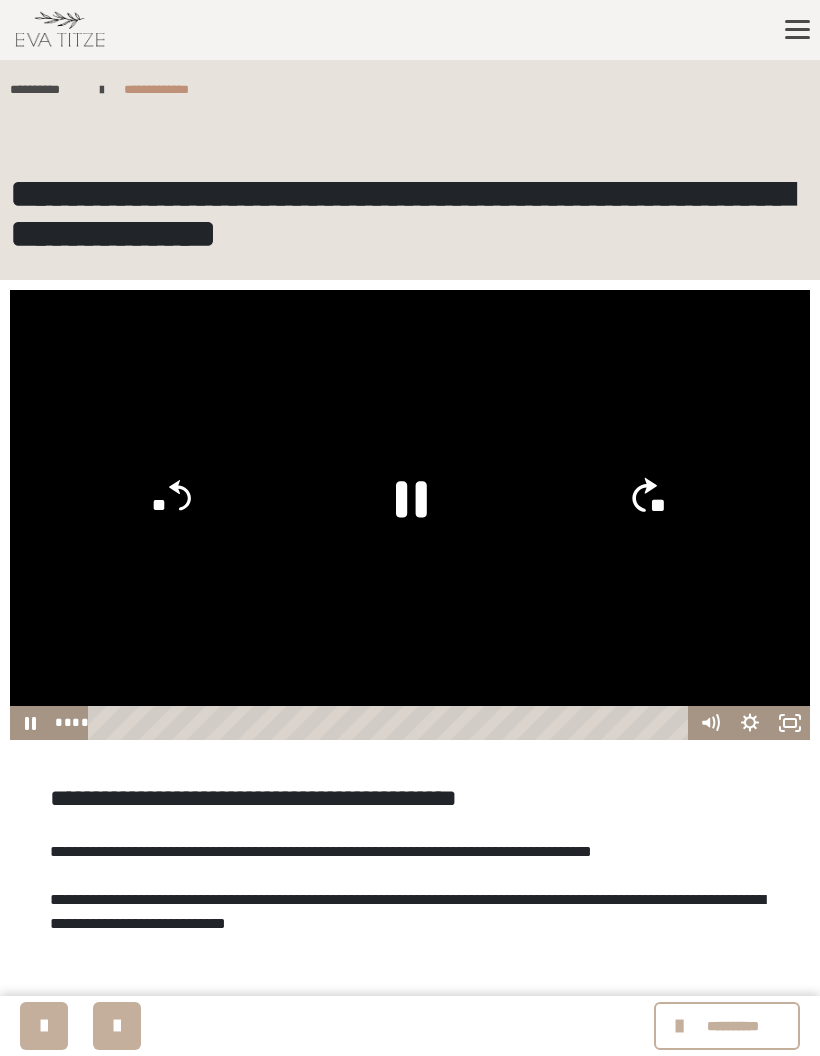 click on "**" 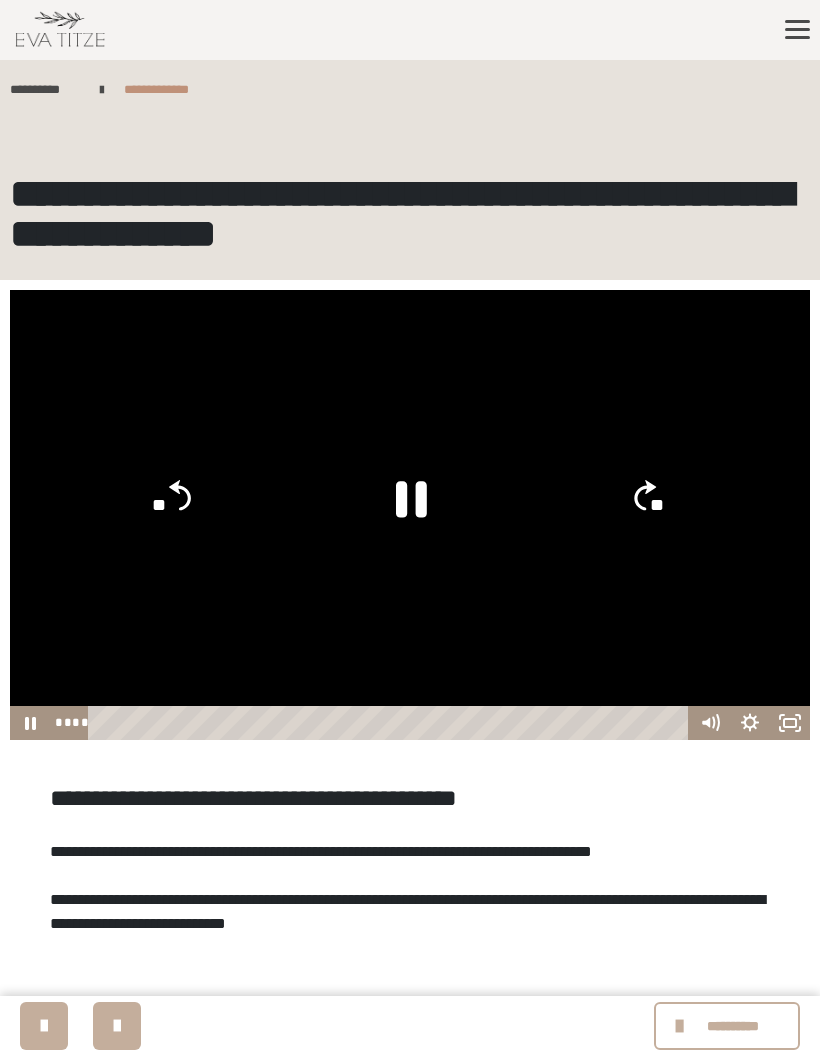 click on "**" 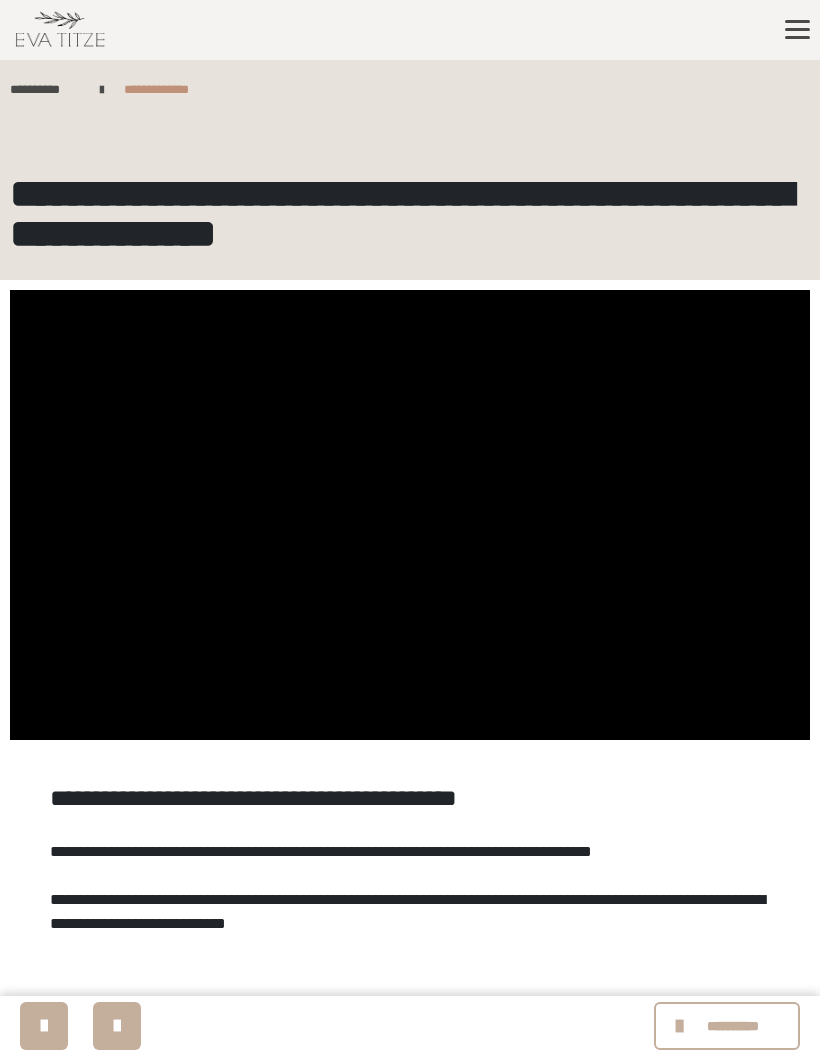click at bounding box center [410, 515] 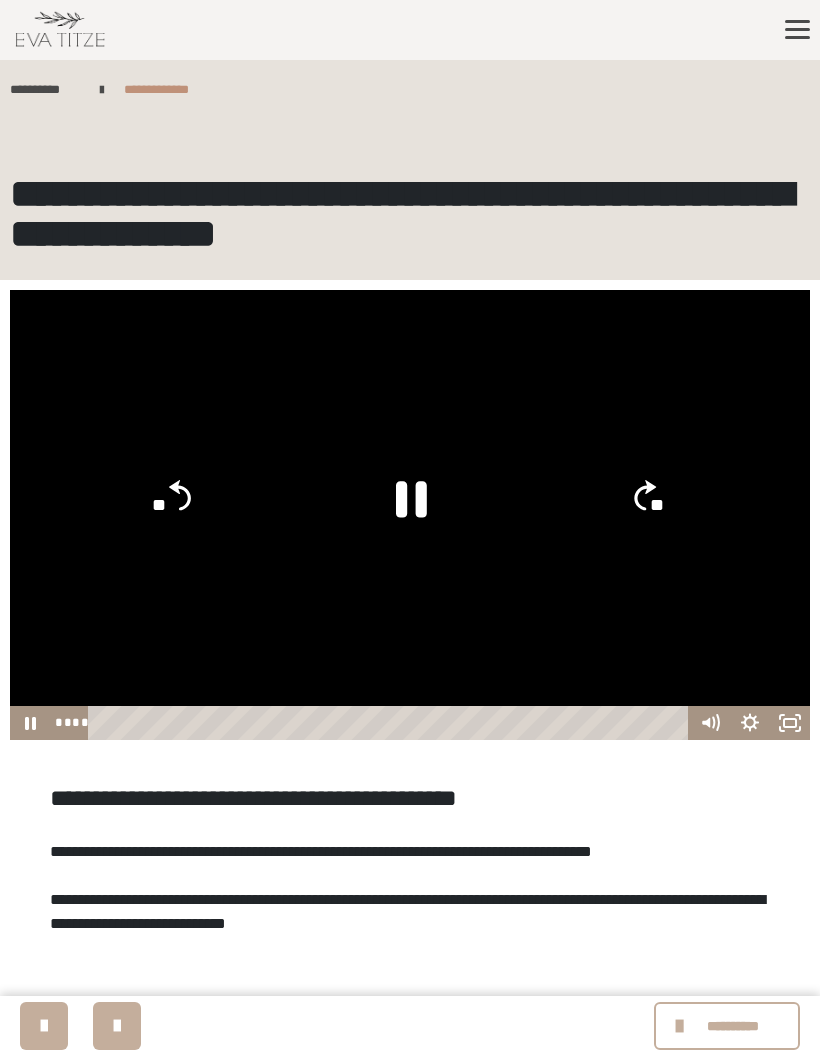 click on "**" 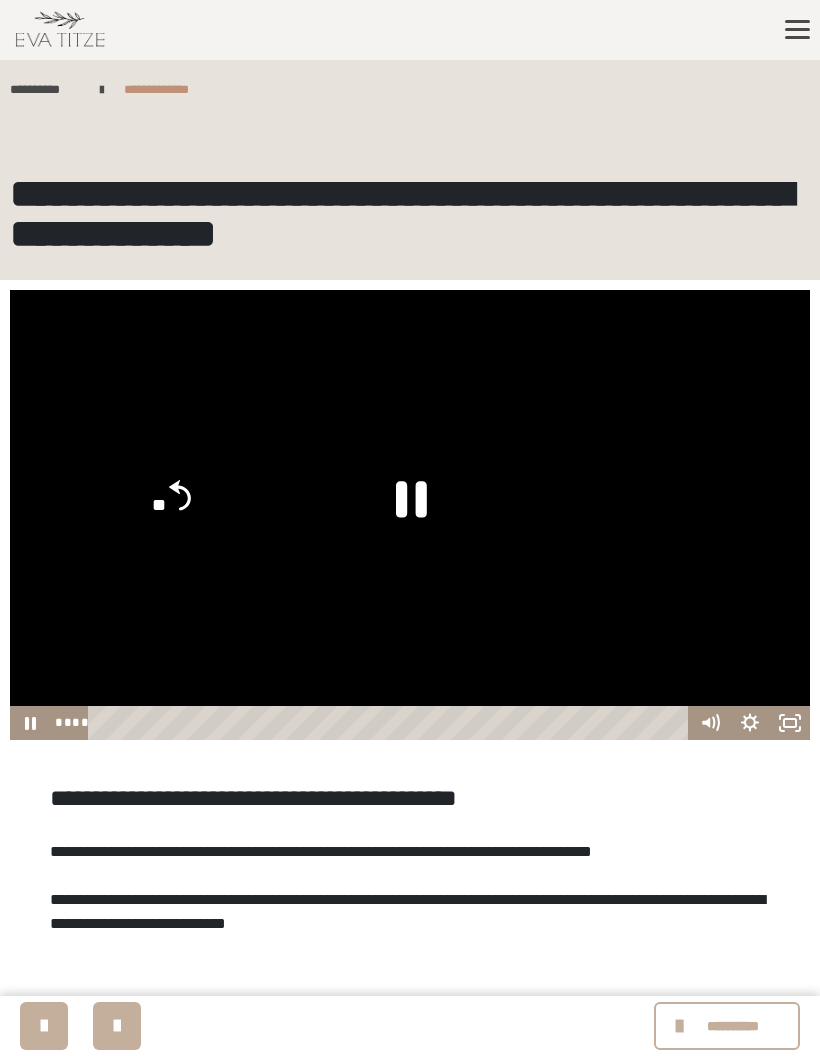 click on "**" 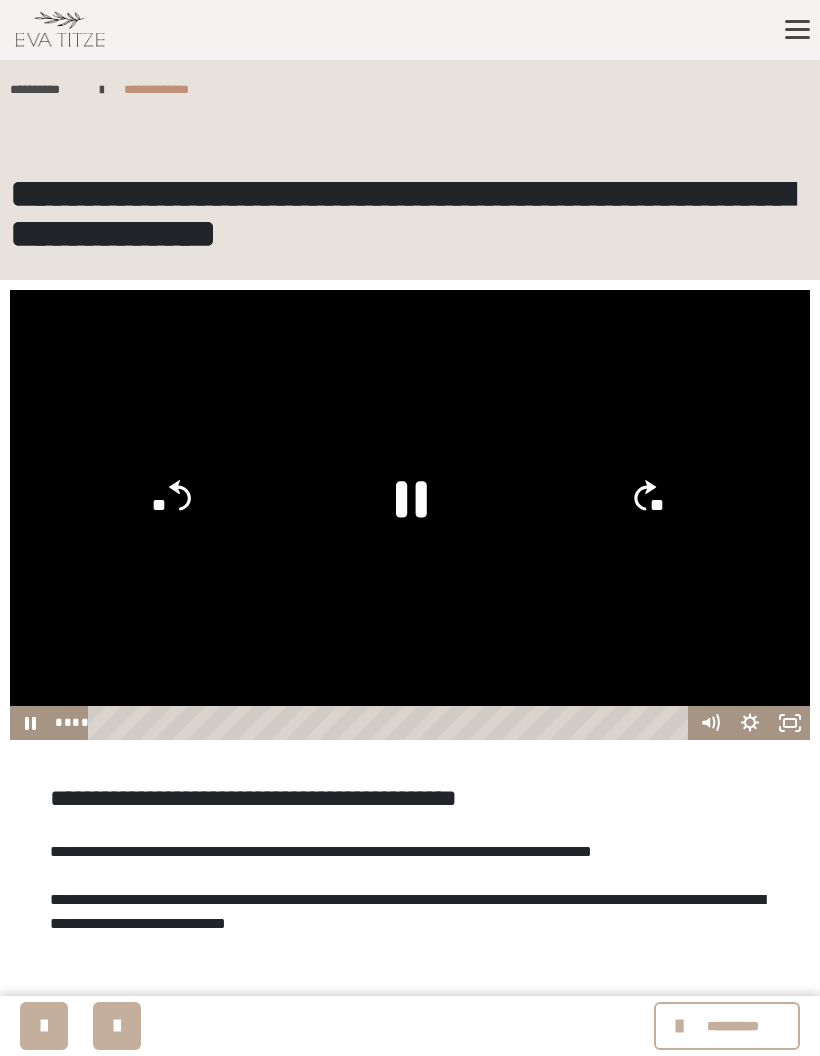 click on "**" 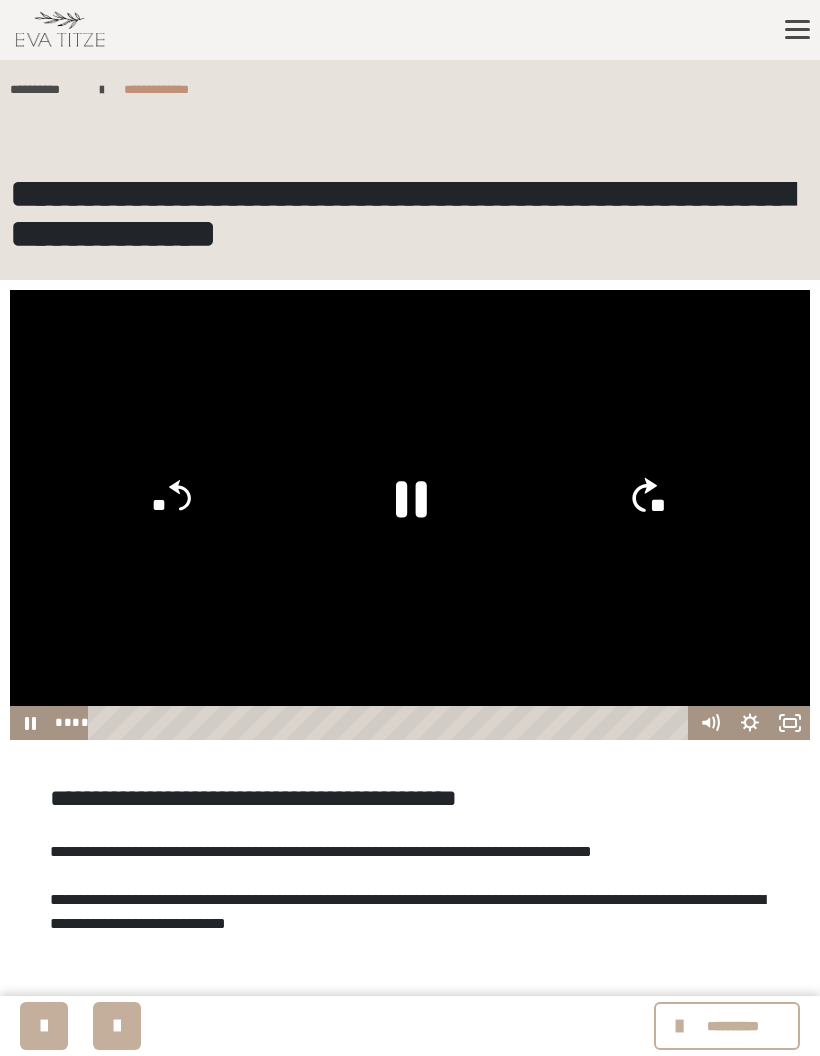 click on "**" 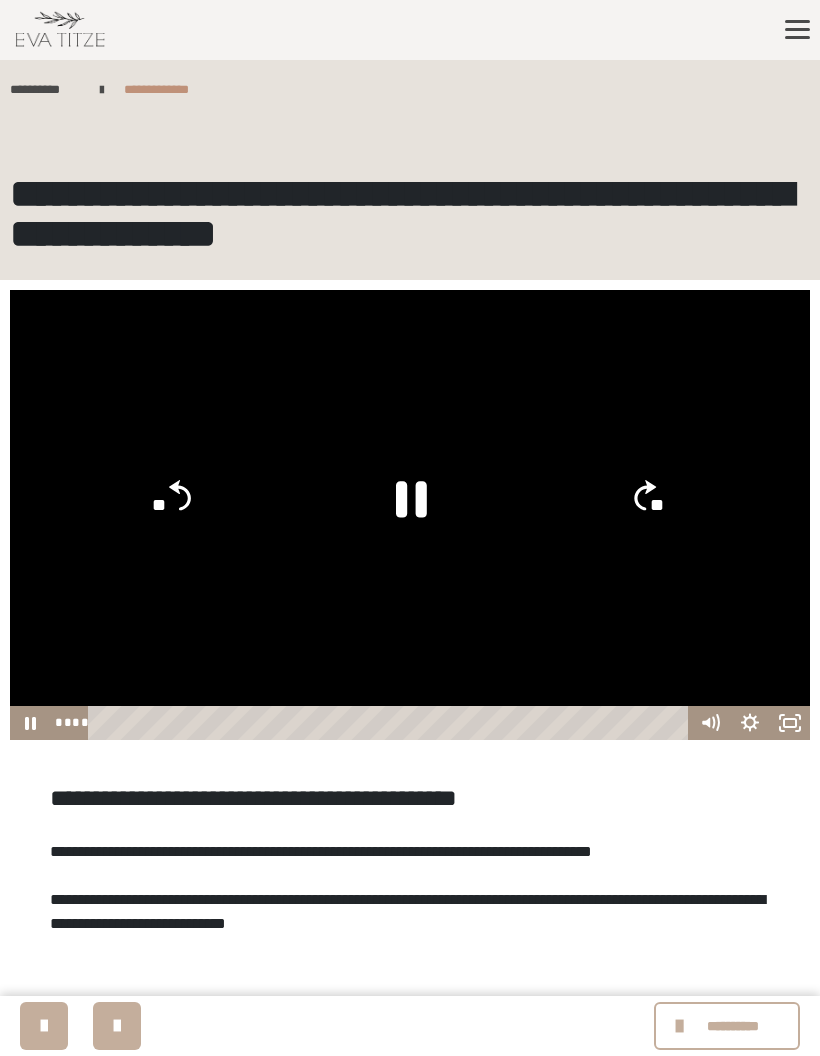 click on "**" 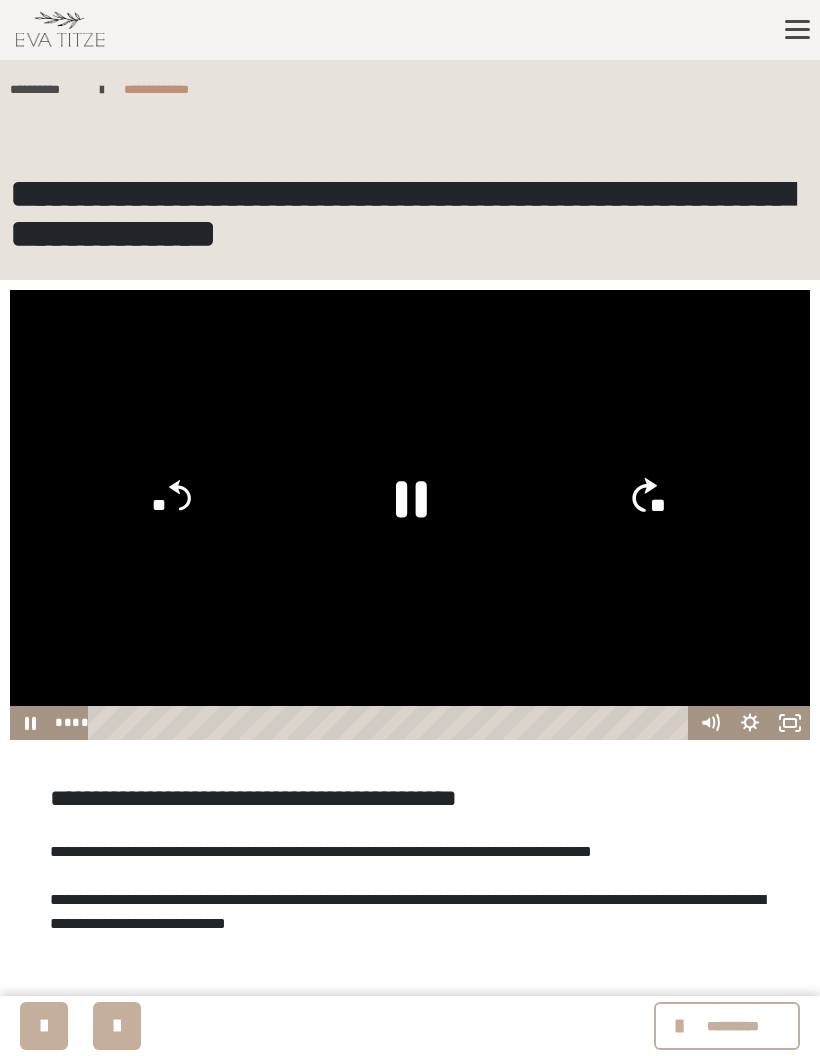 click on "**" 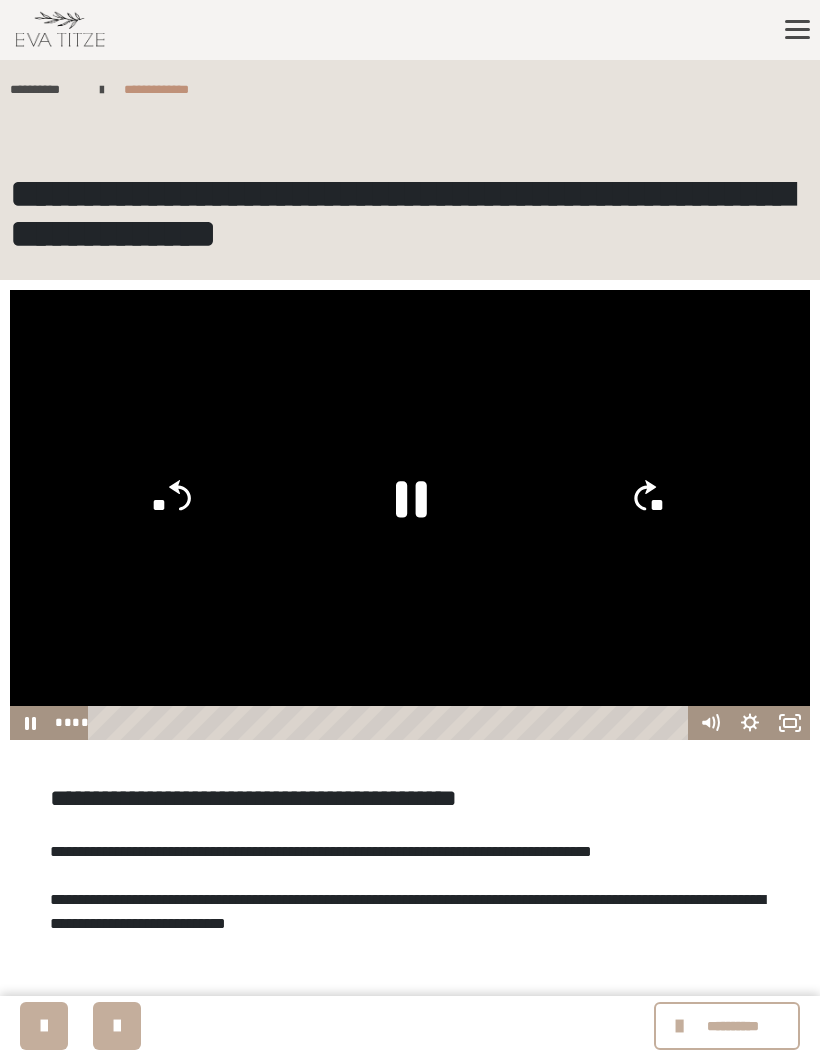 click on "**" 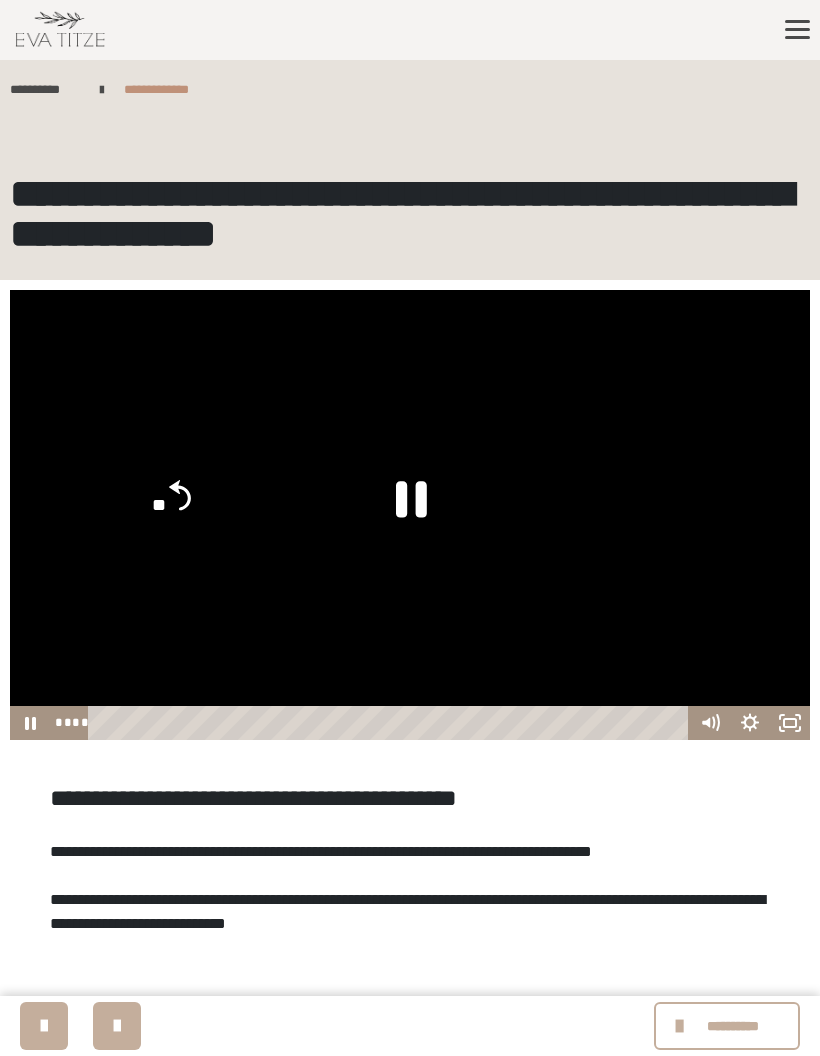 click on "**" 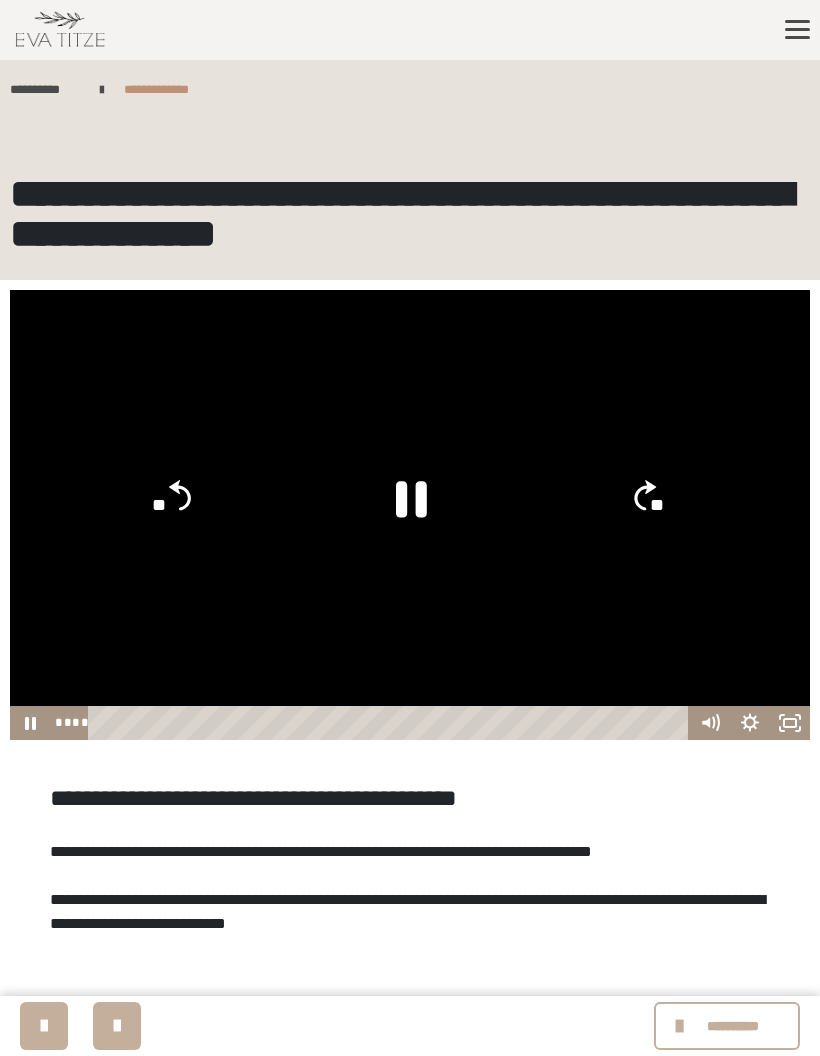 click on "**" 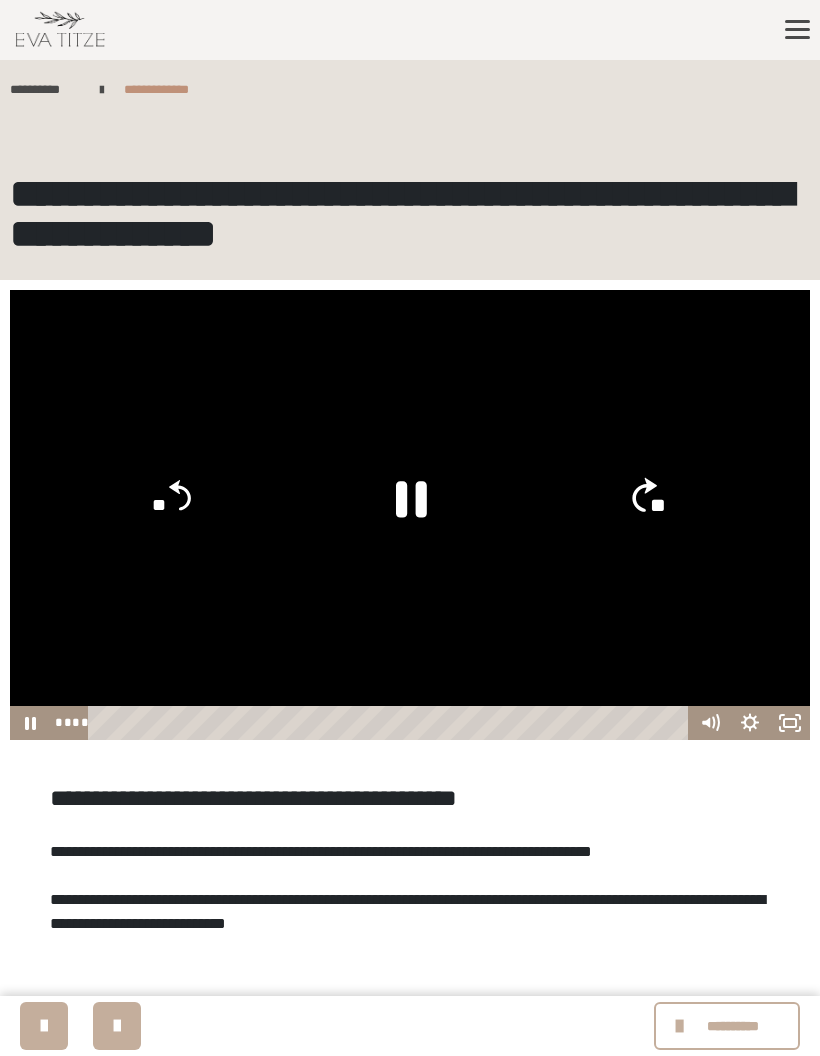 click on "**" 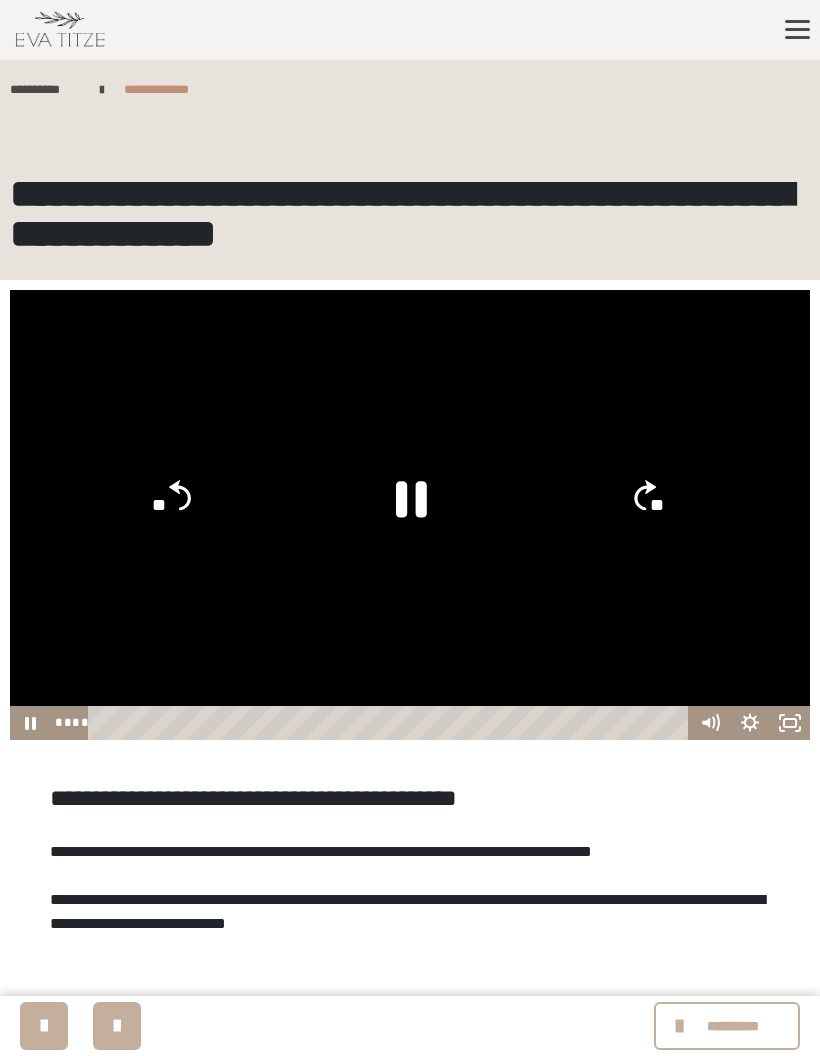 click on "**" 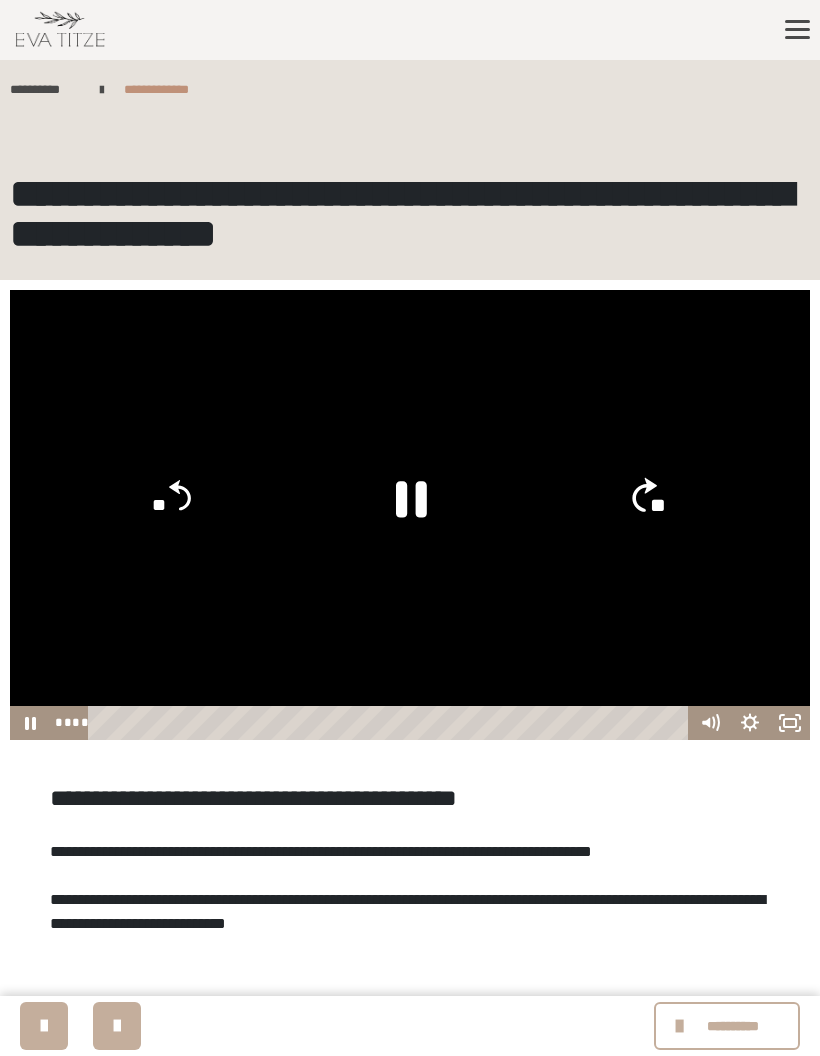 click on "**" 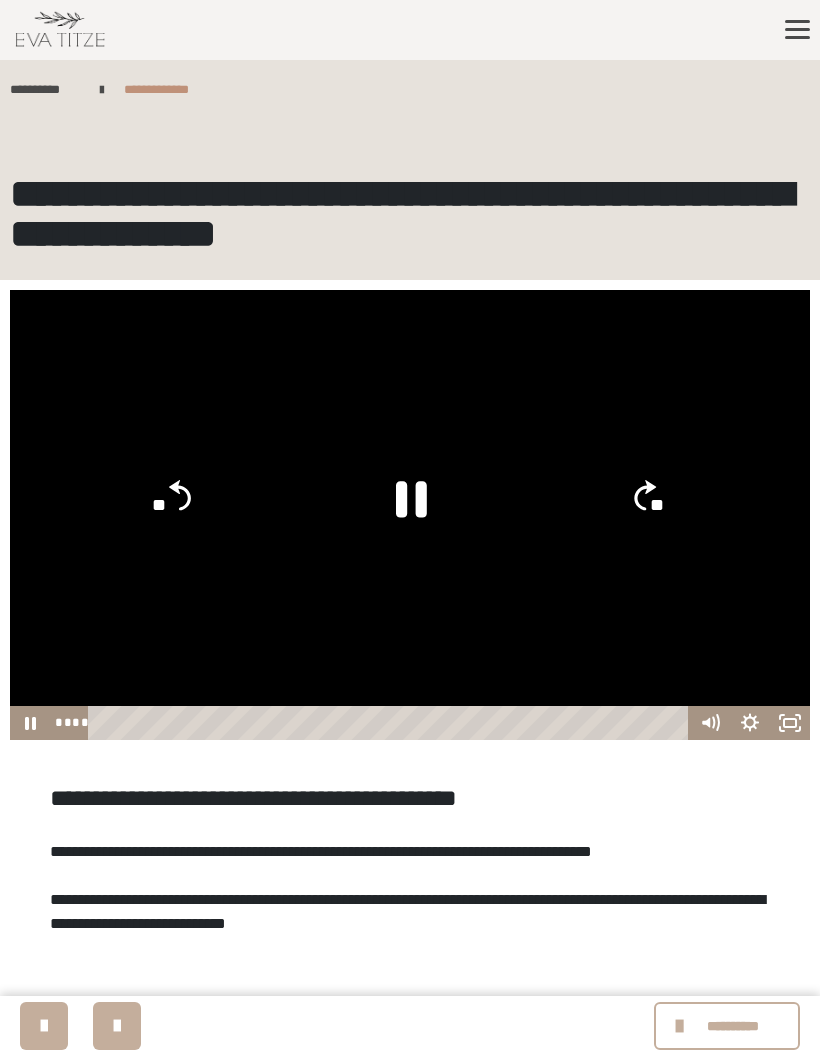 click on "**" 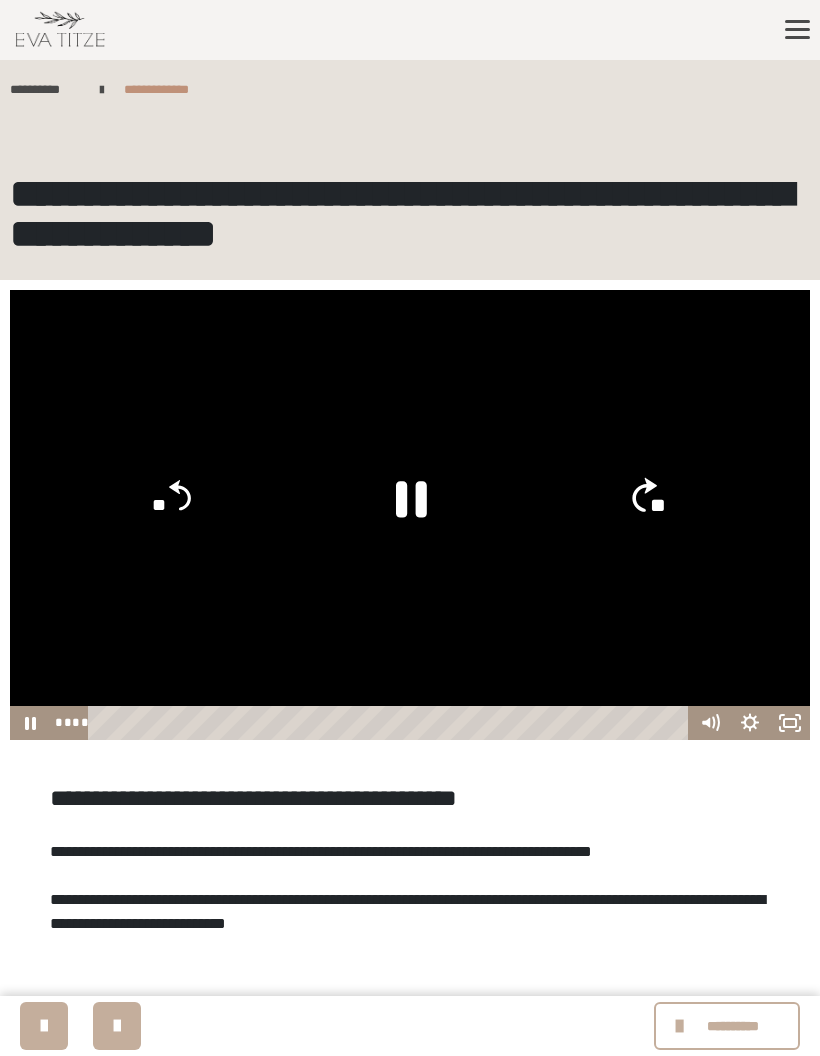click on "**" 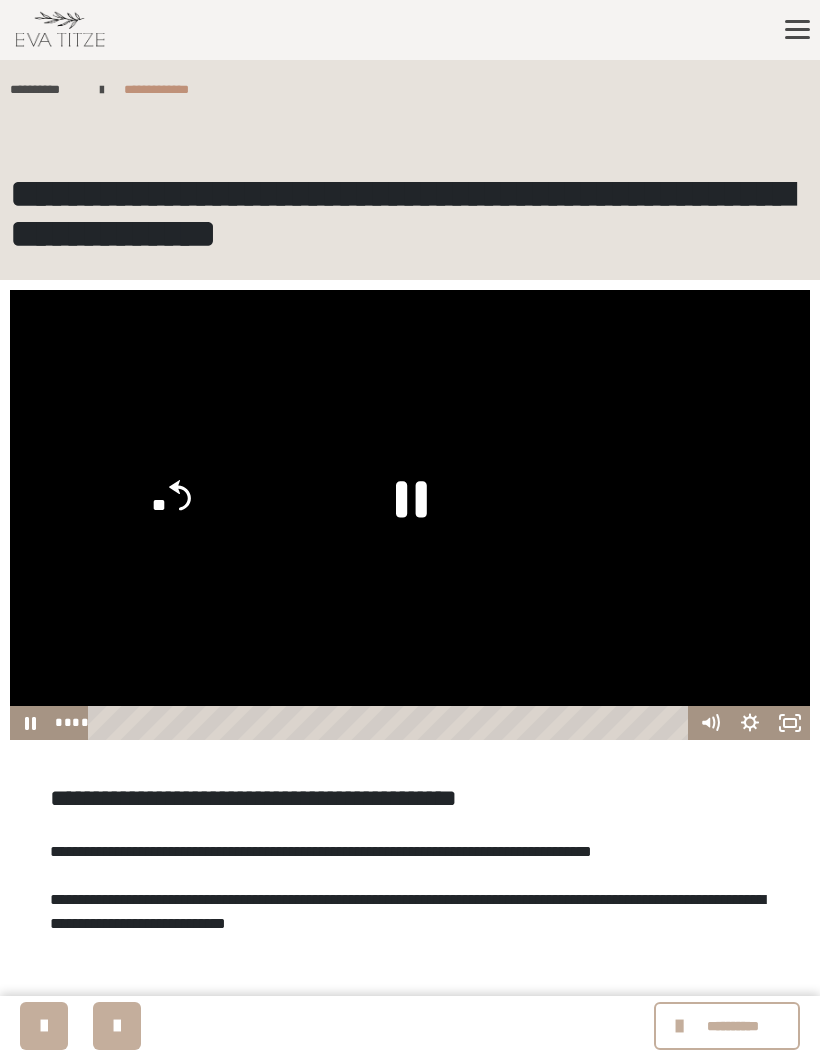 click on "**" 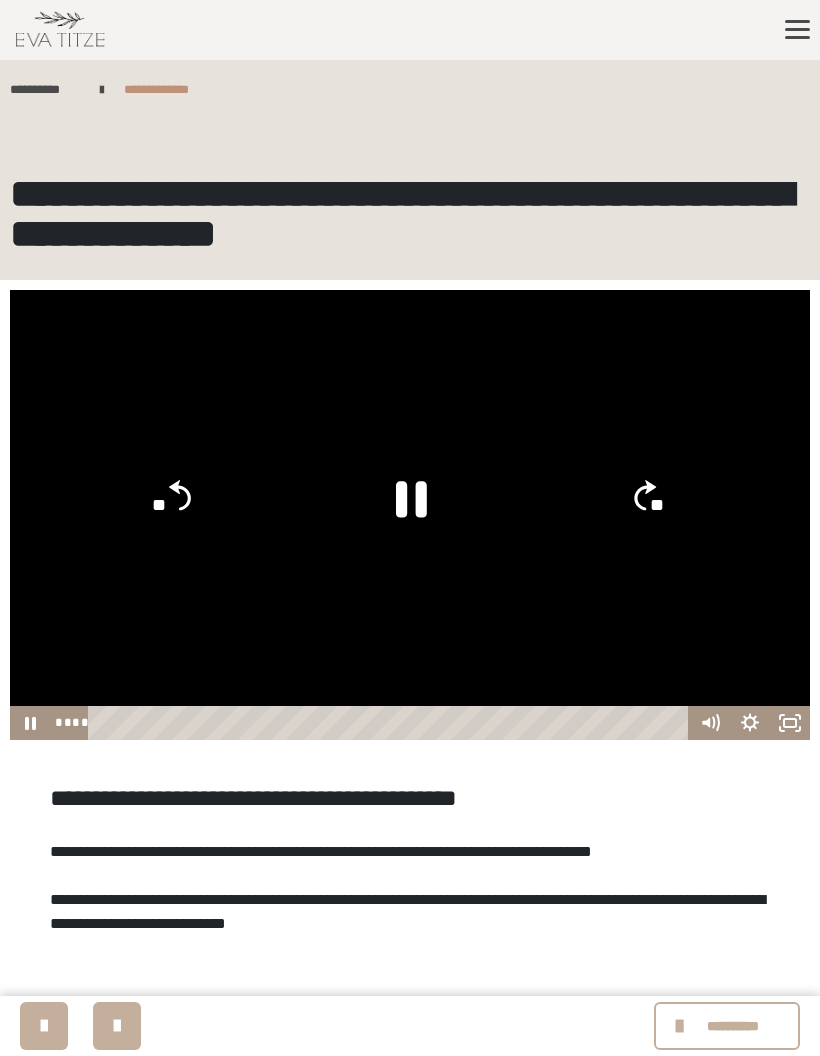 click on "**" 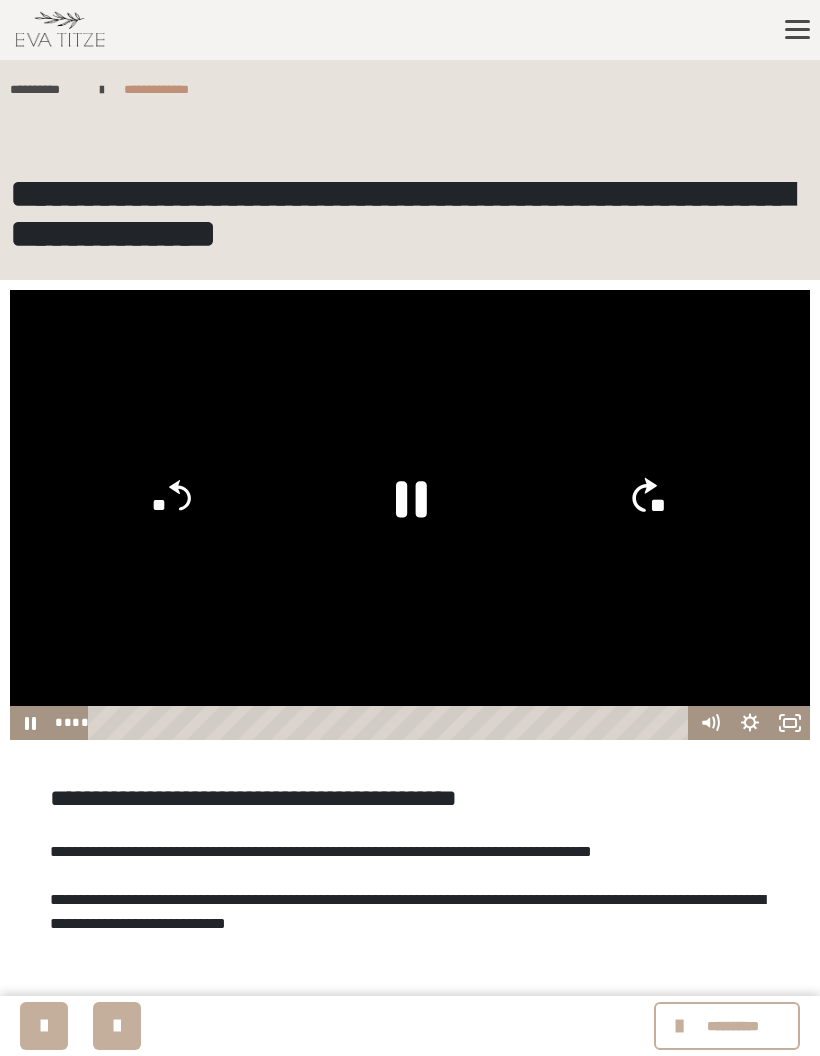 click on "**" 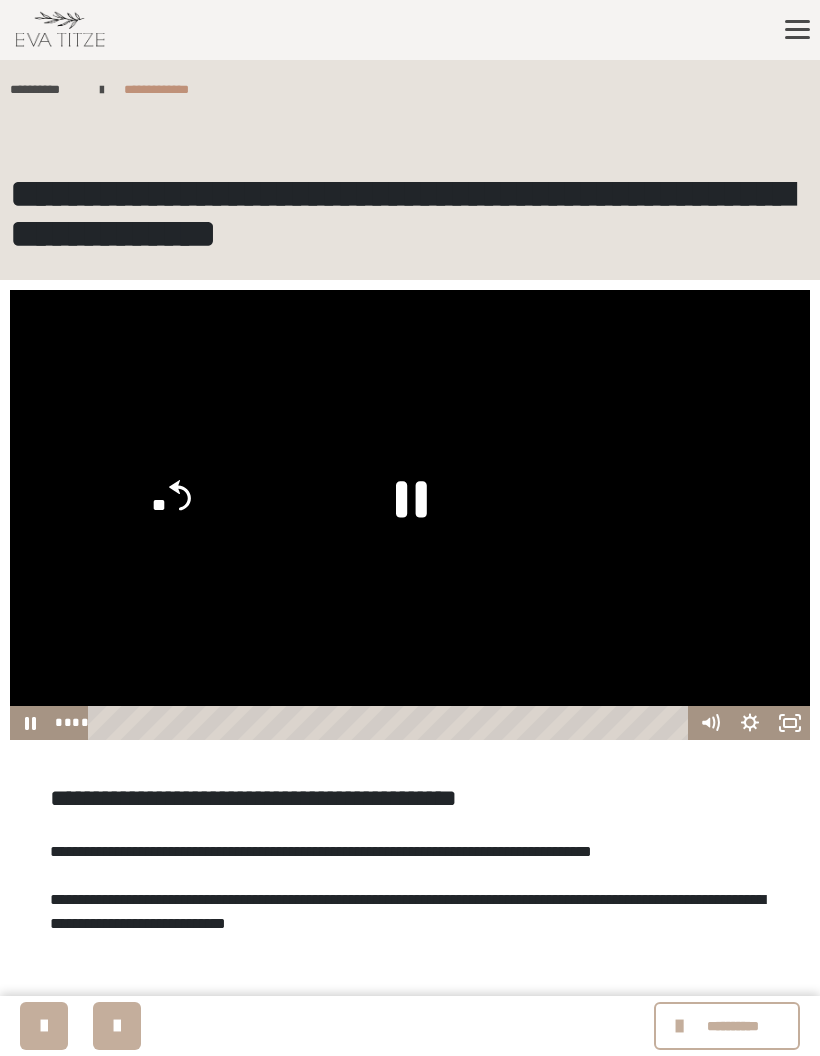 click on "**" 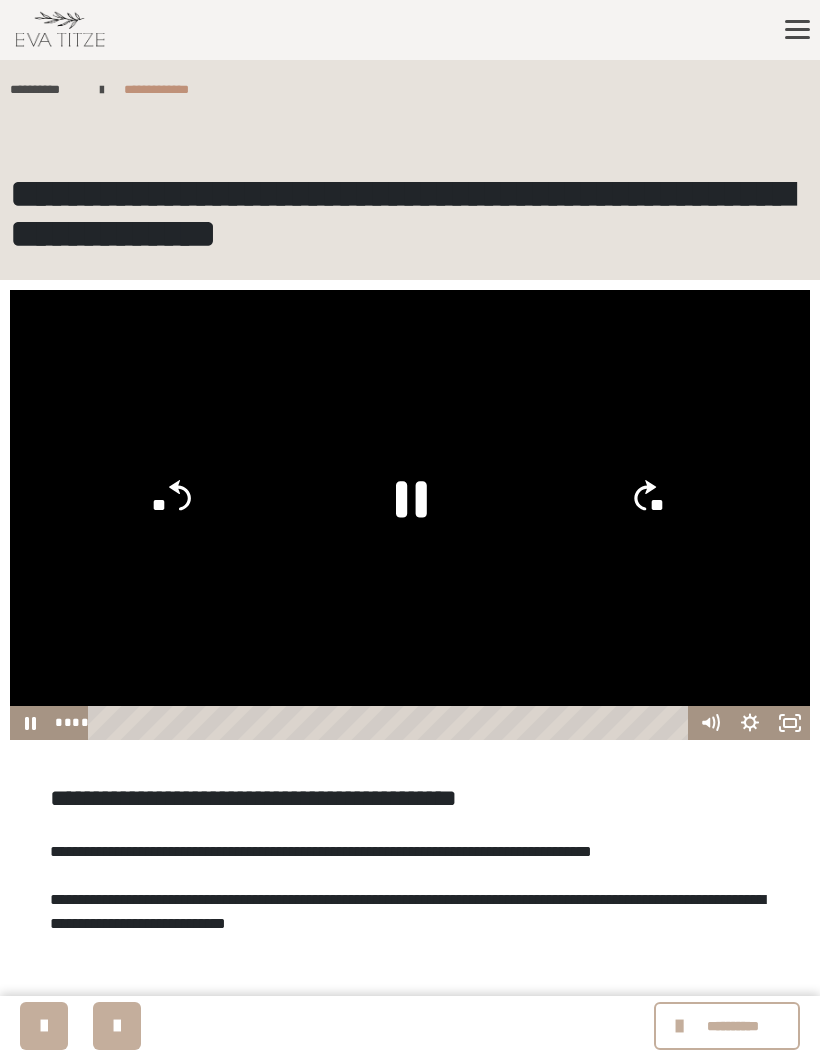 click on "**" 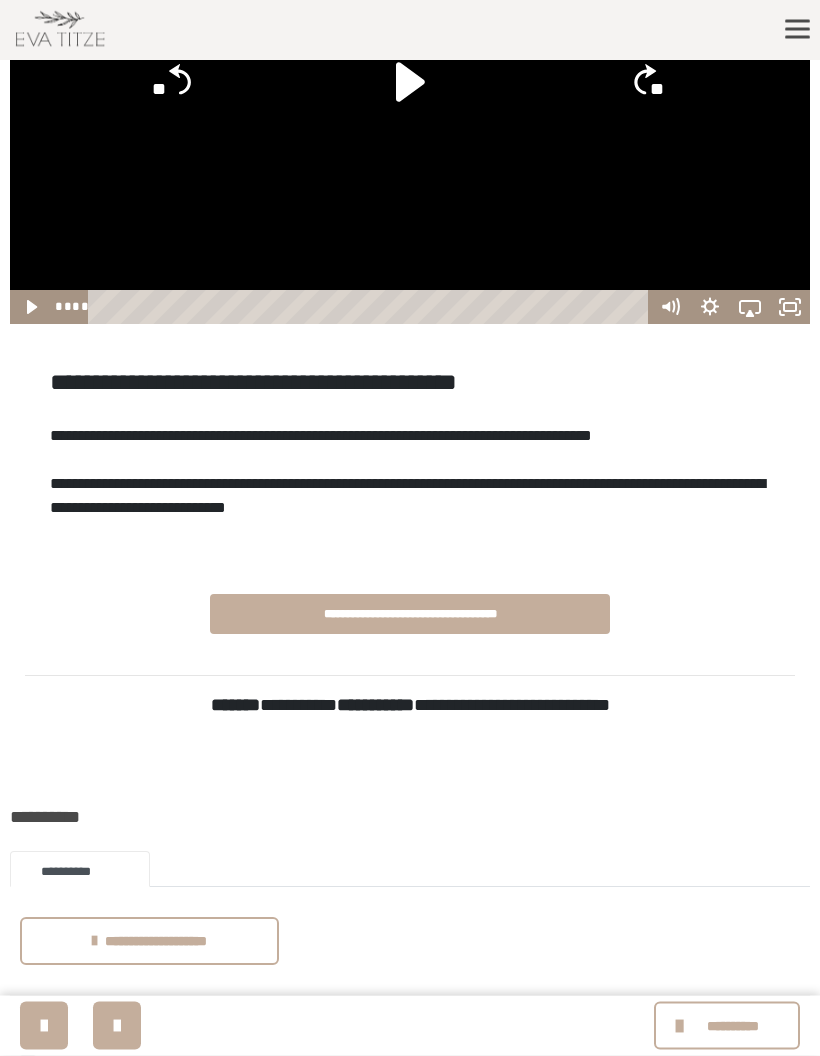 scroll, scrollTop: 416, scrollLeft: 0, axis: vertical 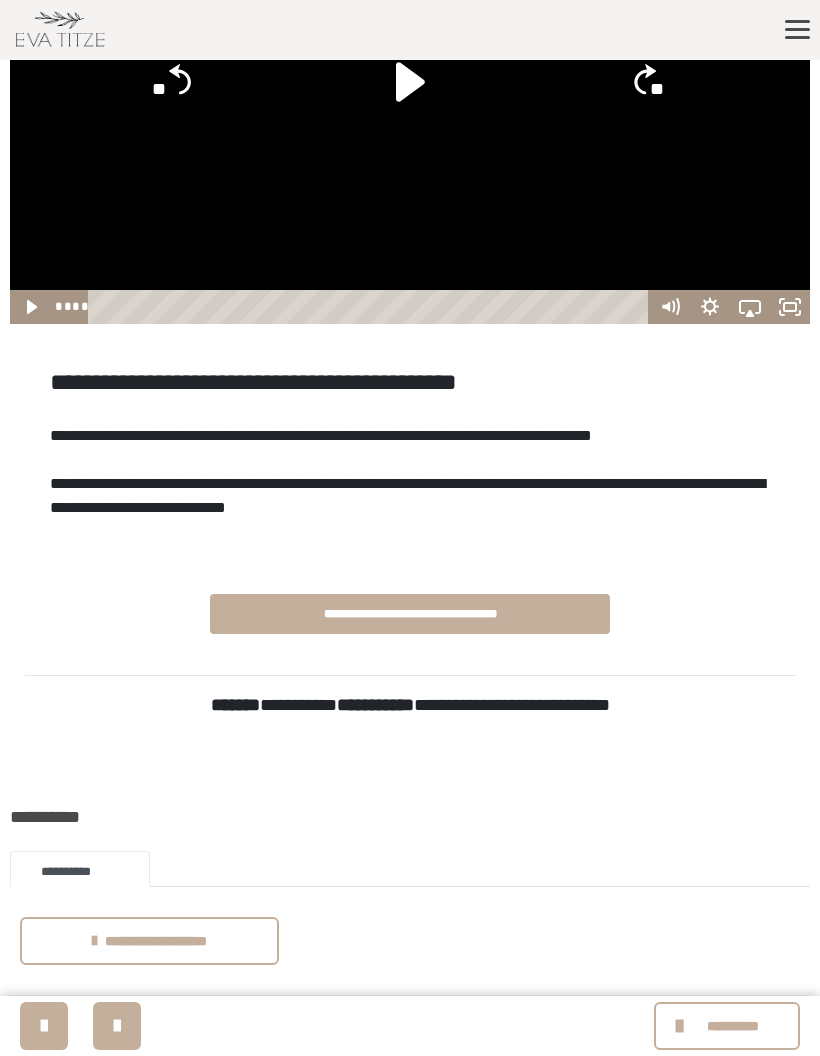 click at bounding box center [117, 1026] 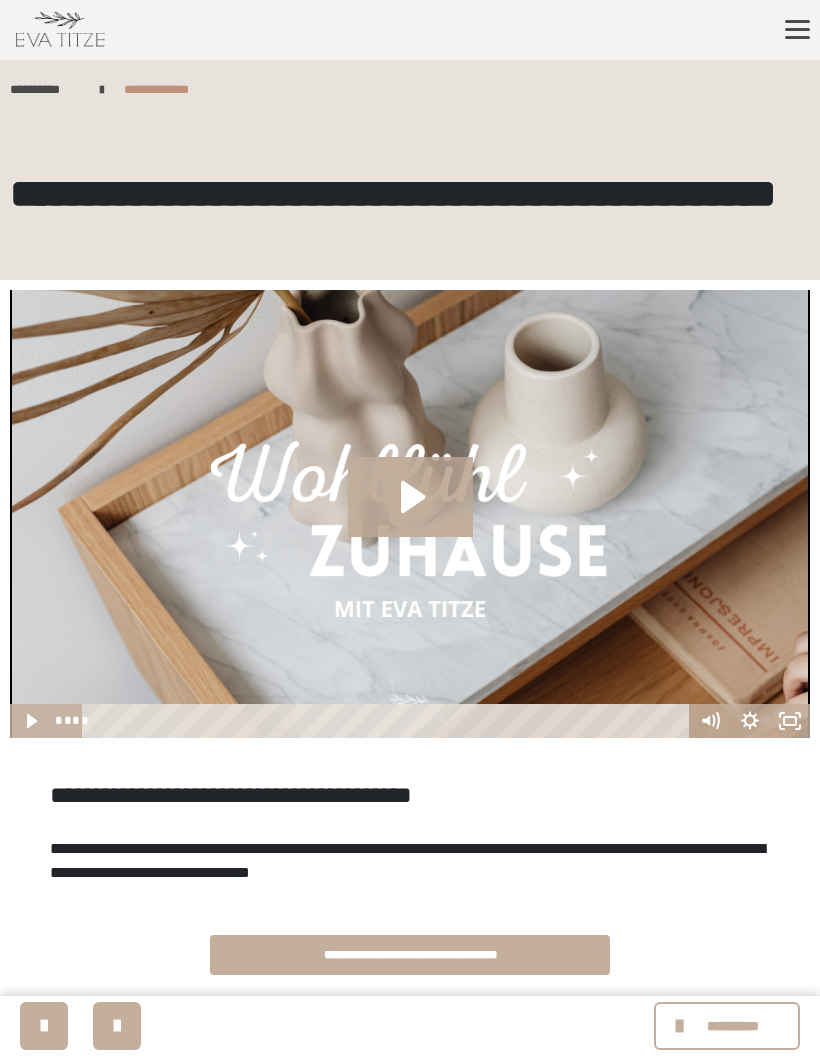click at bounding box center (117, 1026) 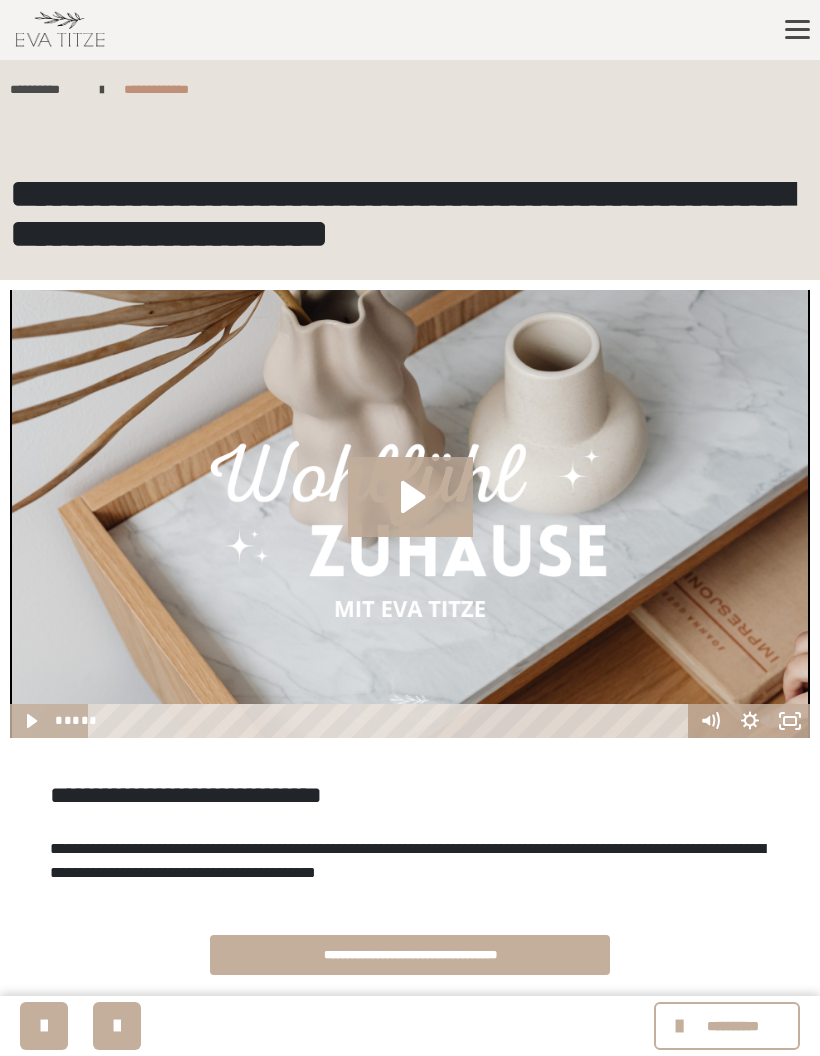 click 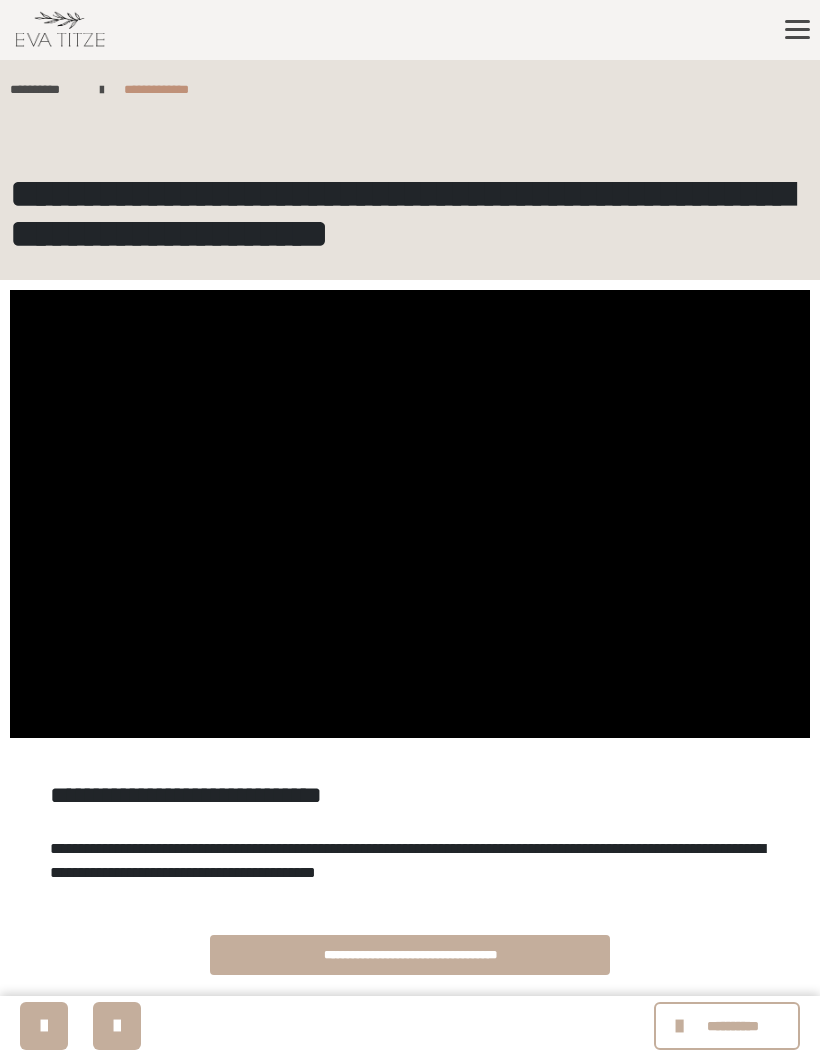 click at bounding box center [410, 514] 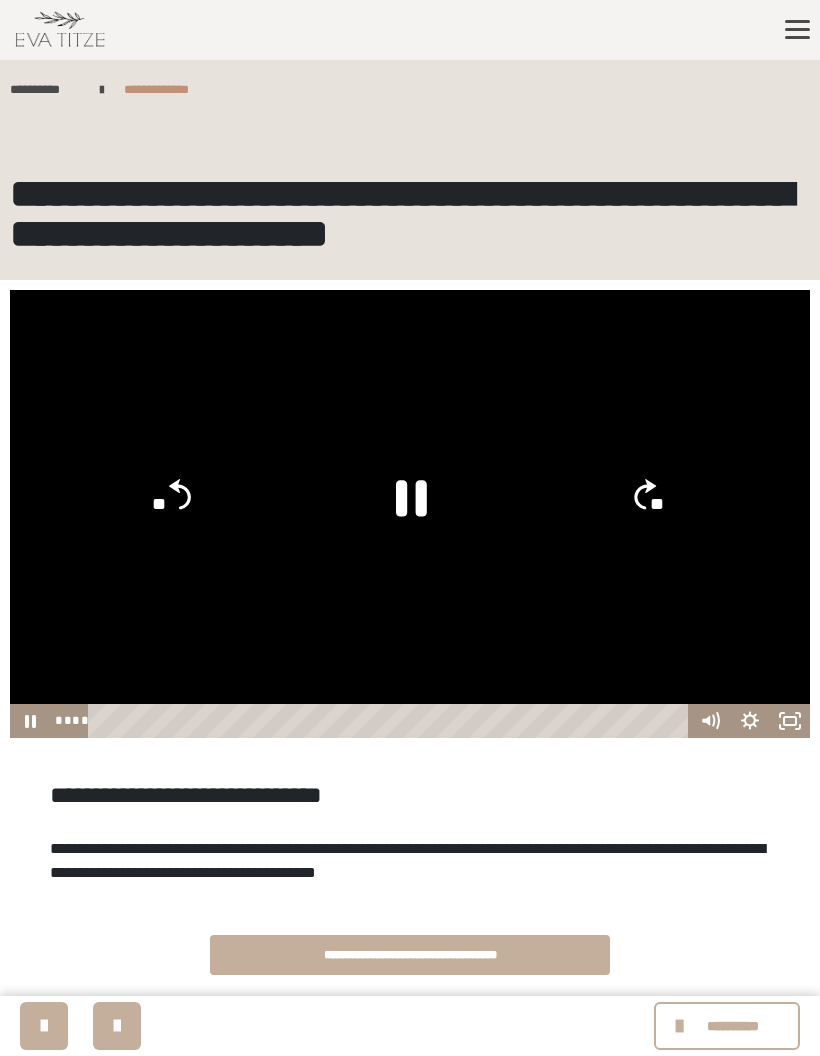 click at bounding box center [410, 514] 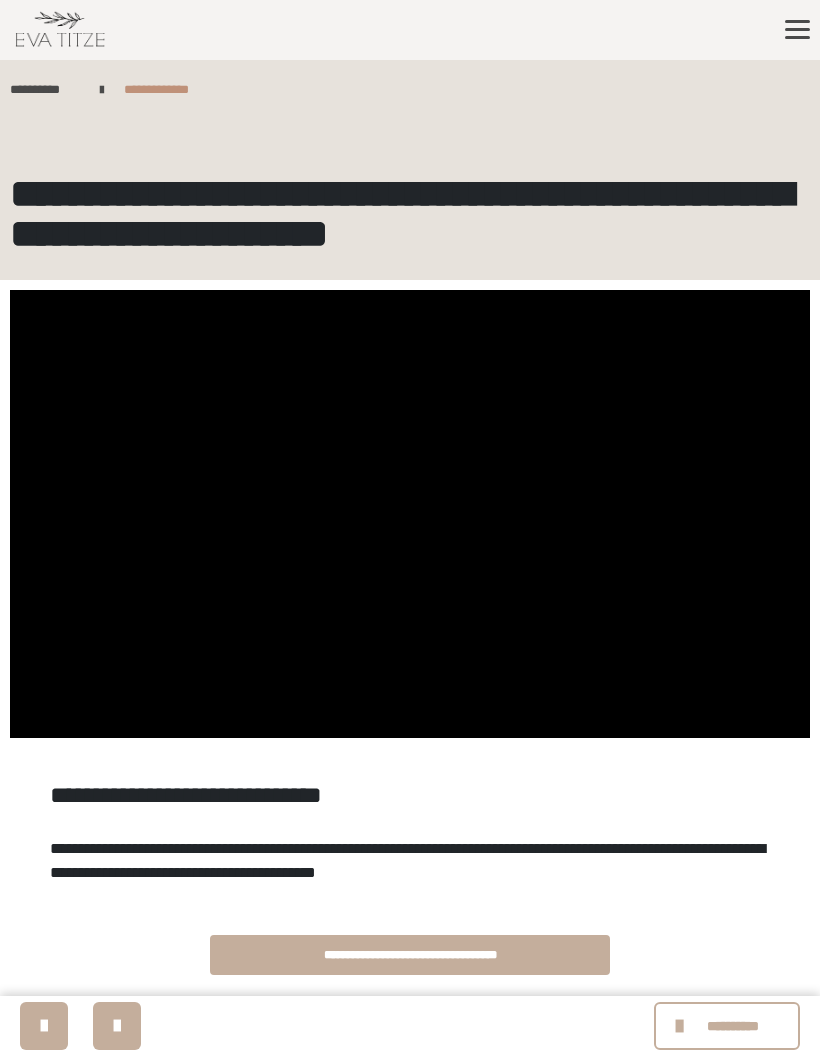 click at bounding box center (410, 514) 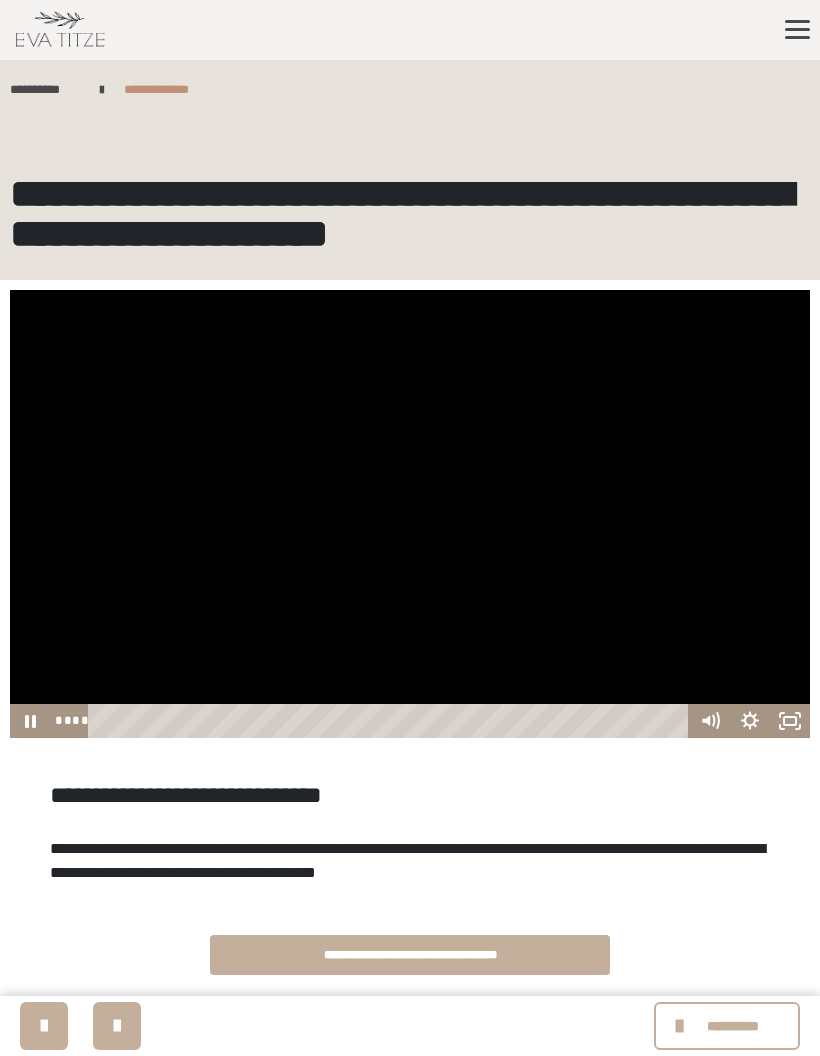 click at bounding box center (410, 514) 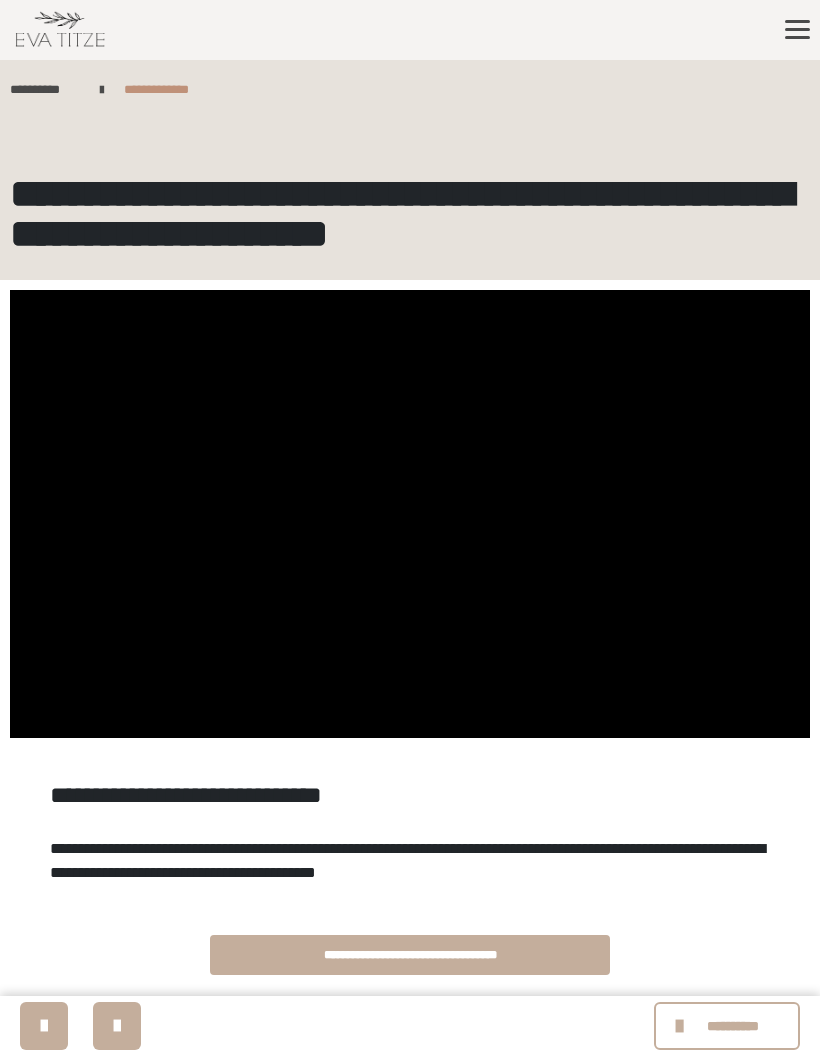 click at bounding box center (410, 514) 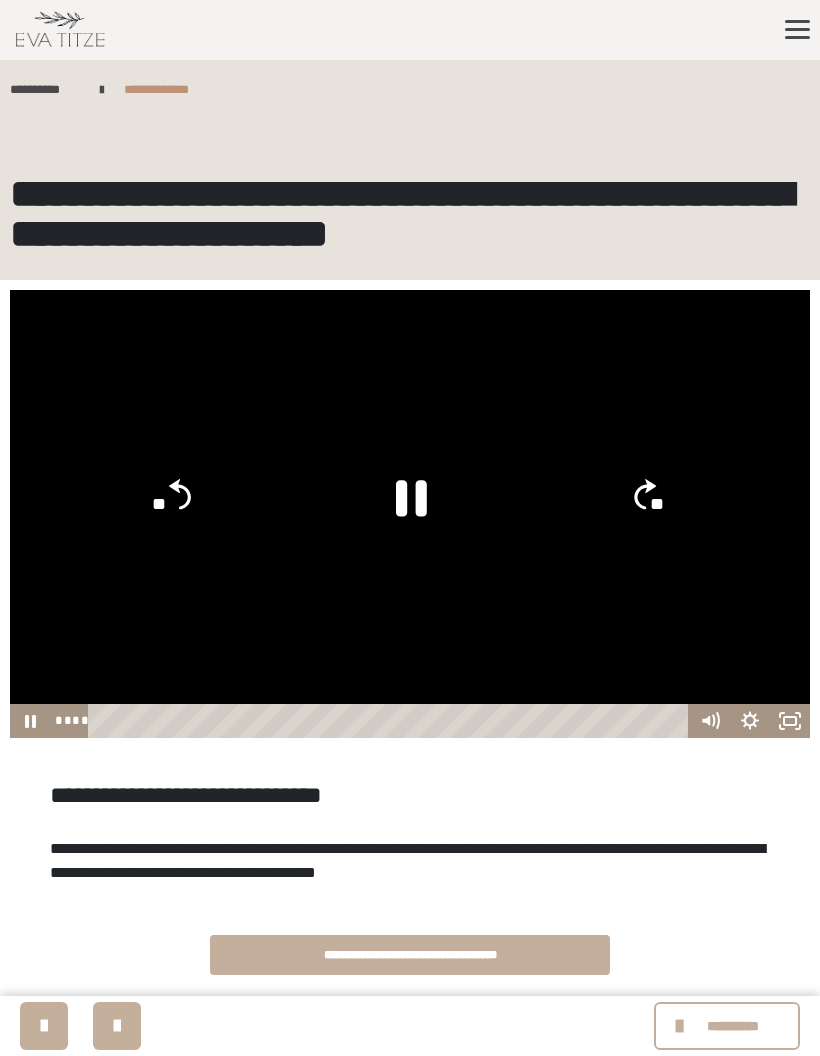 click on "**" 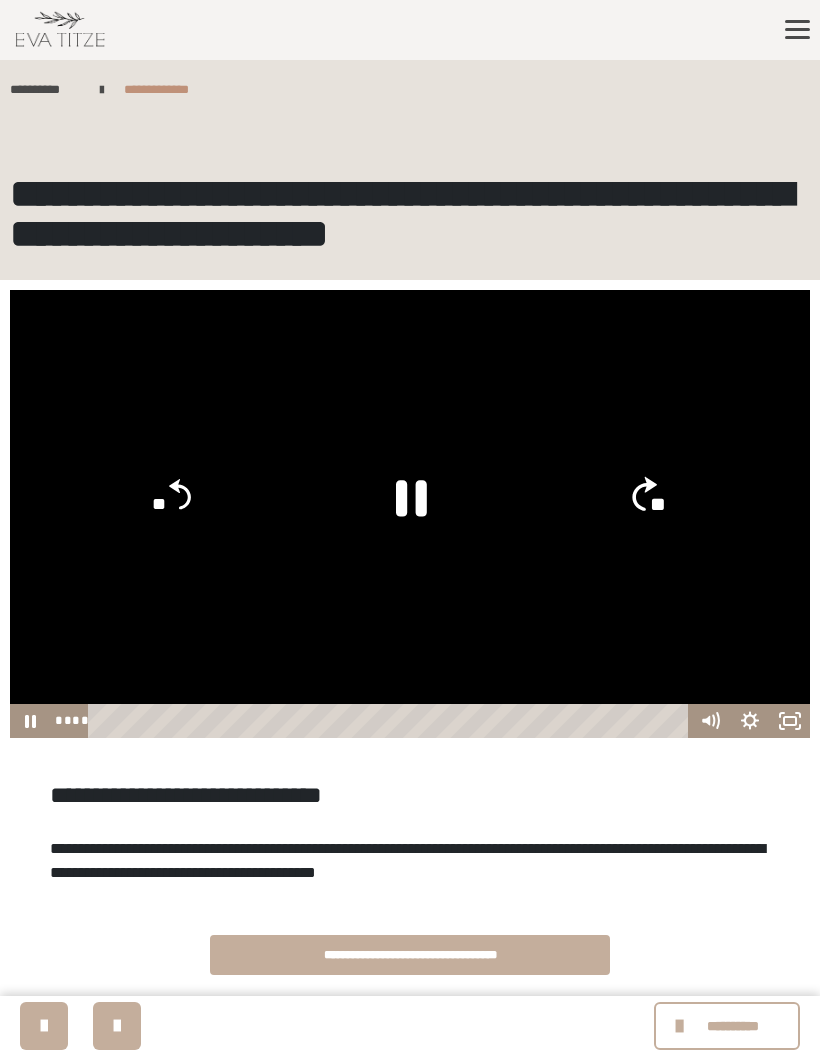 click on "**" 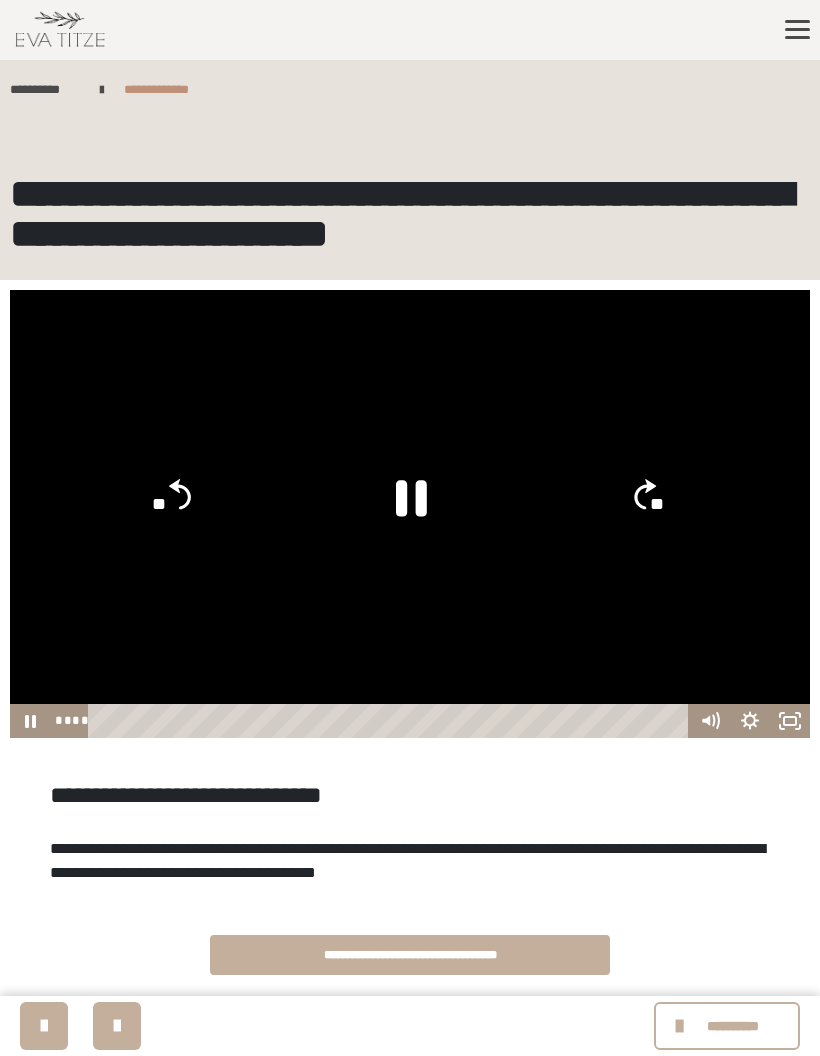 click 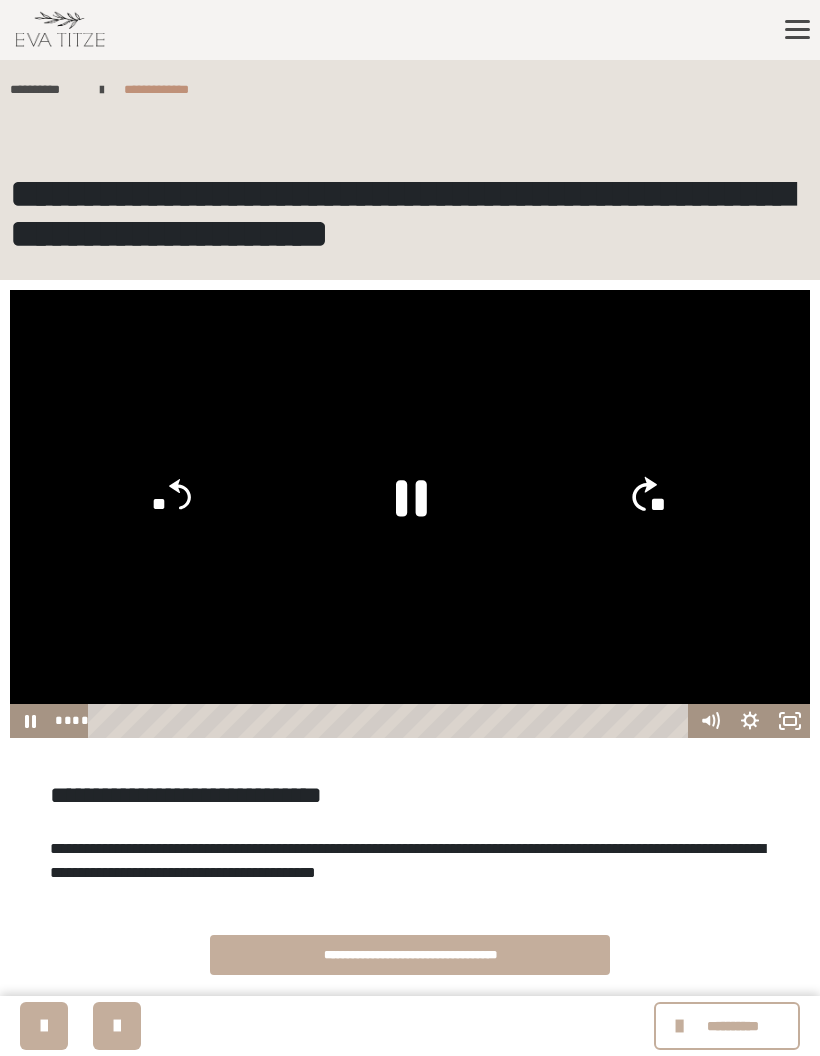 click on "**" 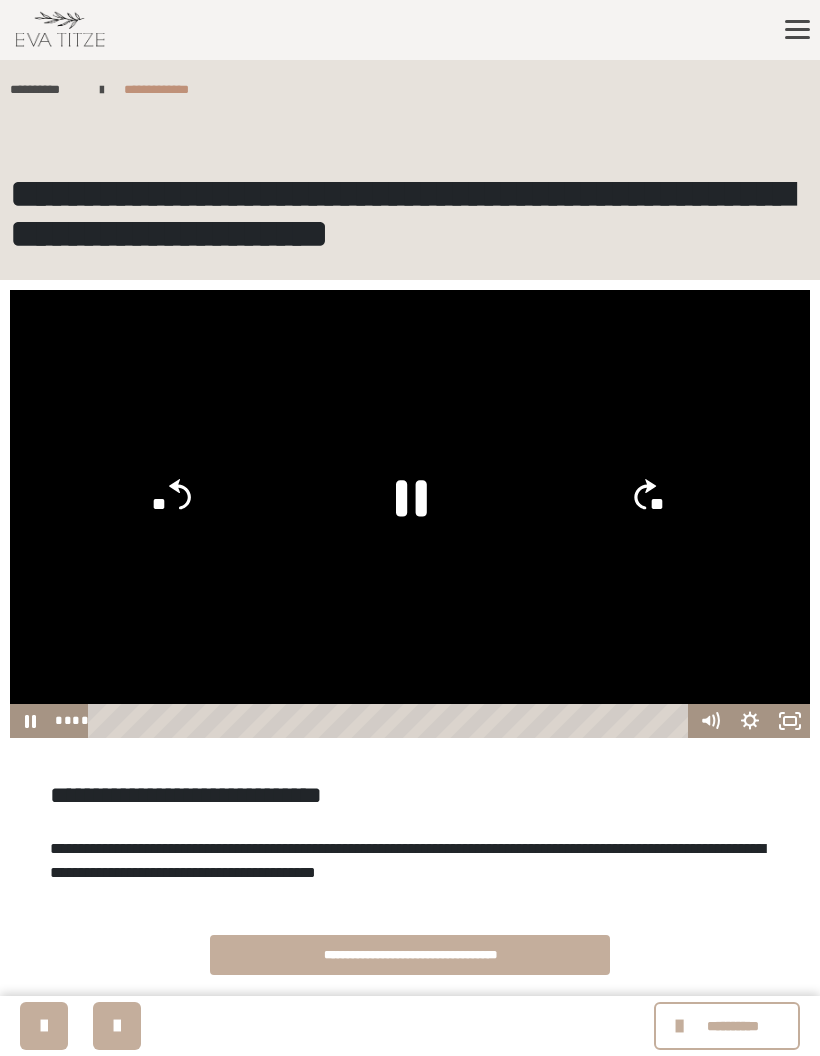 click on "**" 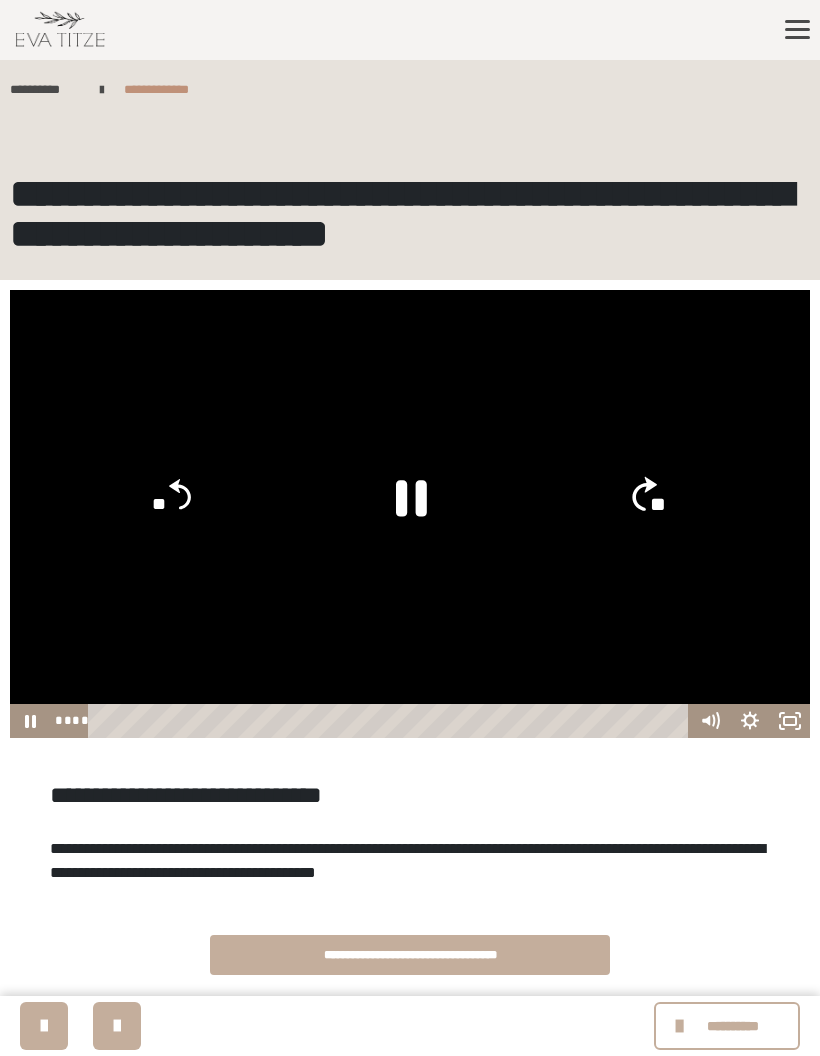 click on "**" 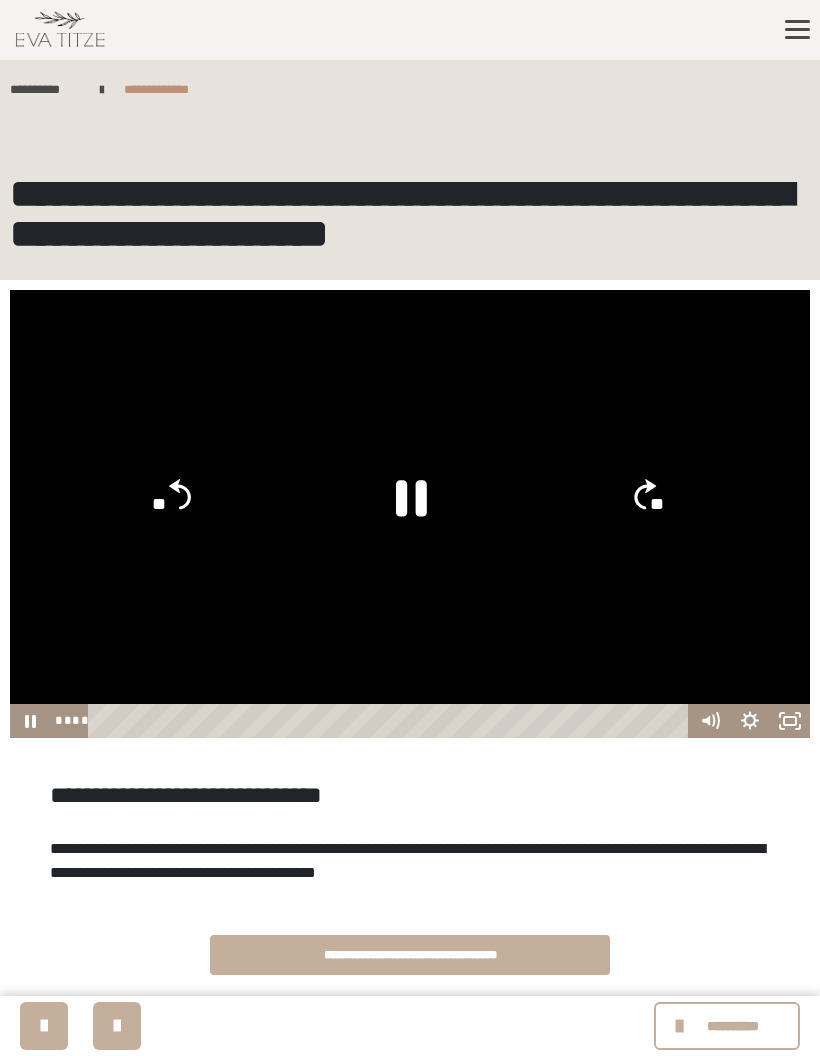 click on "**" 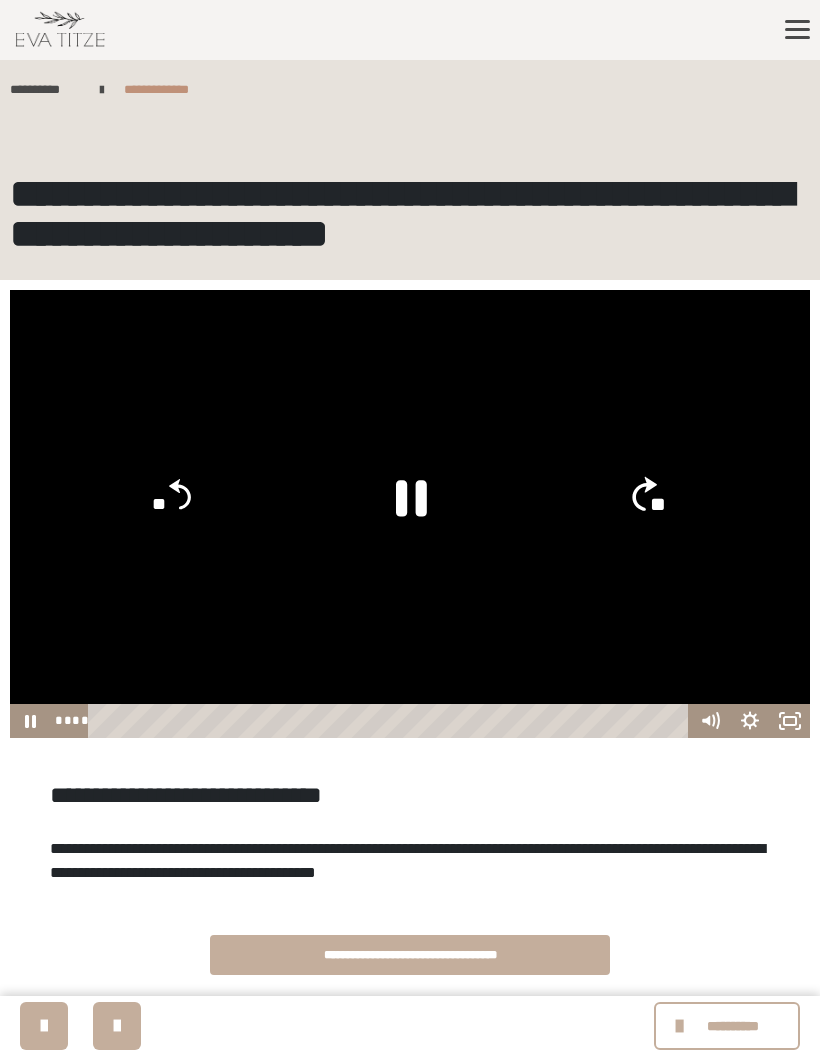 click on "**" 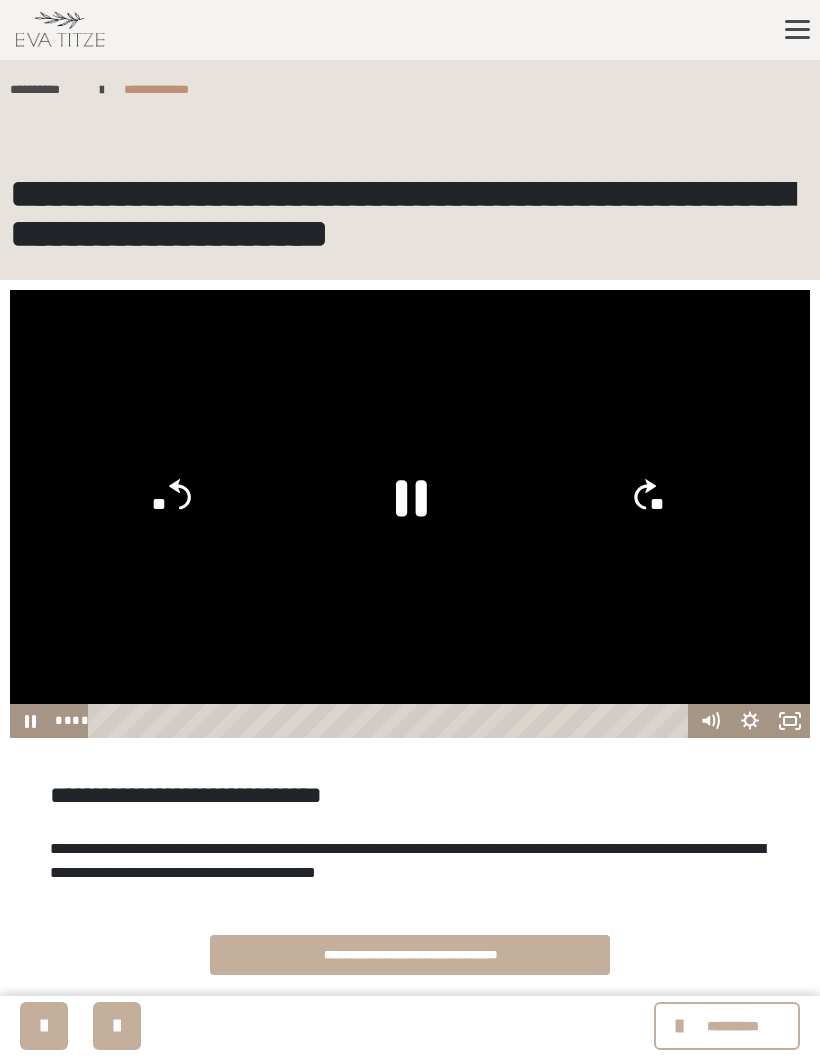 click on "**" 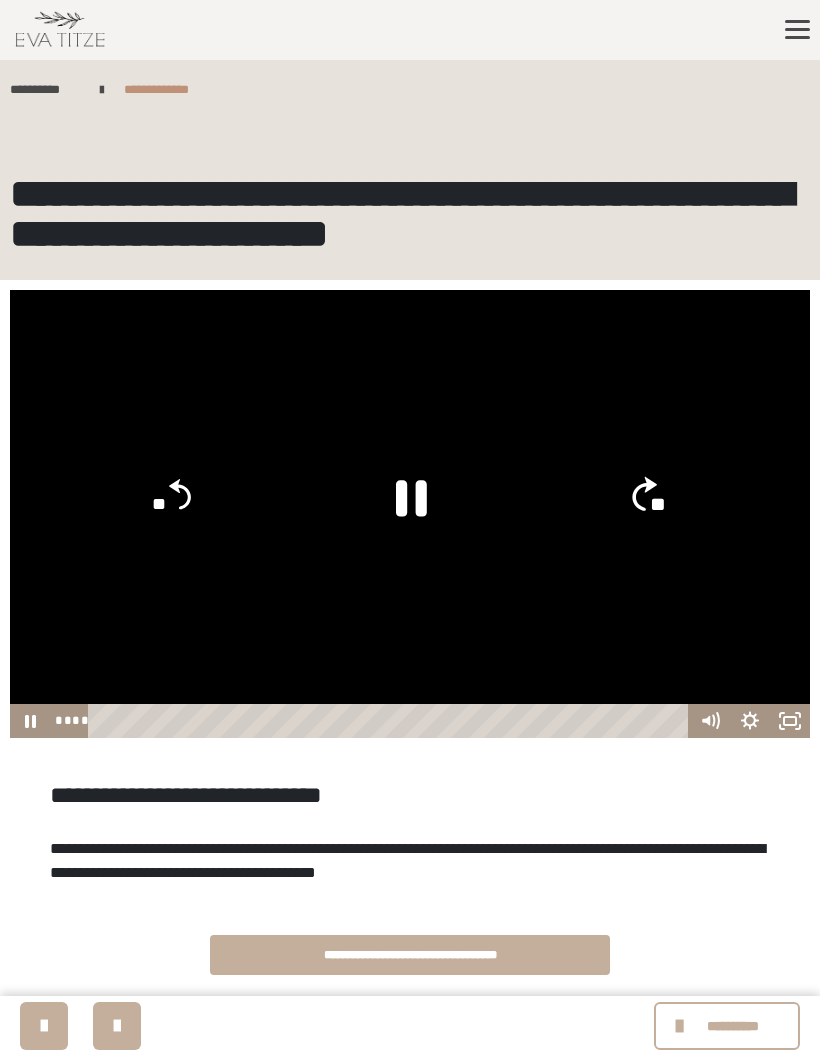 click on "**" 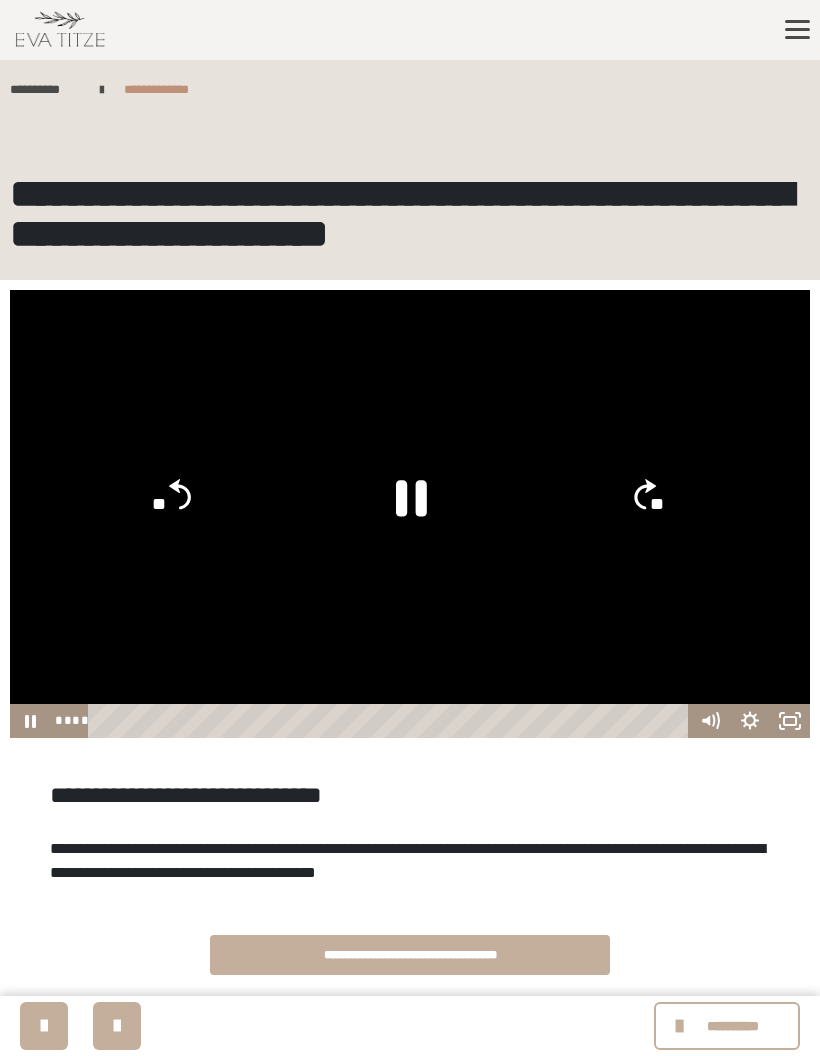click on "**" 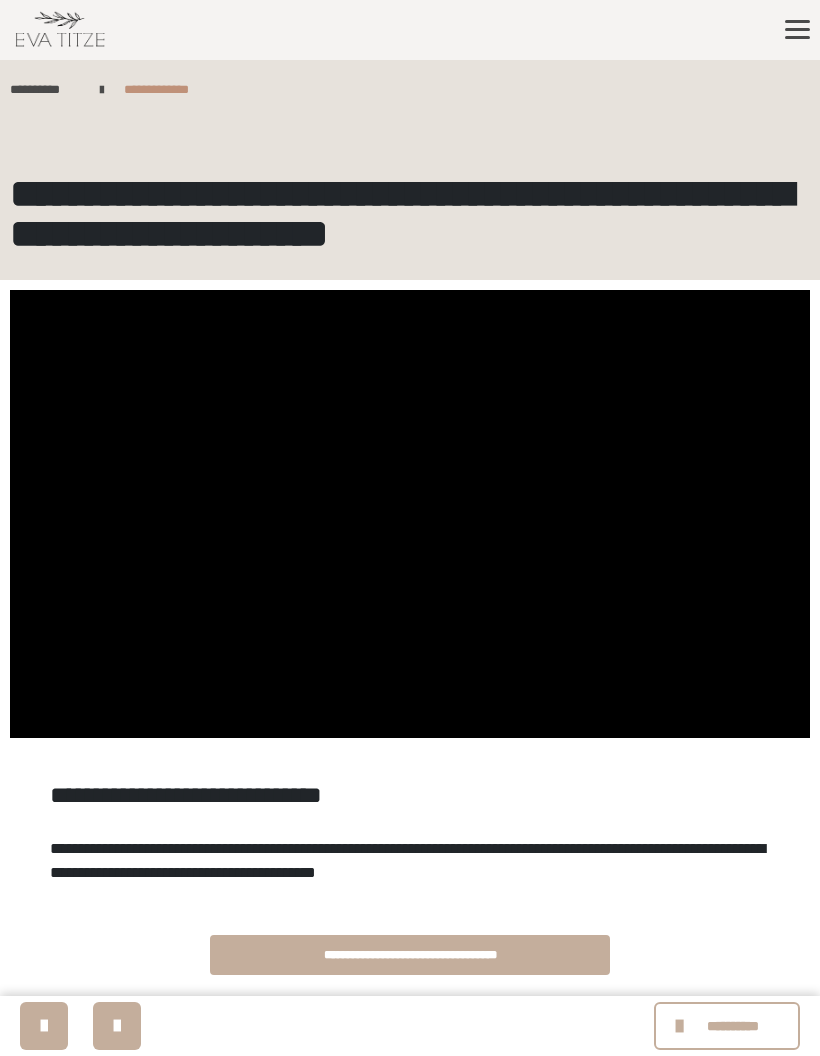 click at bounding box center (410, 514) 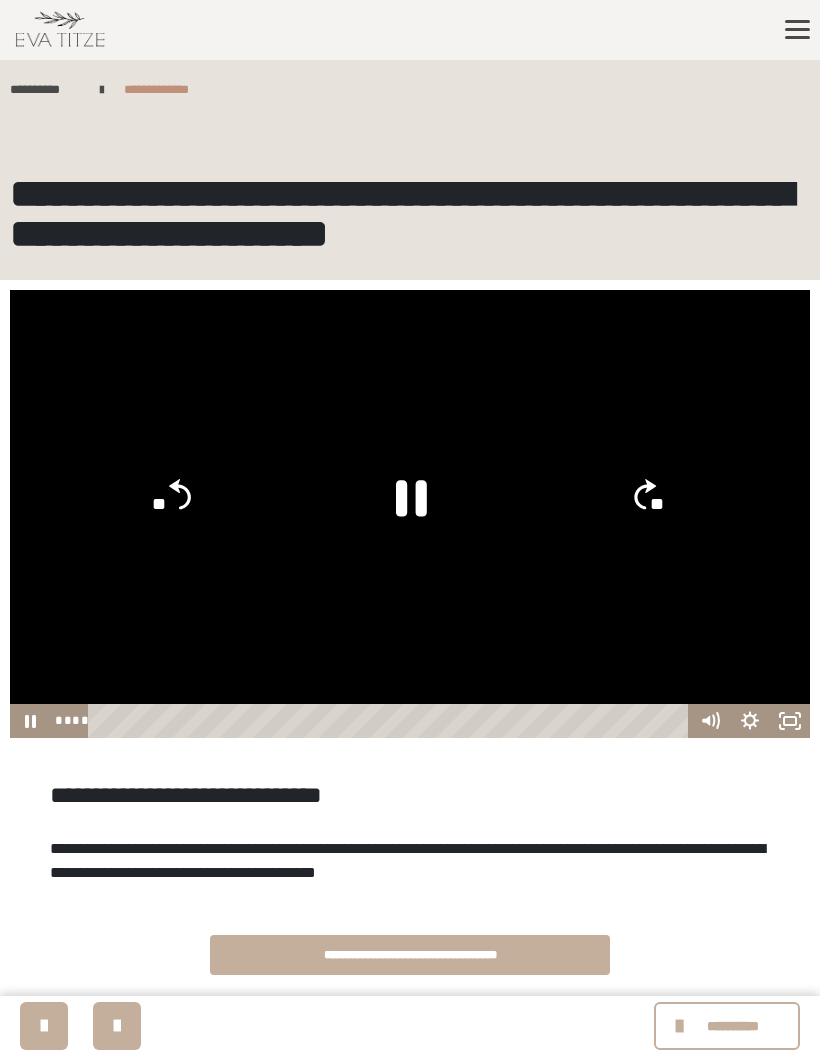 click on "**" 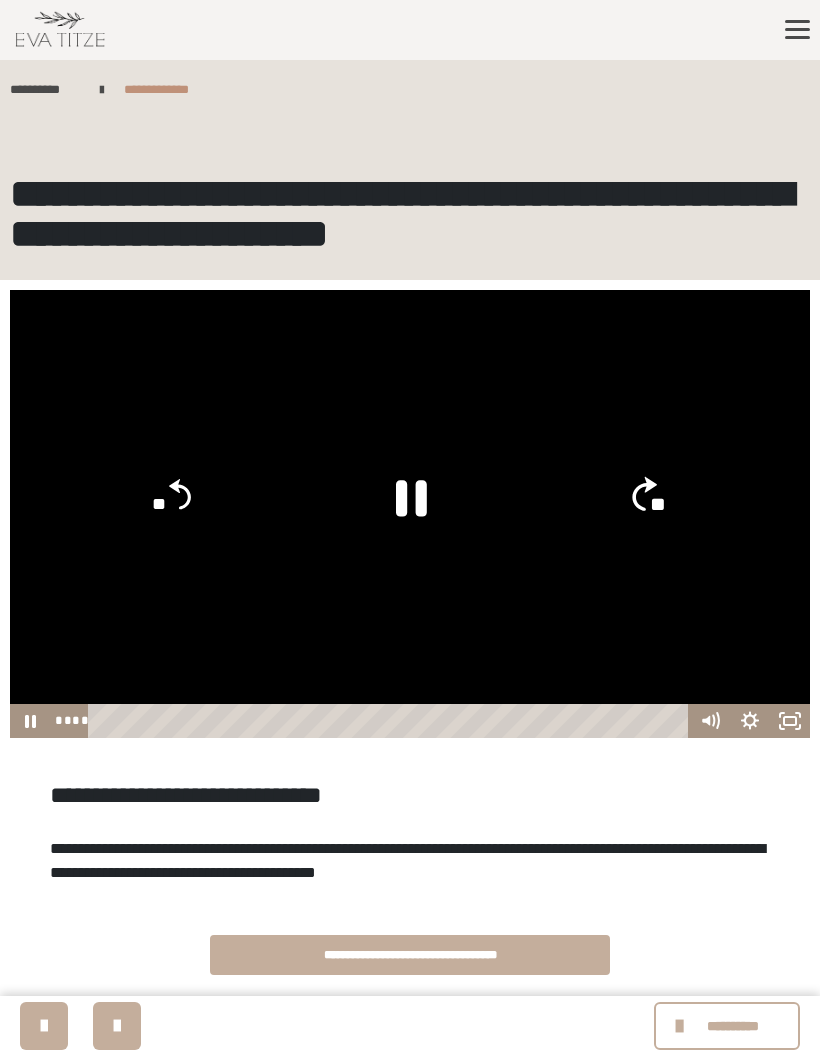 click on "**" 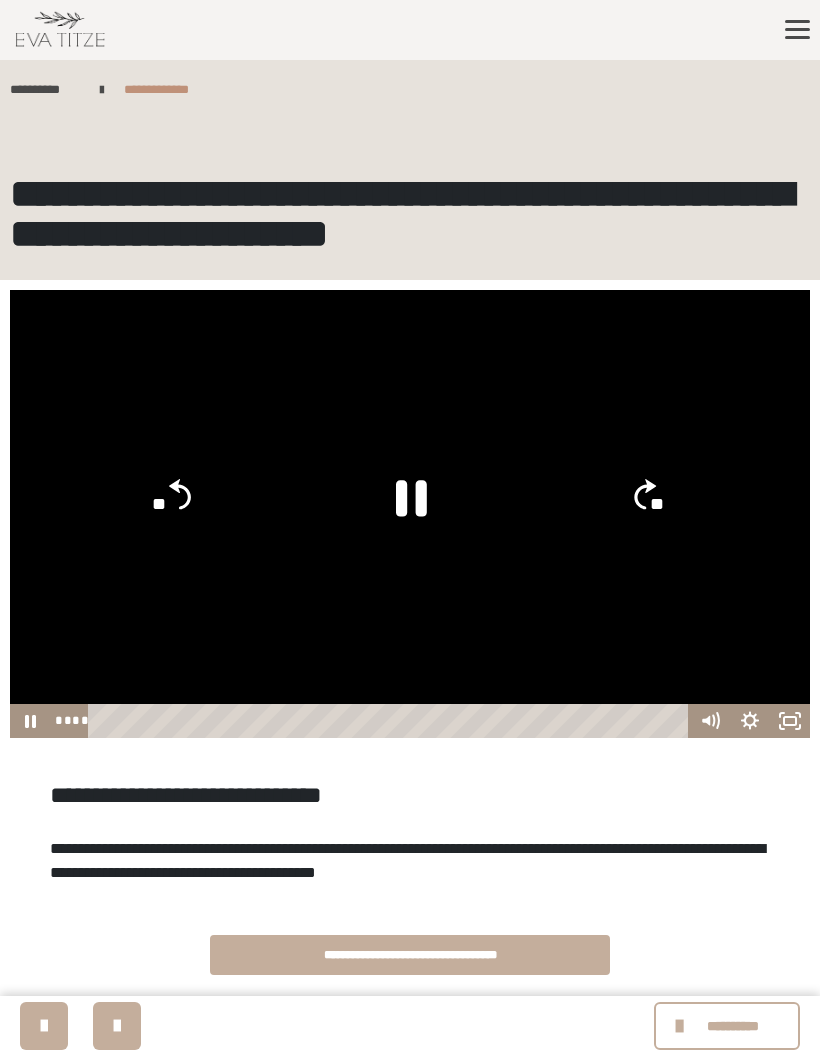 click on "**" 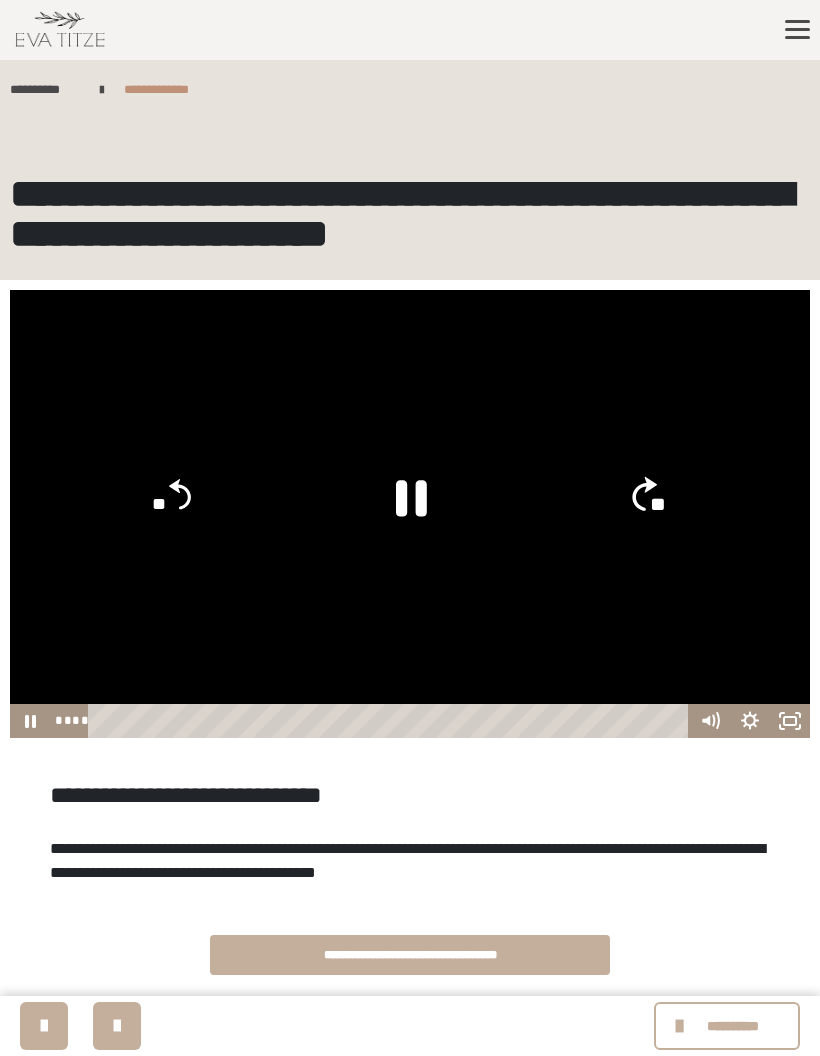 click on "**" 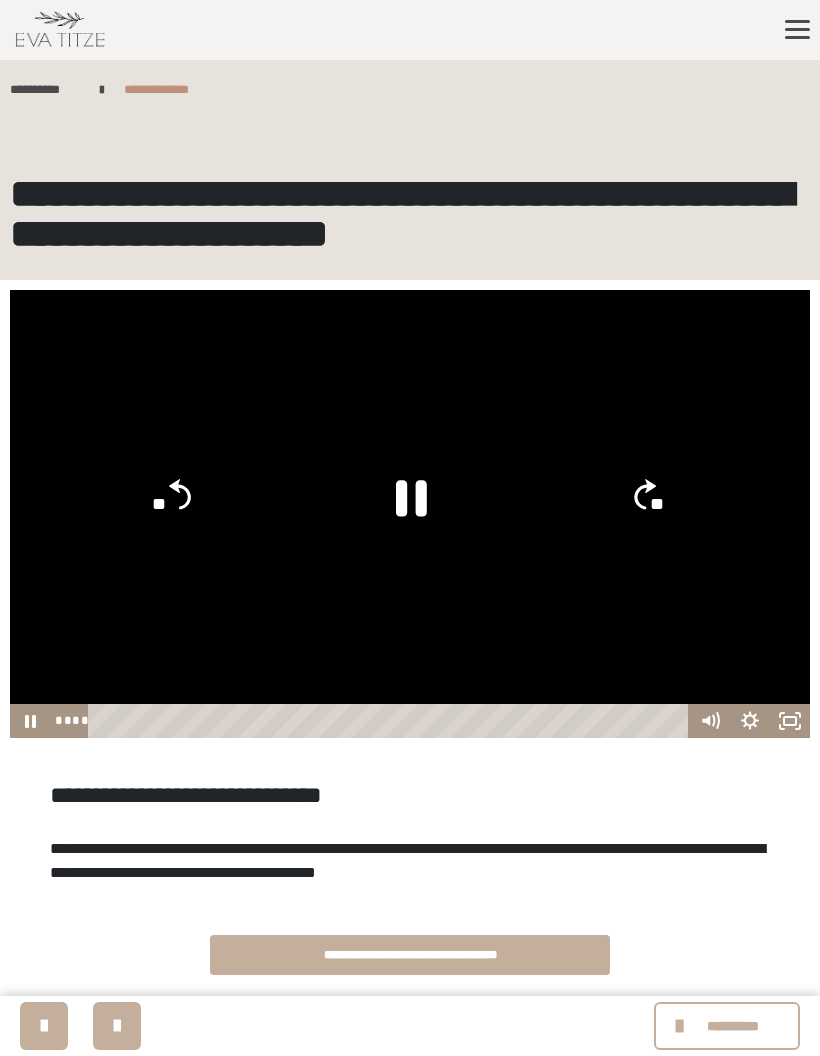 click on "**" 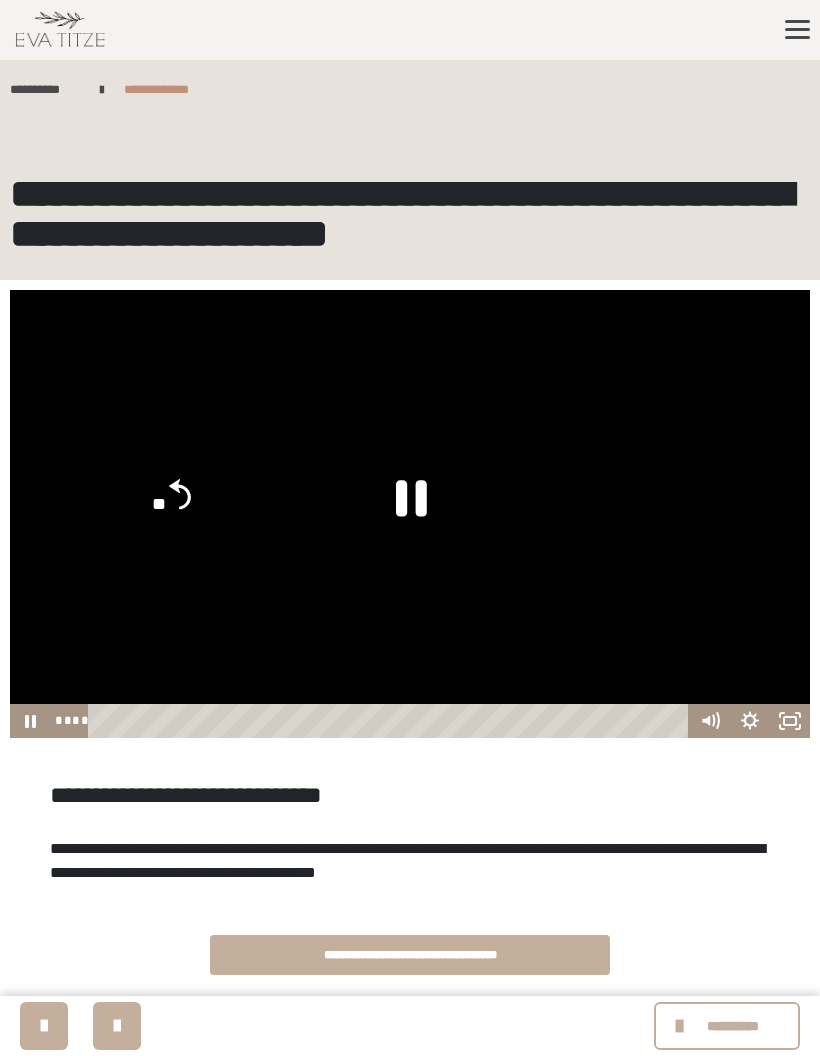 click on "**" 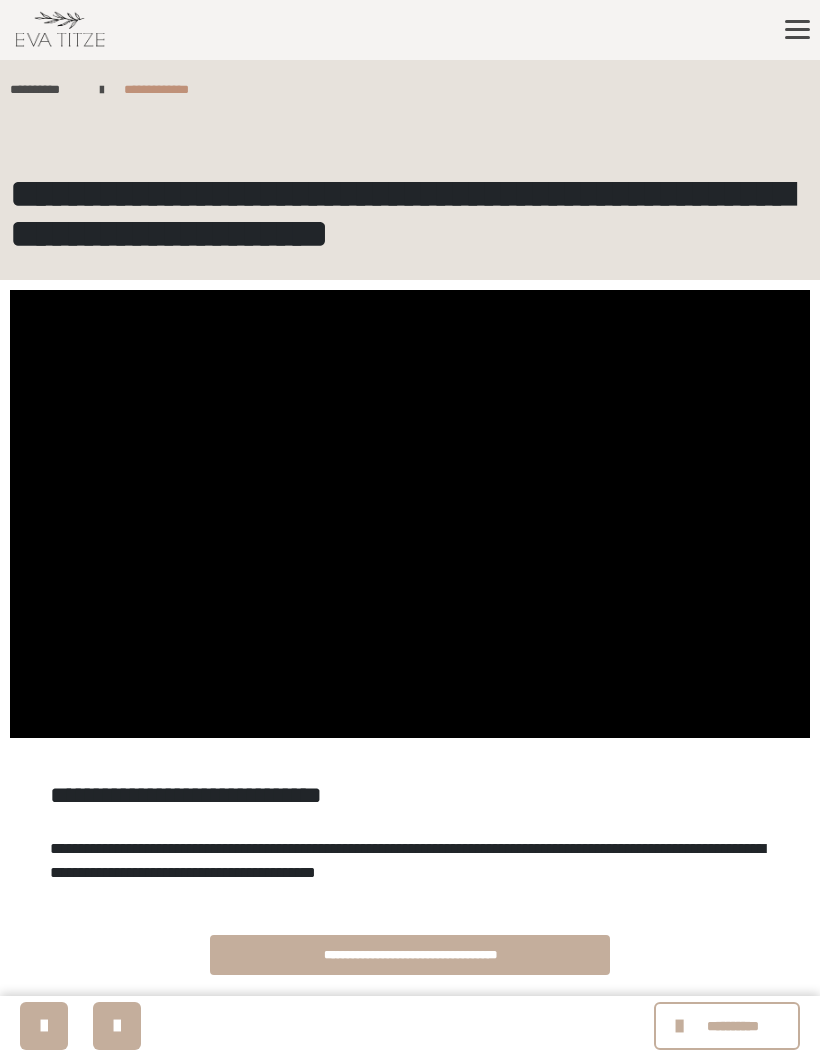 click at bounding box center (410, 514) 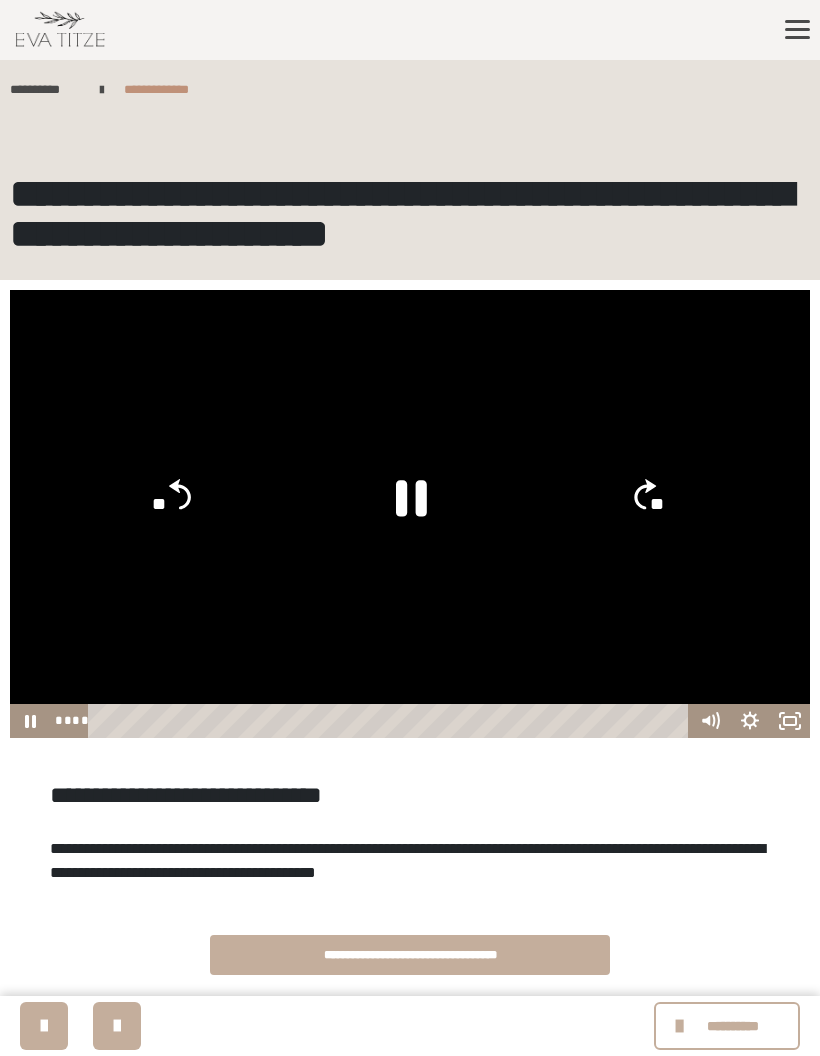 click 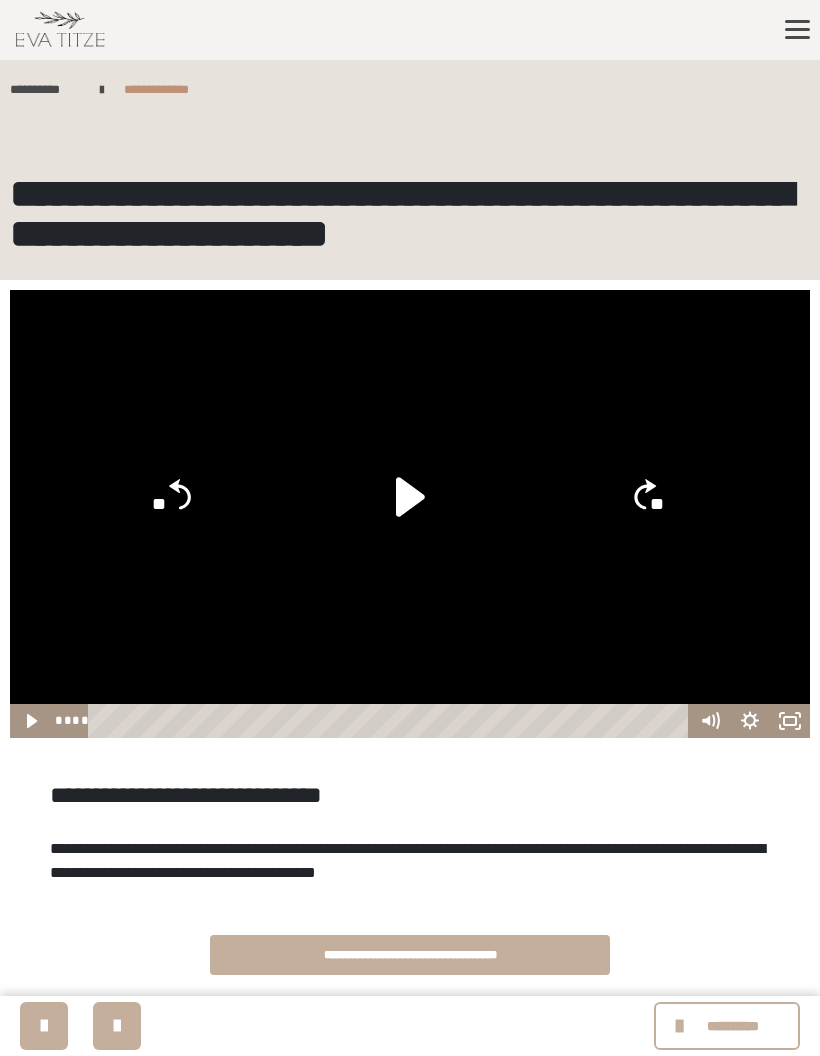 click at bounding box center (410, 514) 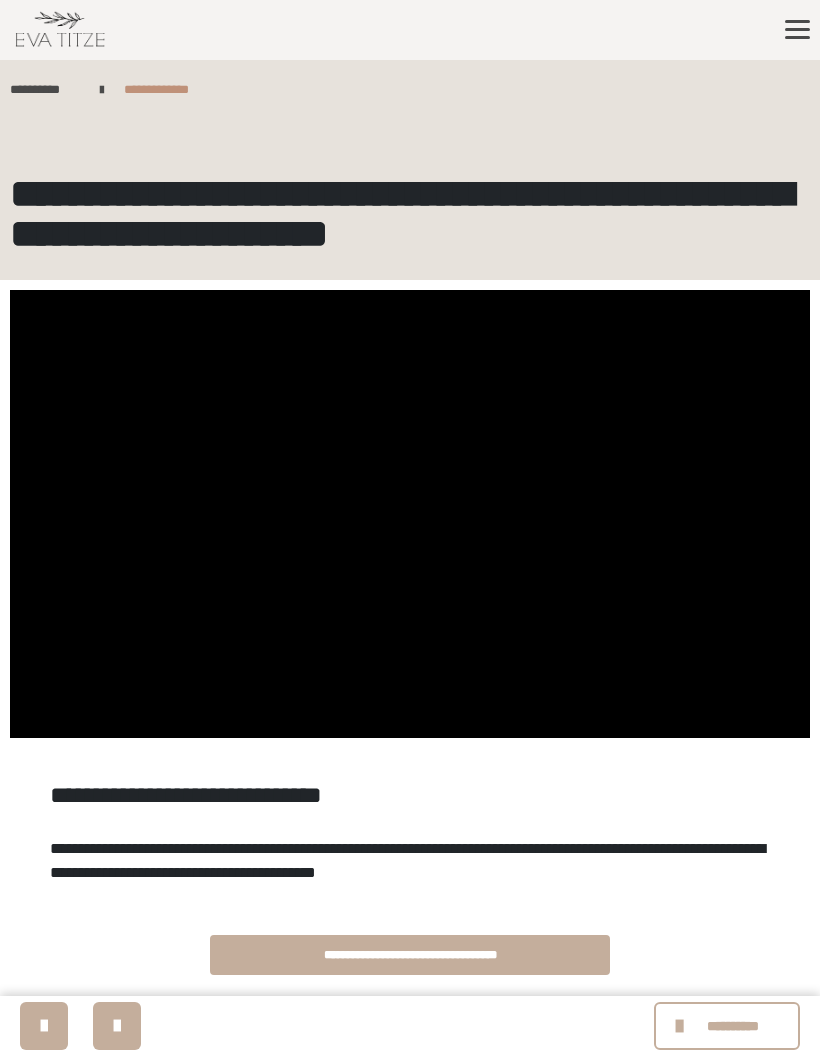 click at bounding box center [410, 514] 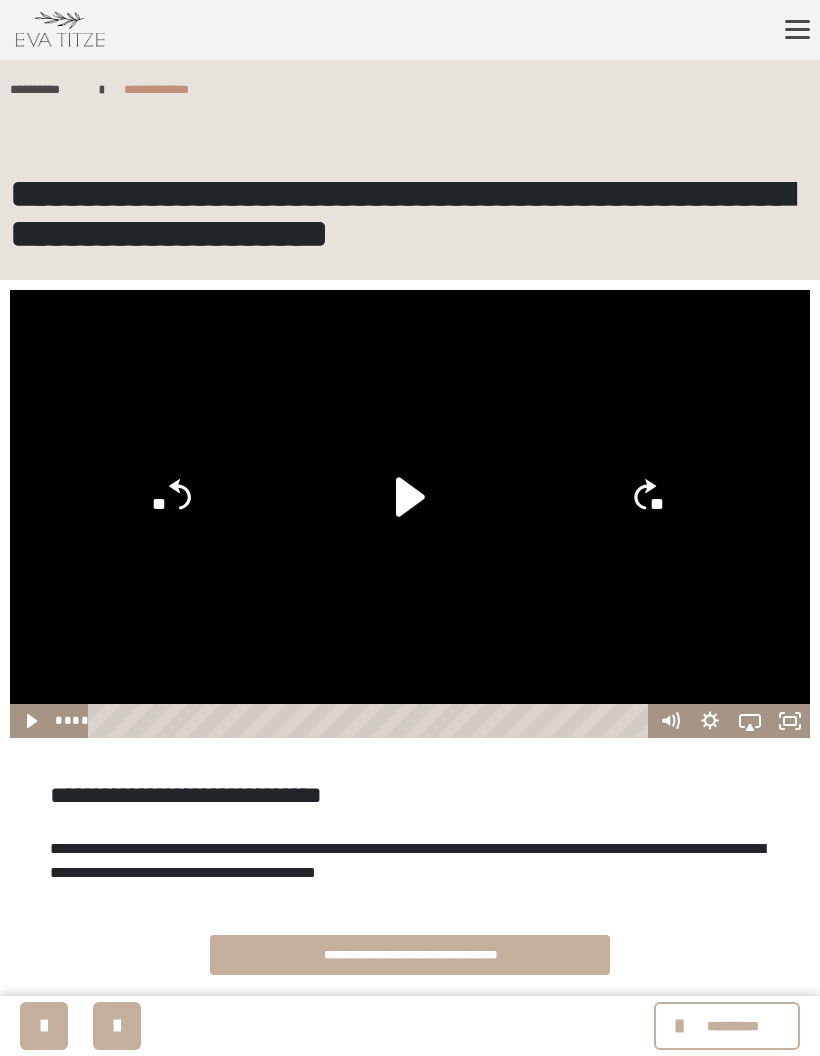 click 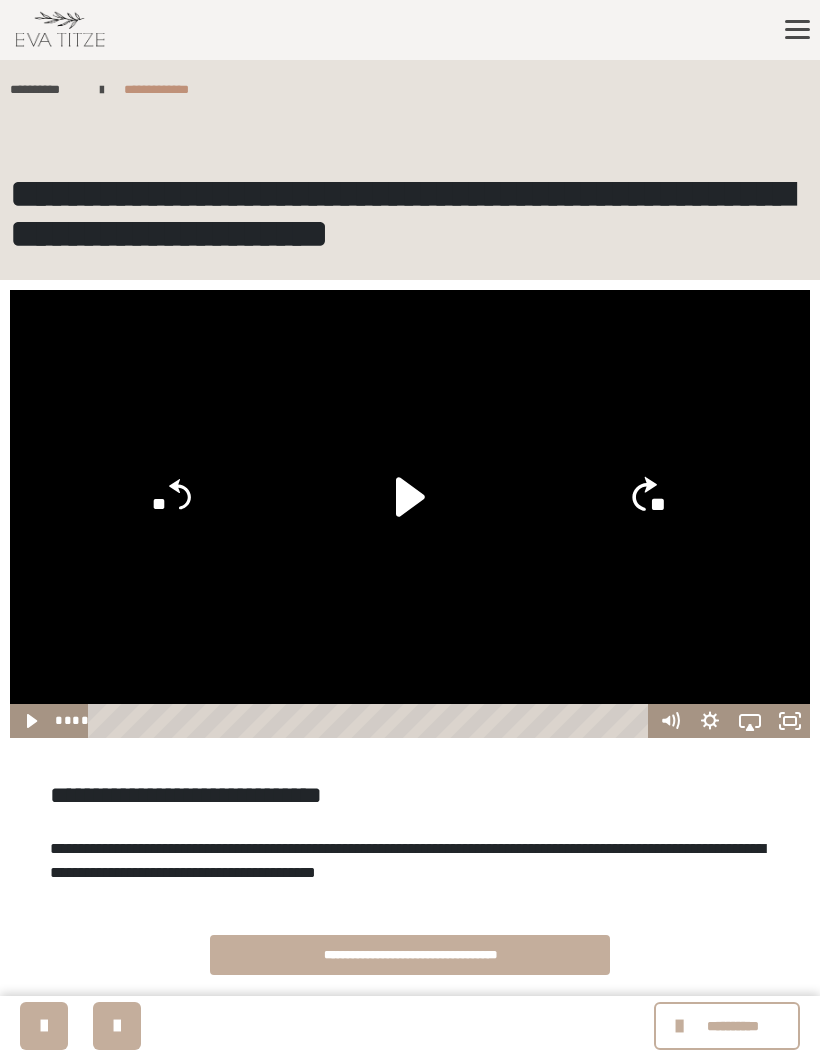 click on "**" 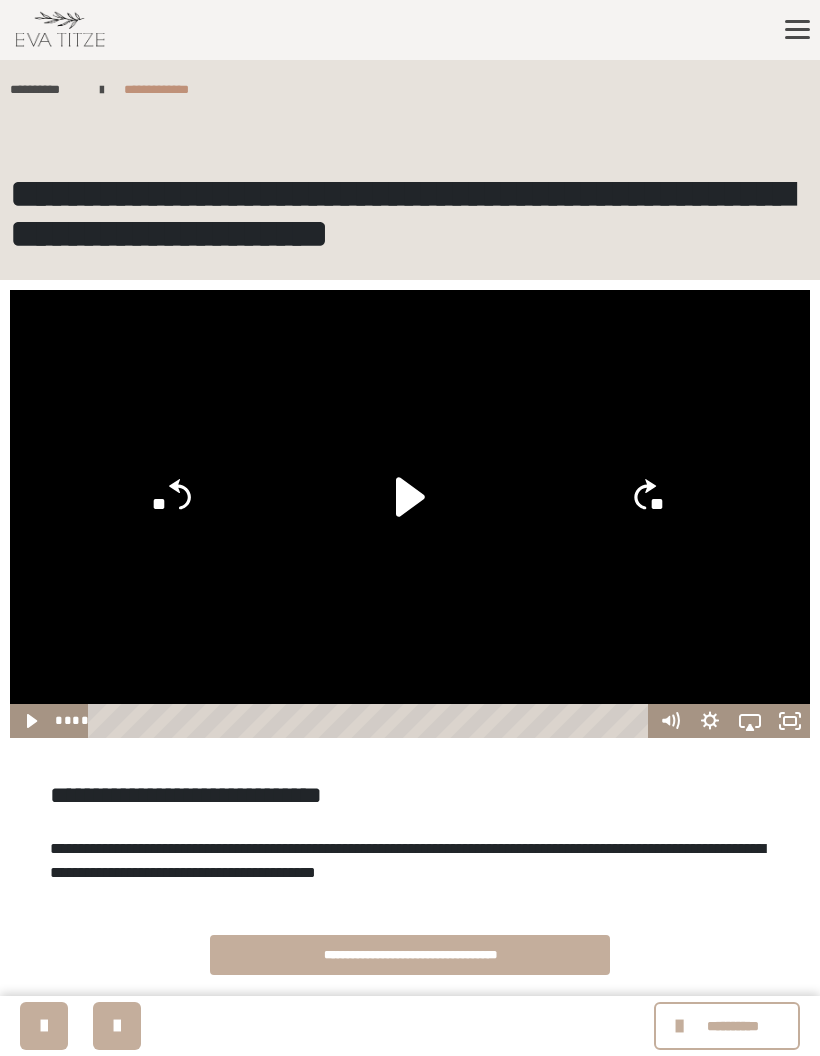 click at bounding box center (410, 514) 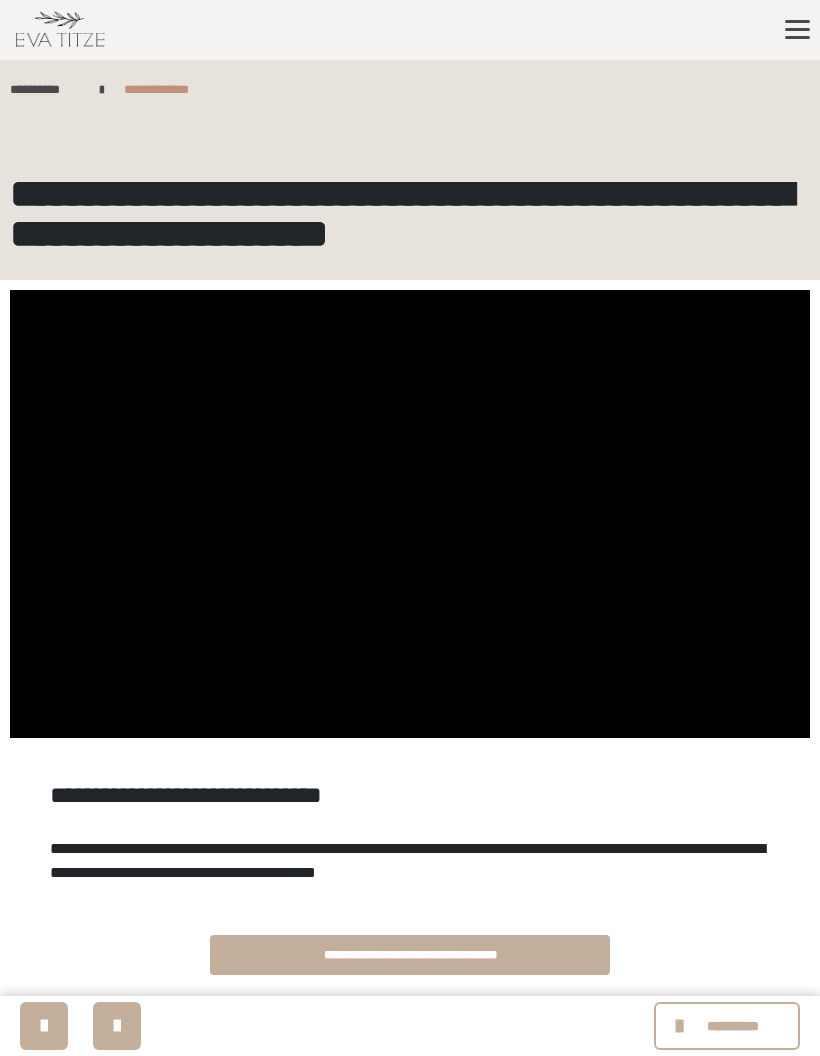 click at bounding box center (410, 514) 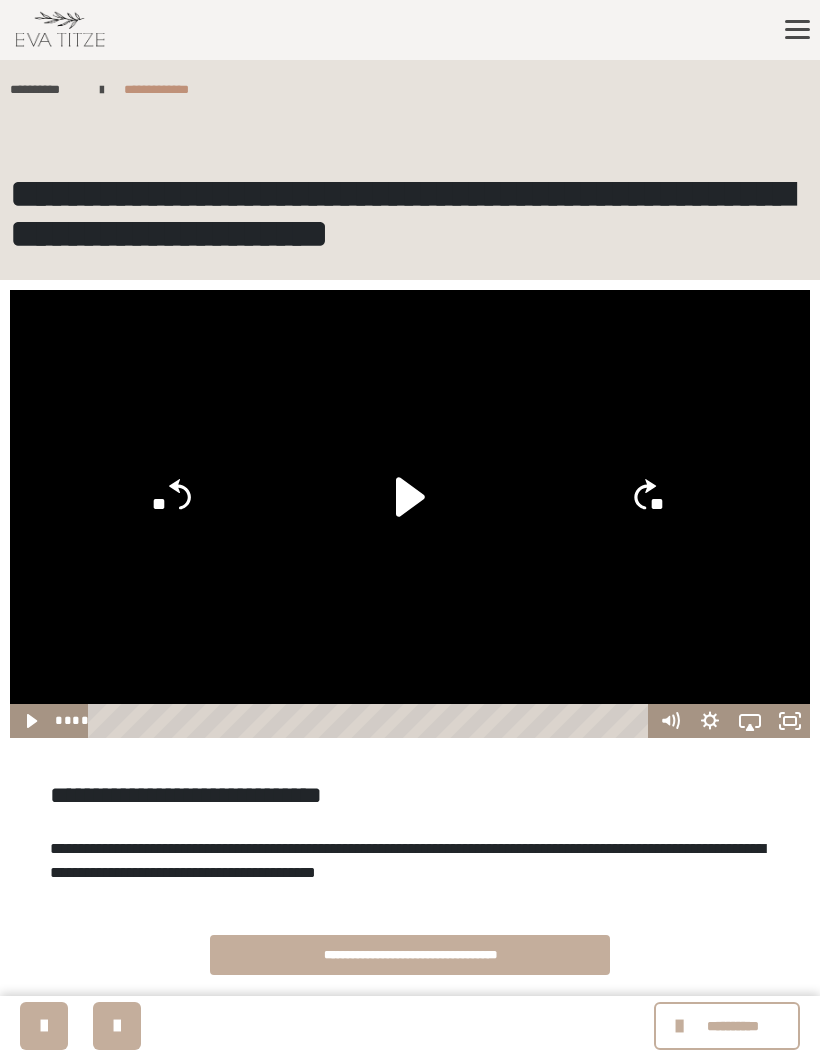 click on "**" 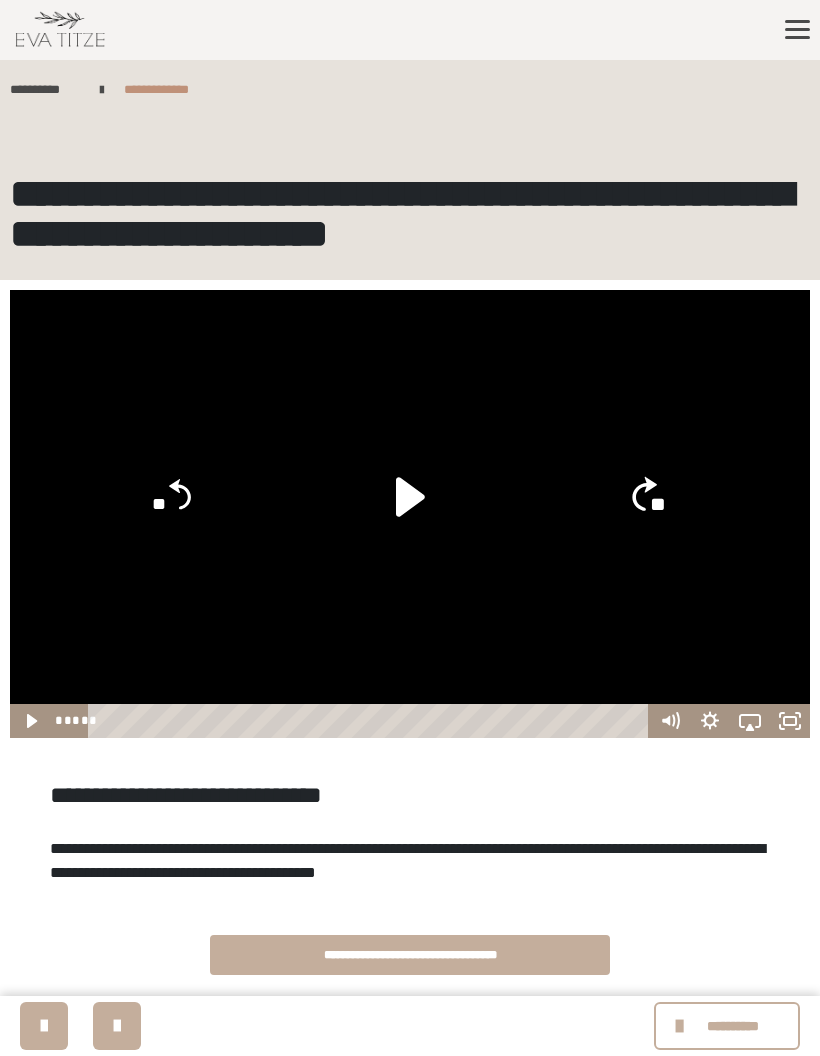 click on "**" 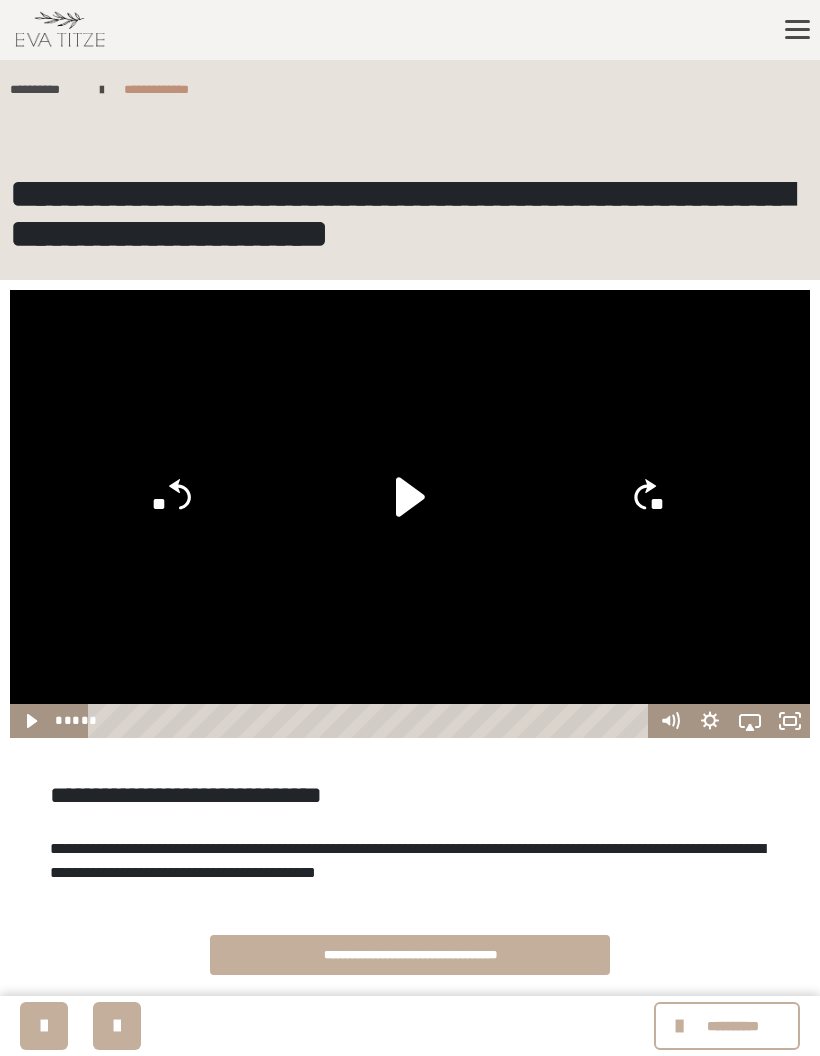click on "**" 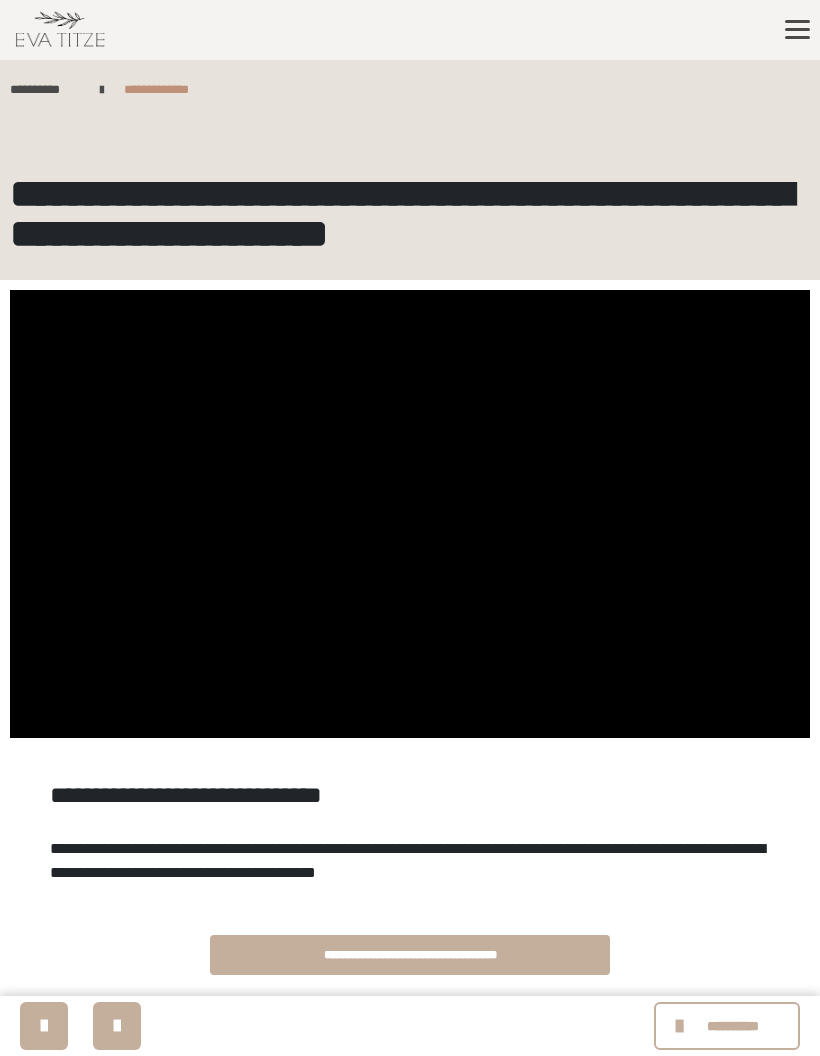 click at bounding box center [410, 514] 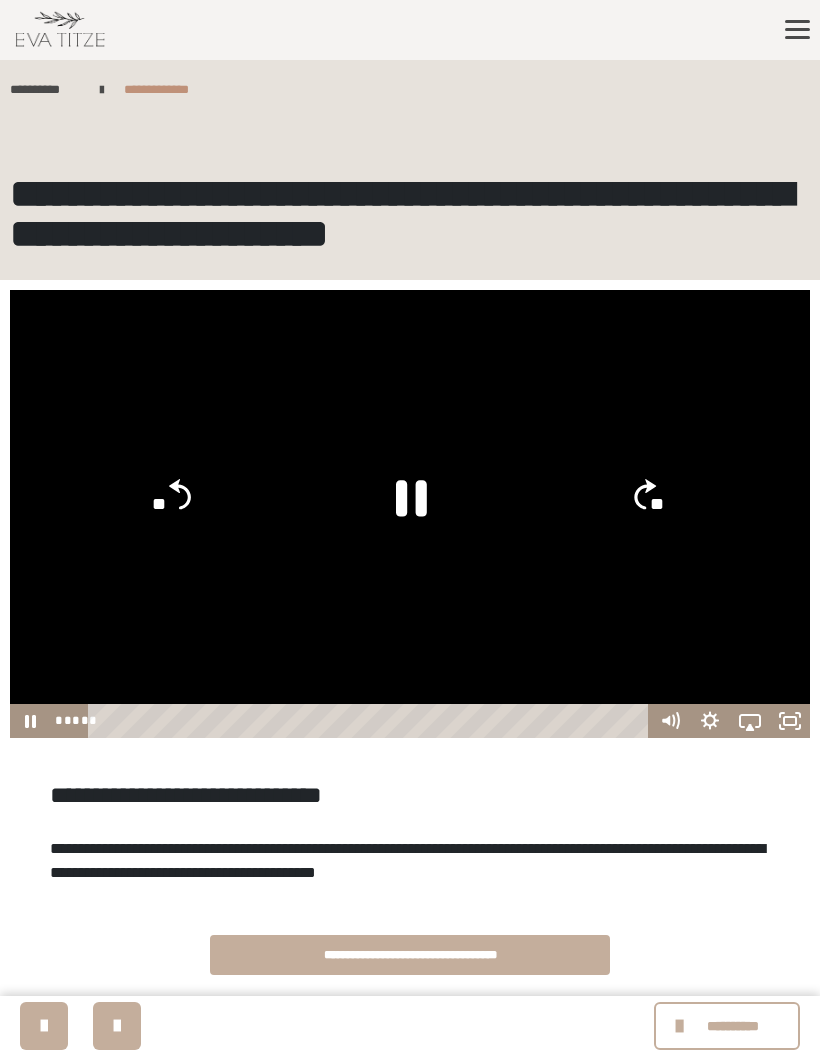 click on "**" 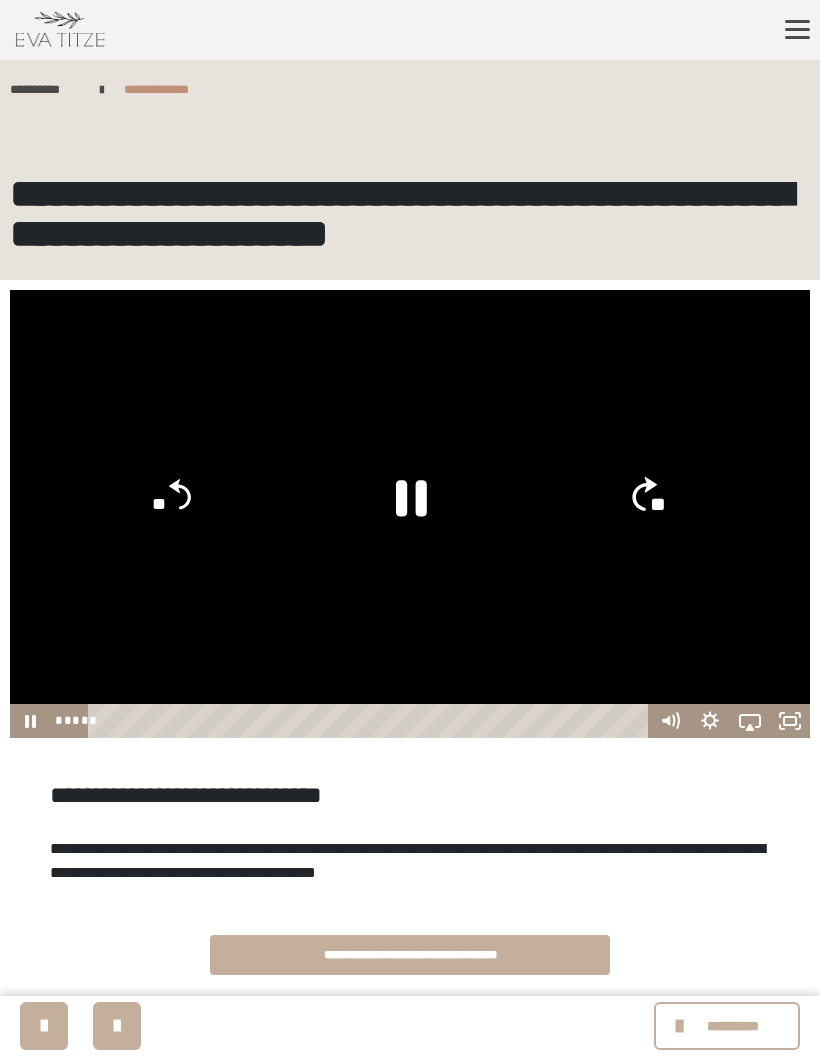 click on "**" 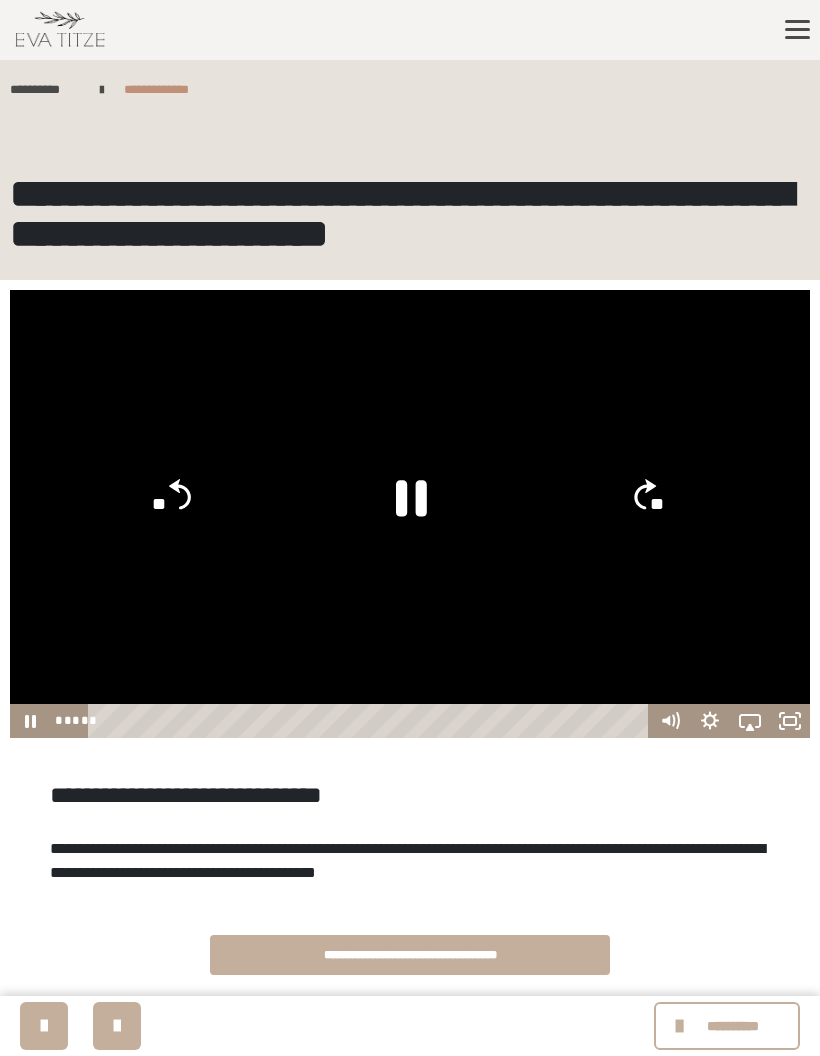 click on "**" 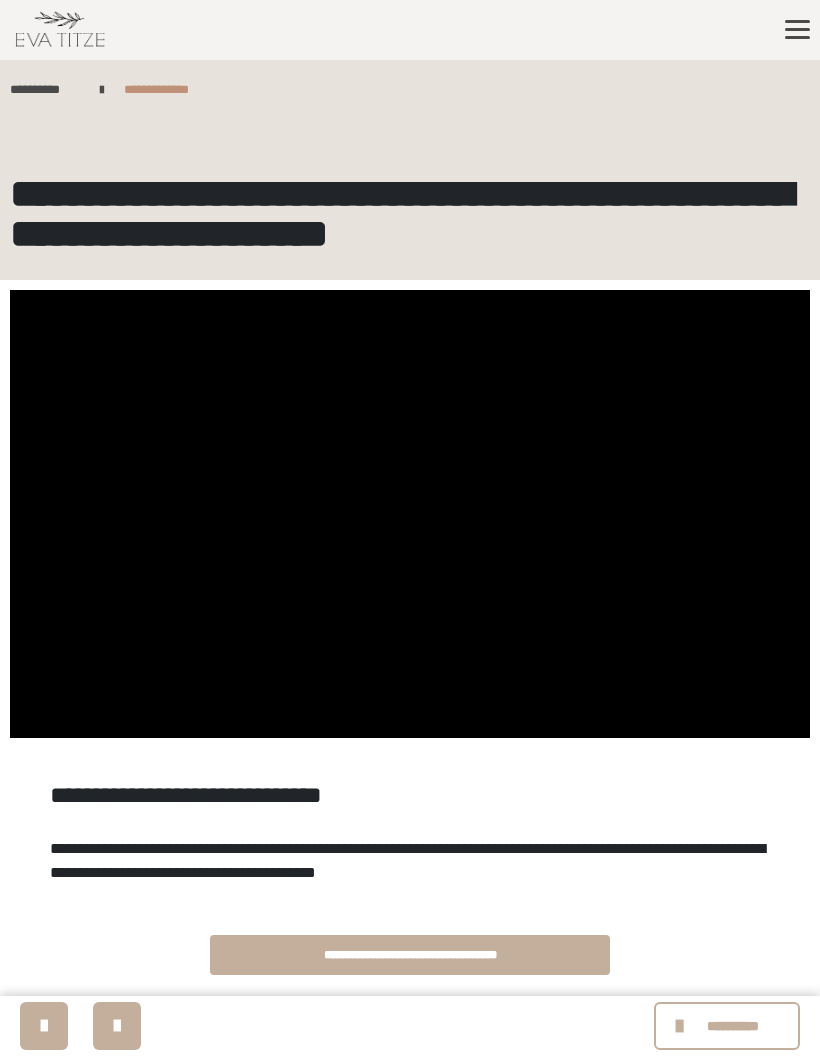 click at bounding box center [410, 514] 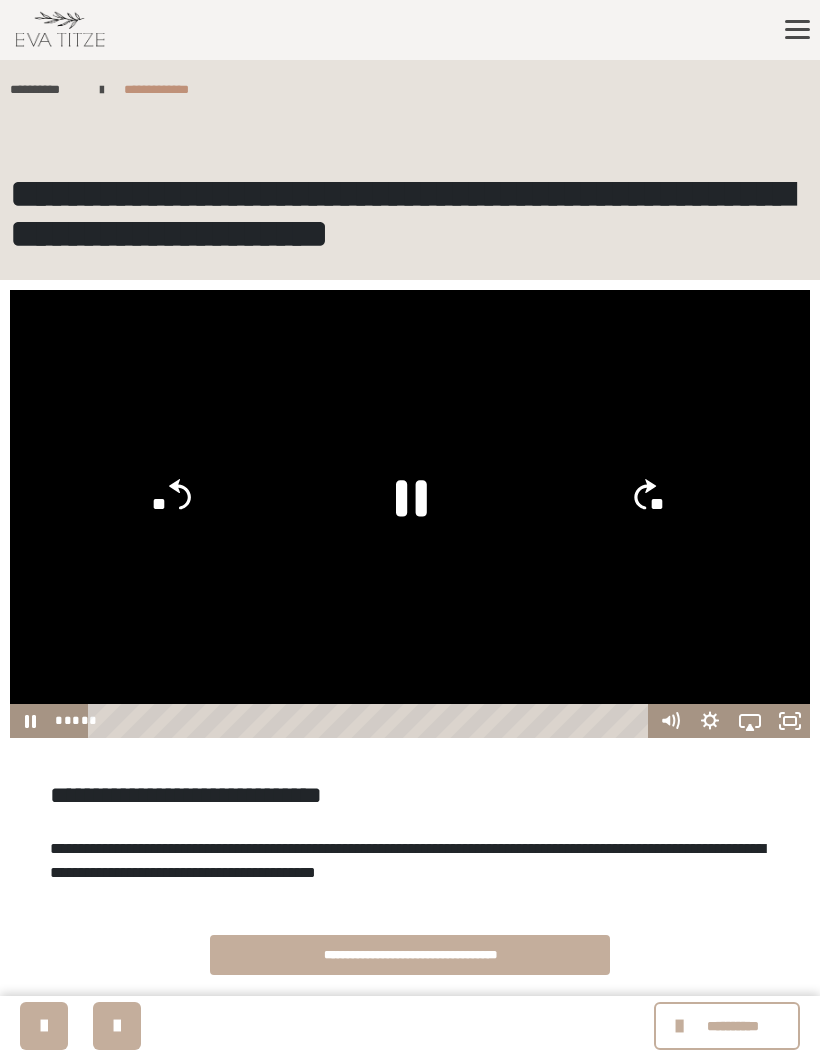 click on "**" 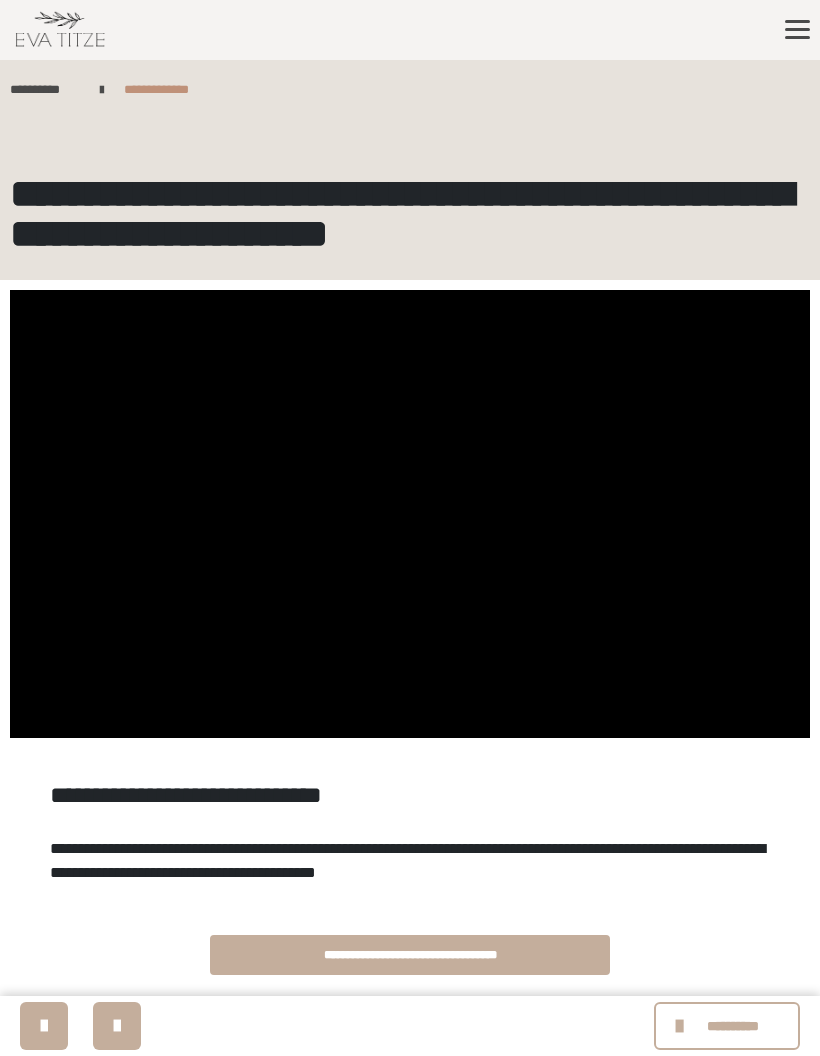click at bounding box center [410, 514] 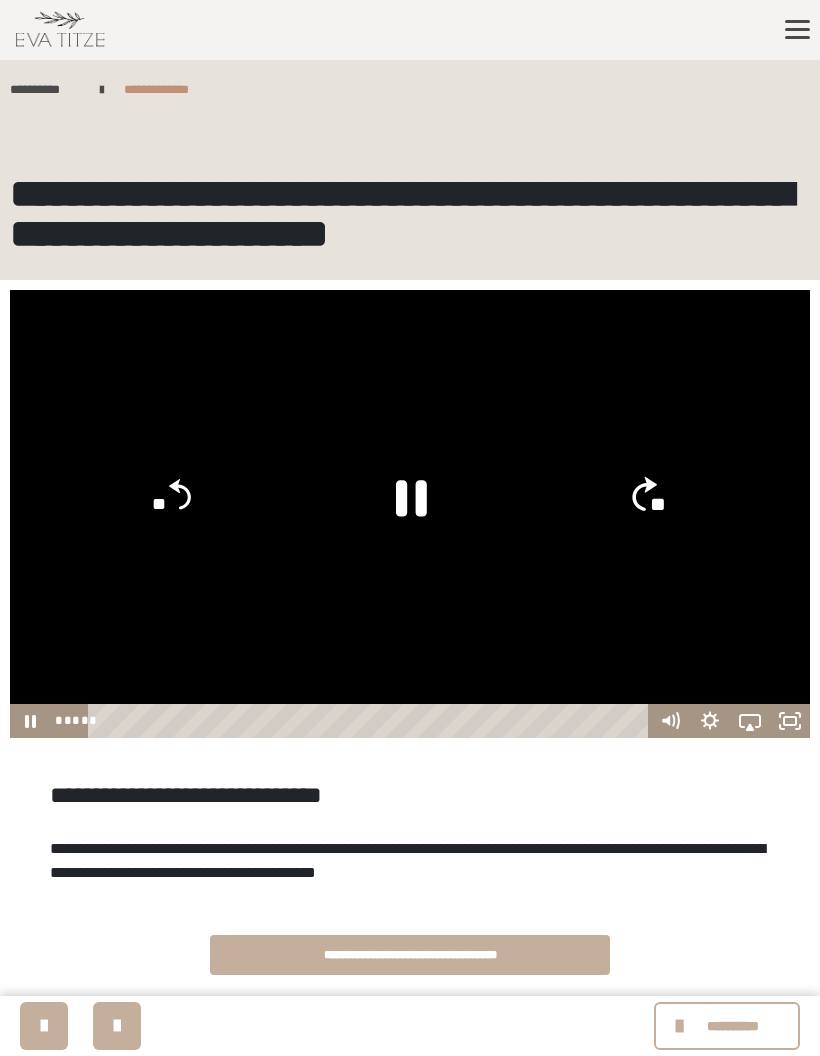 click on "**" 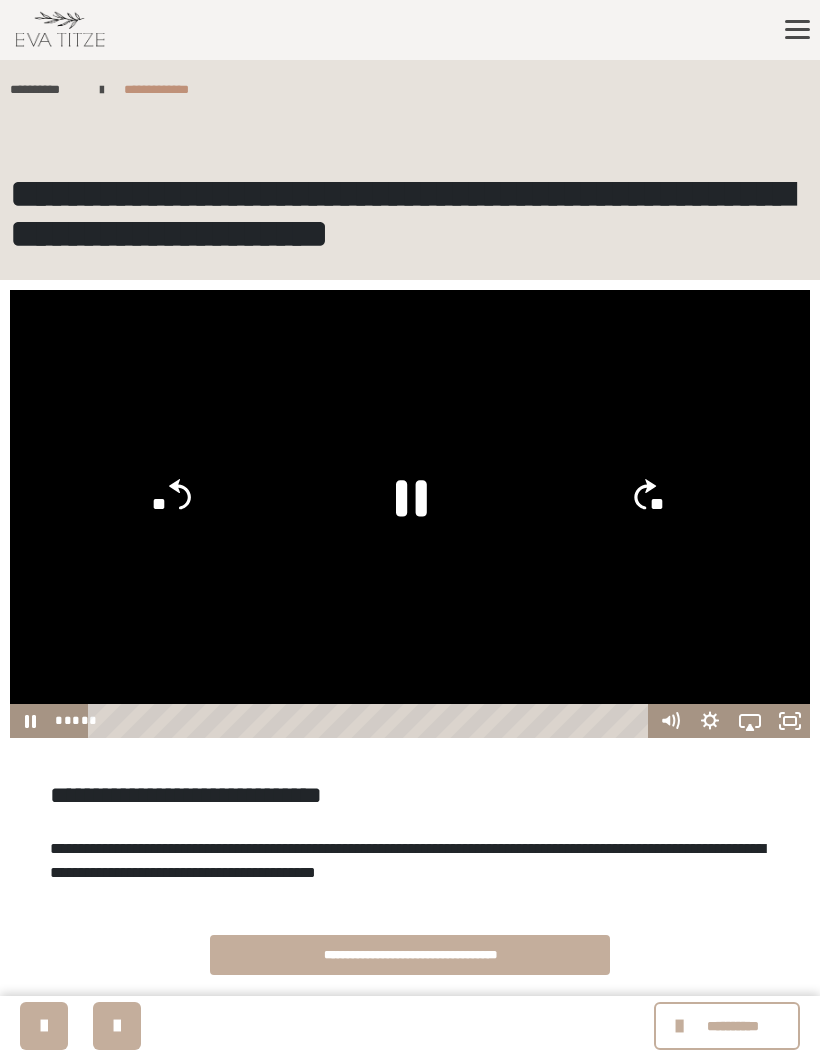 click on "**" 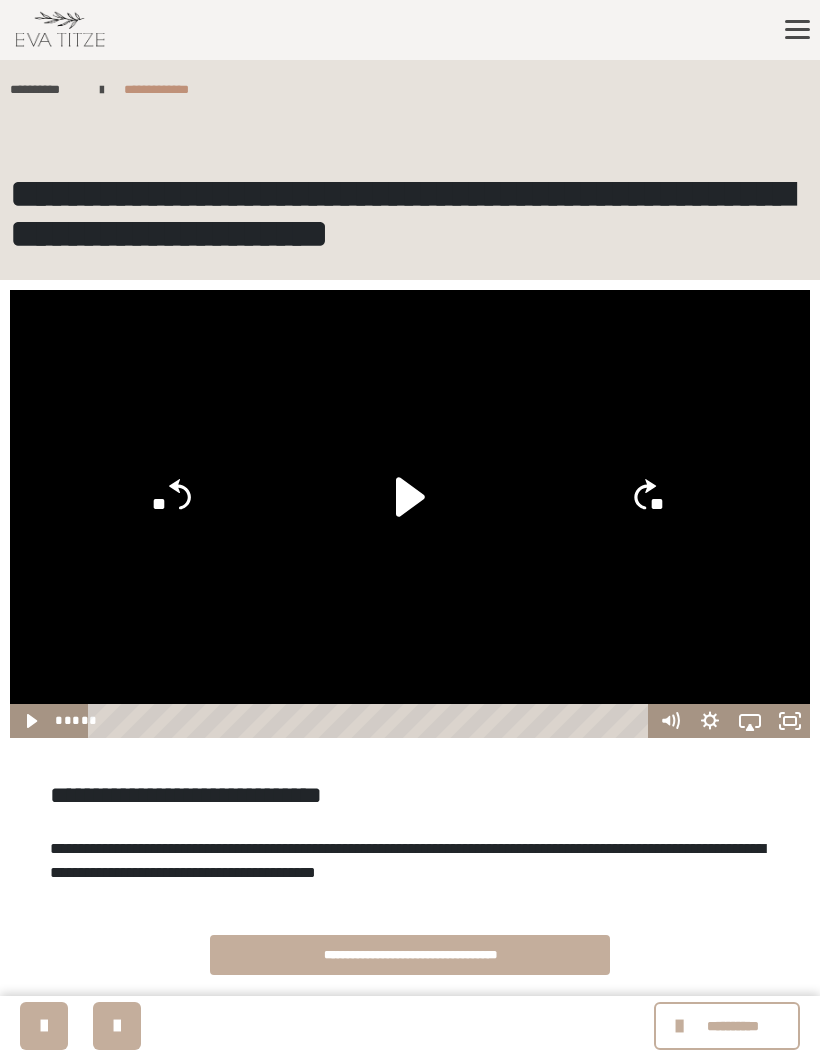 click on "**" 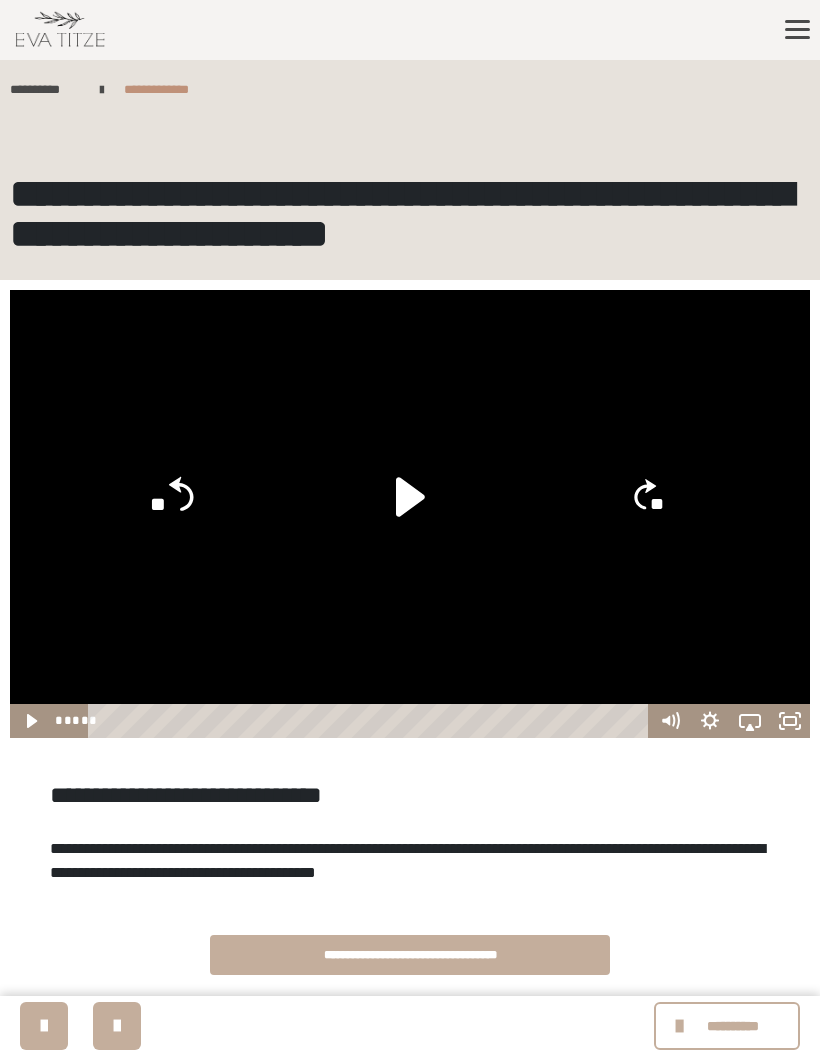 click on "**" 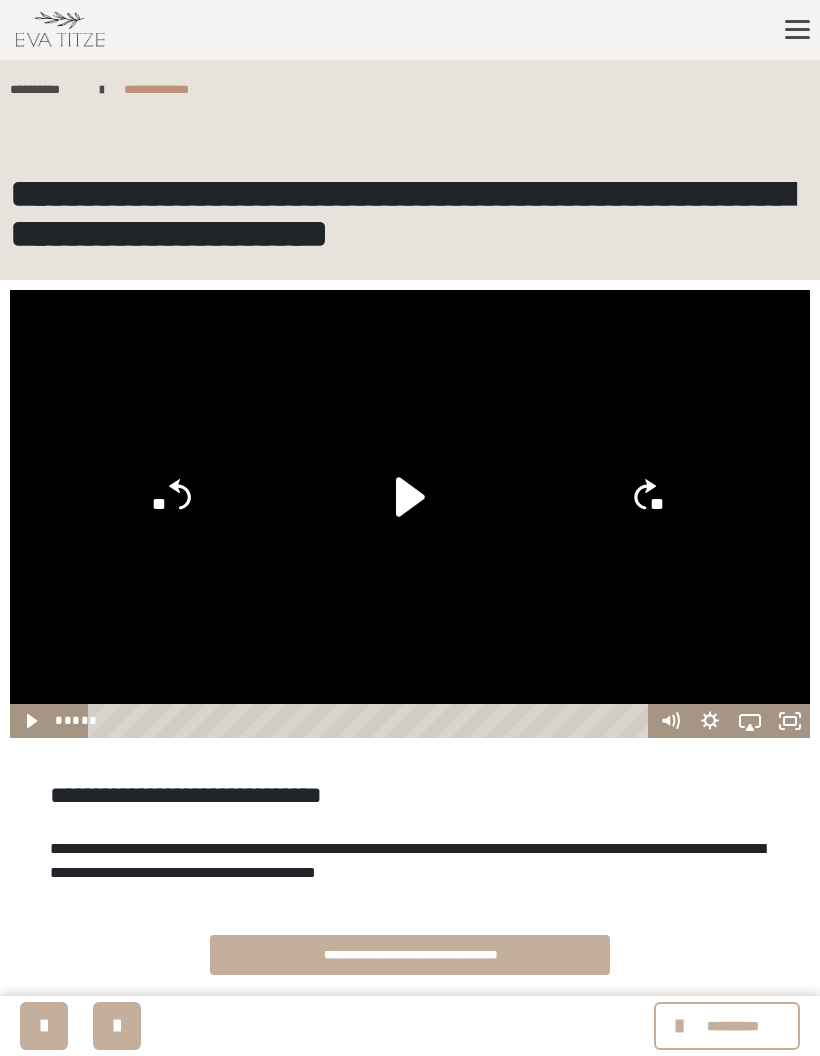 click on "**" 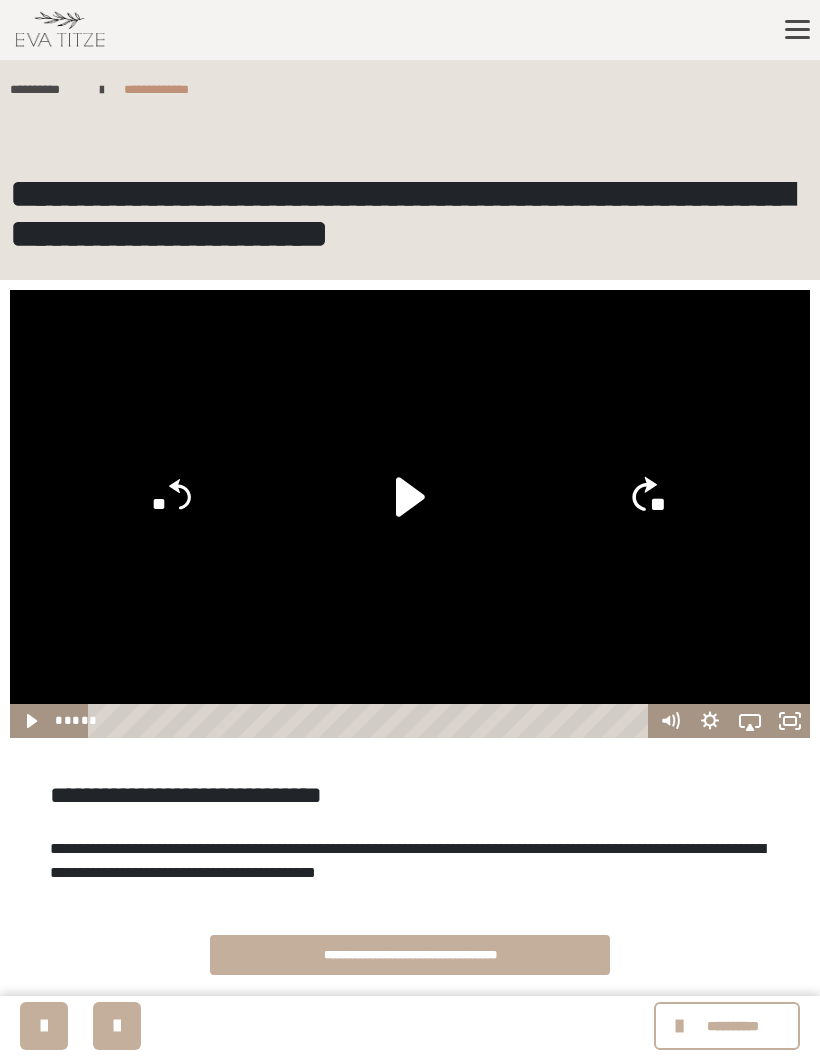 click 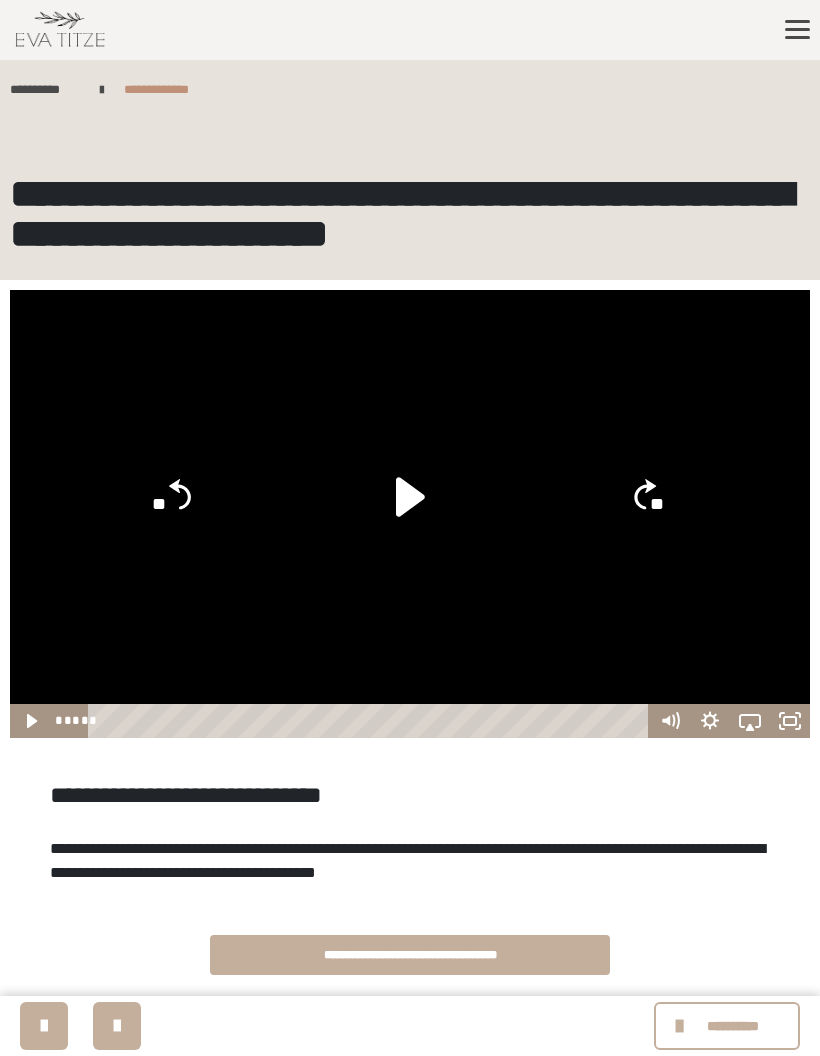 click on "**" 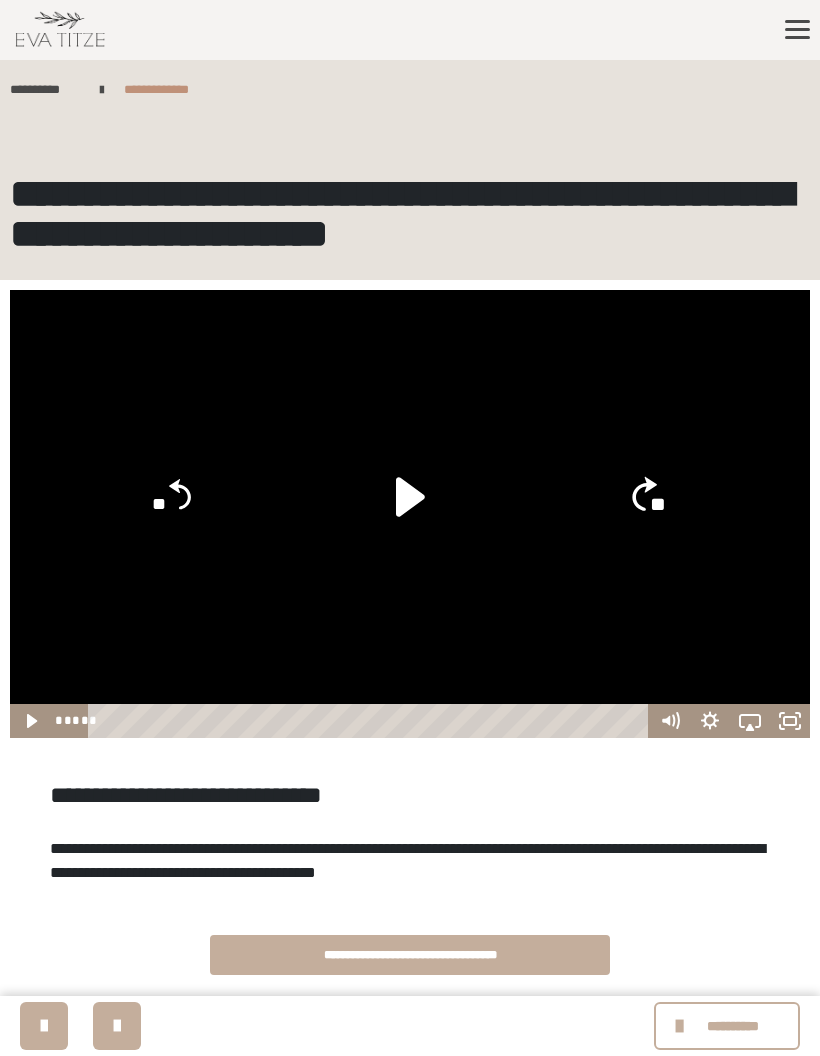 click on "**" 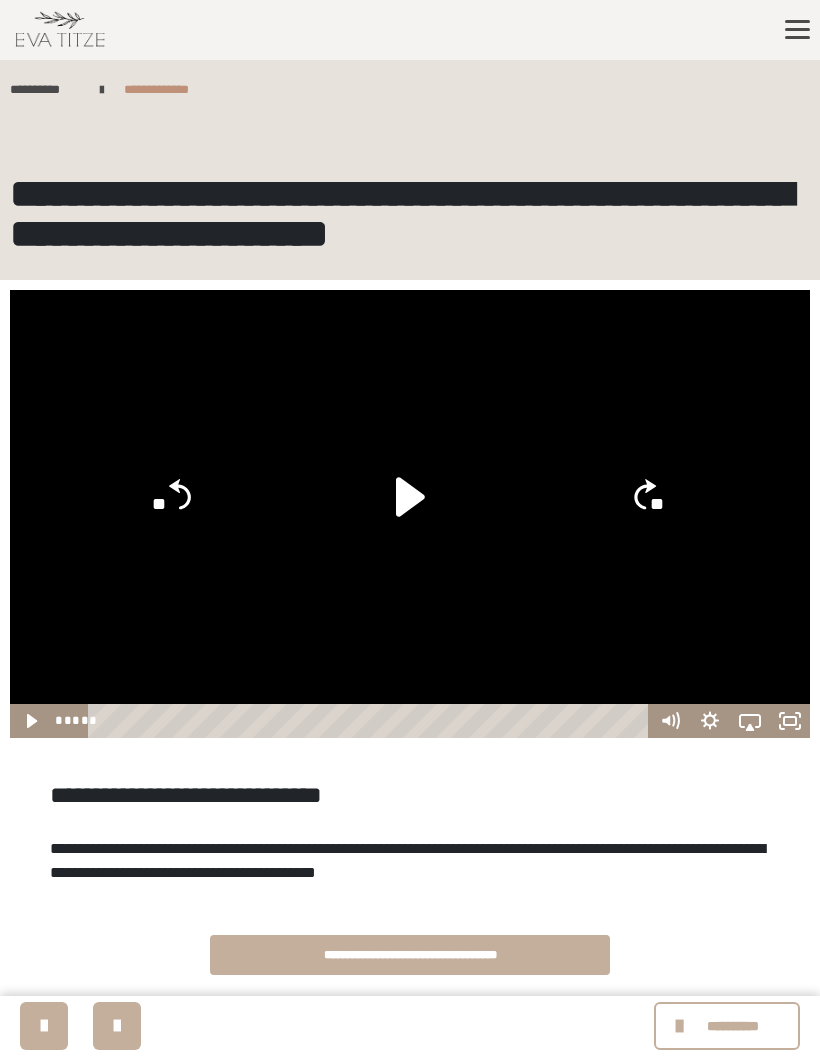 click on "**" 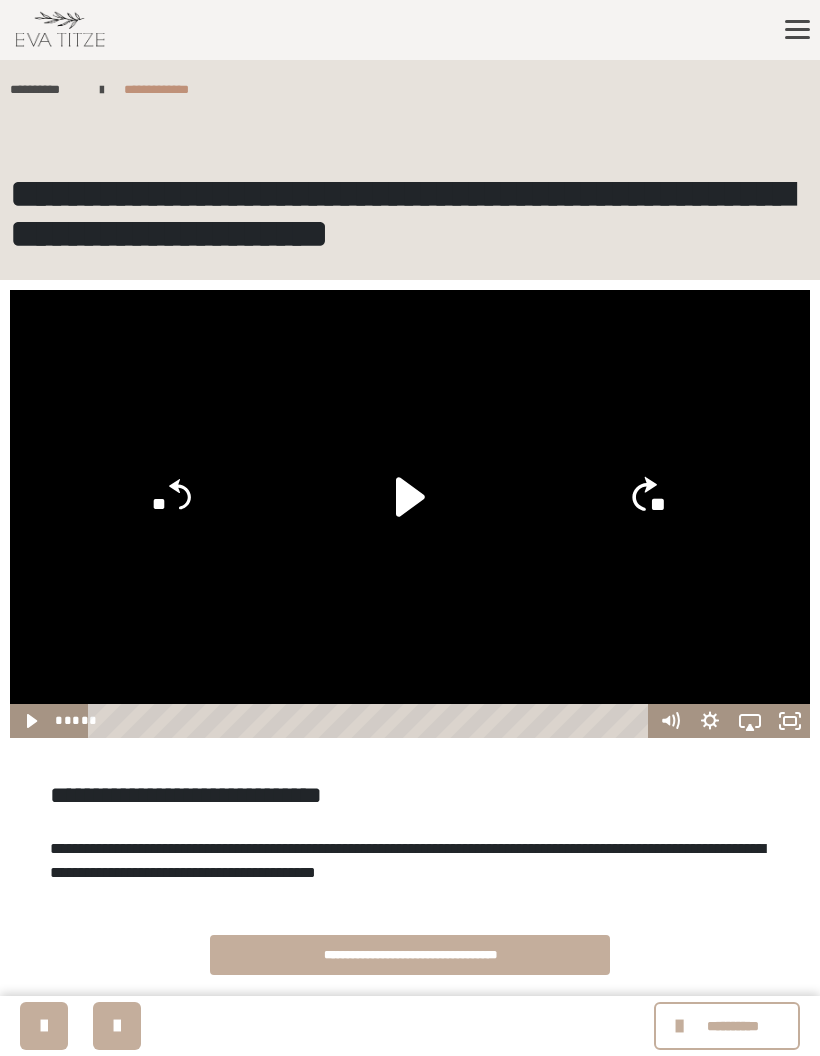 click 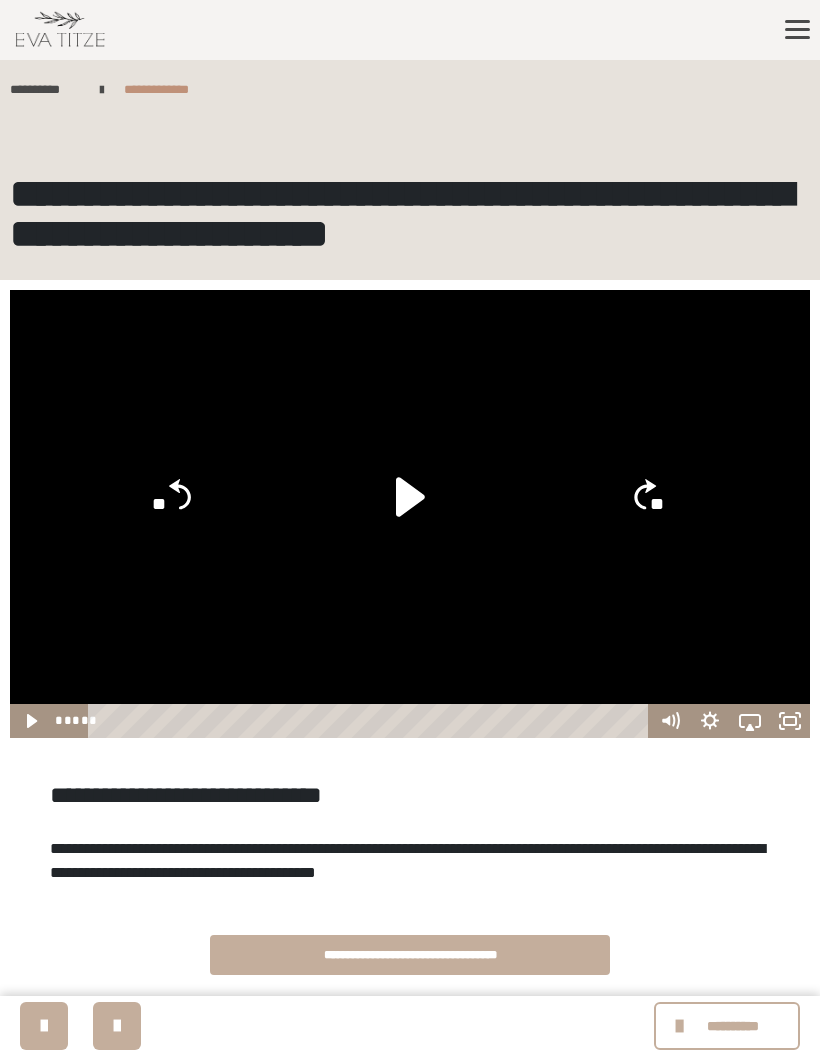 click at bounding box center [410, 514] 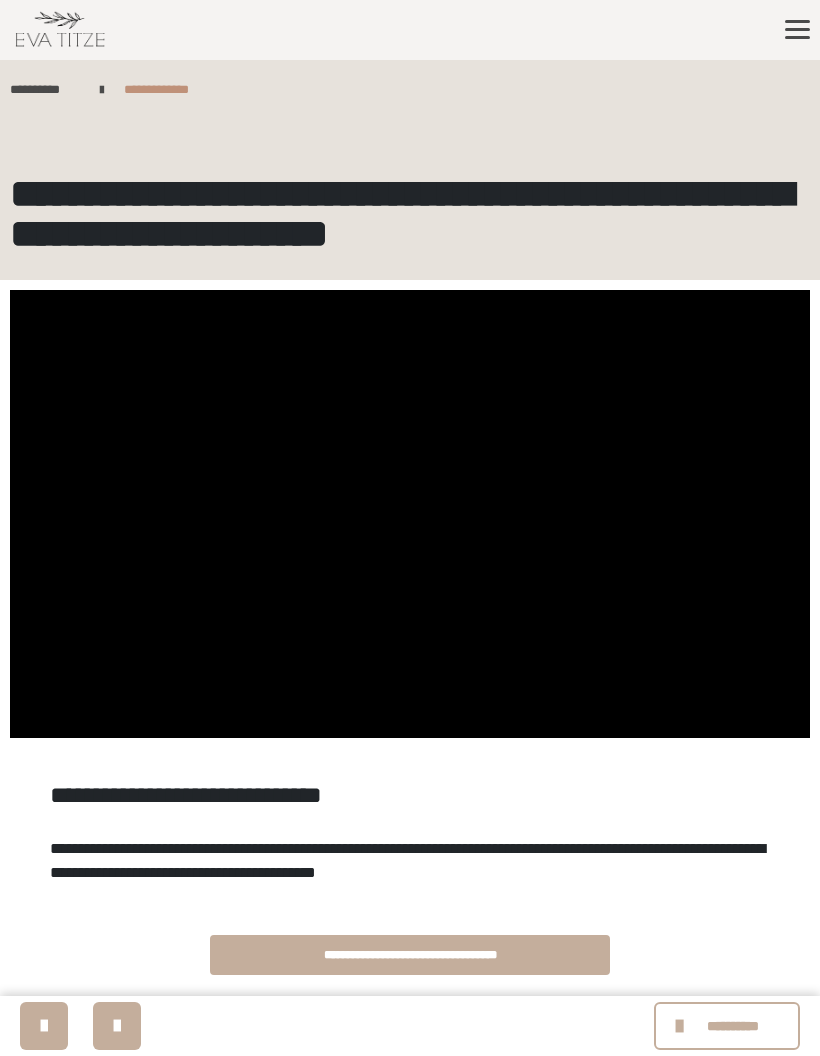 click at bounding box center (410, 514) 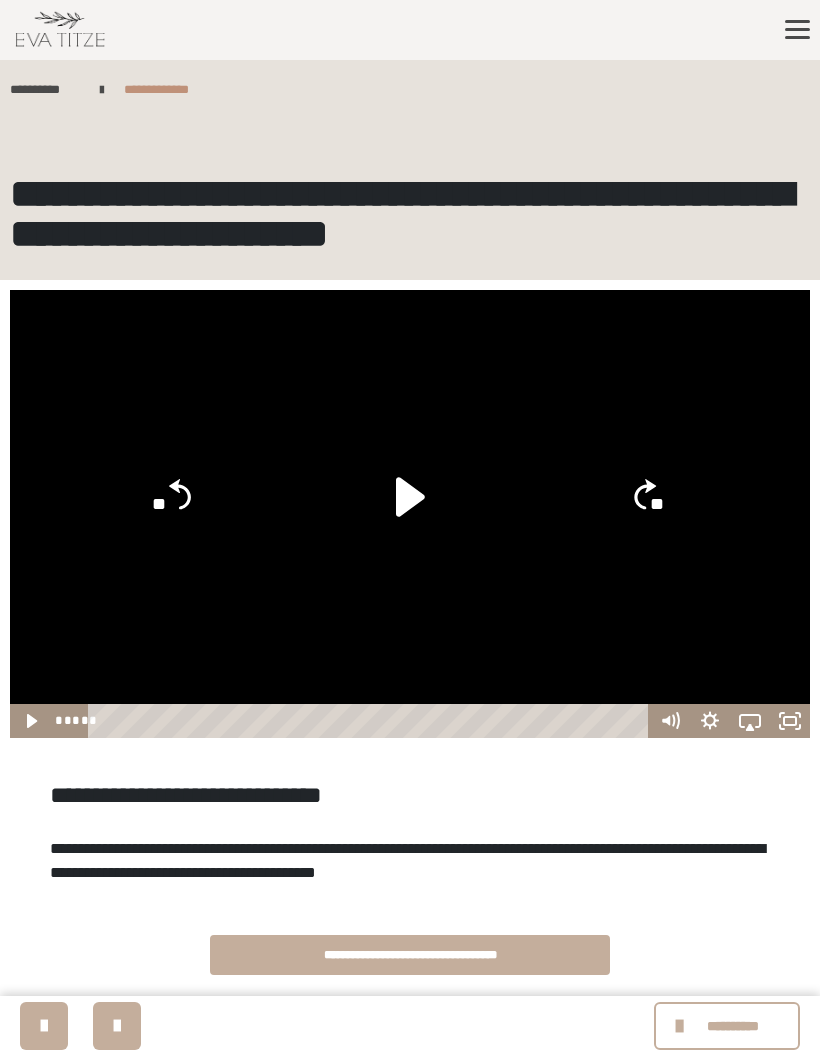 click on "**" 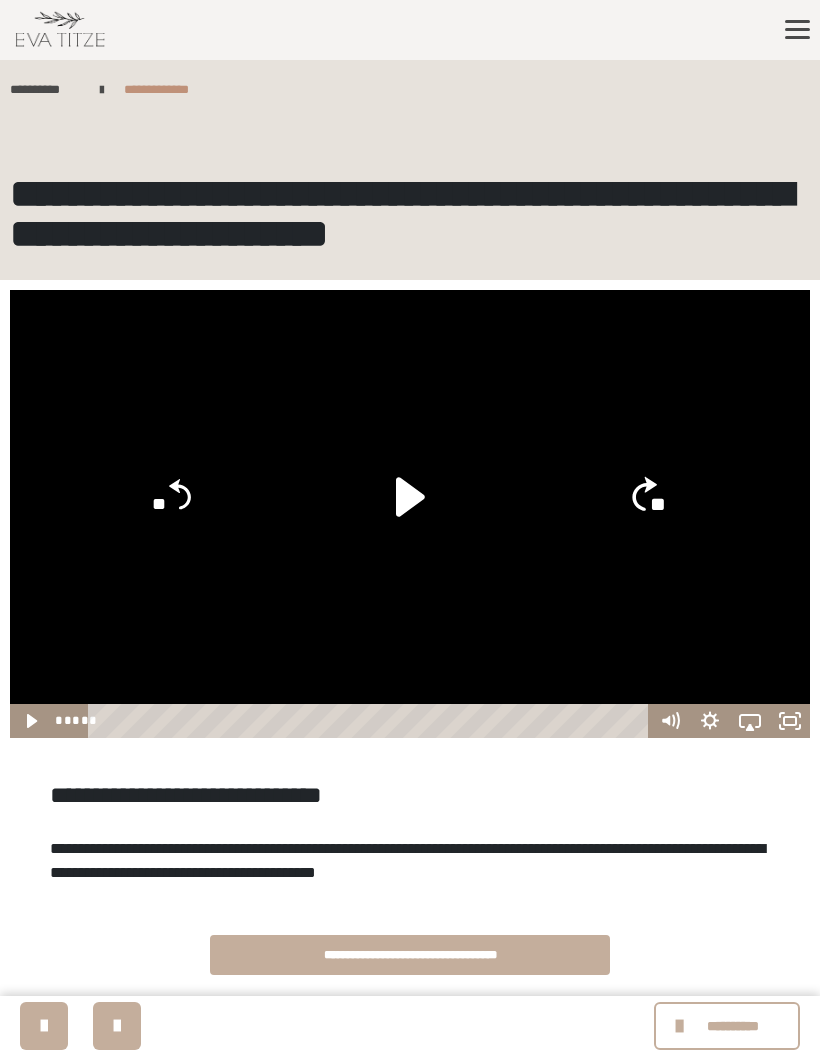 click on "**" 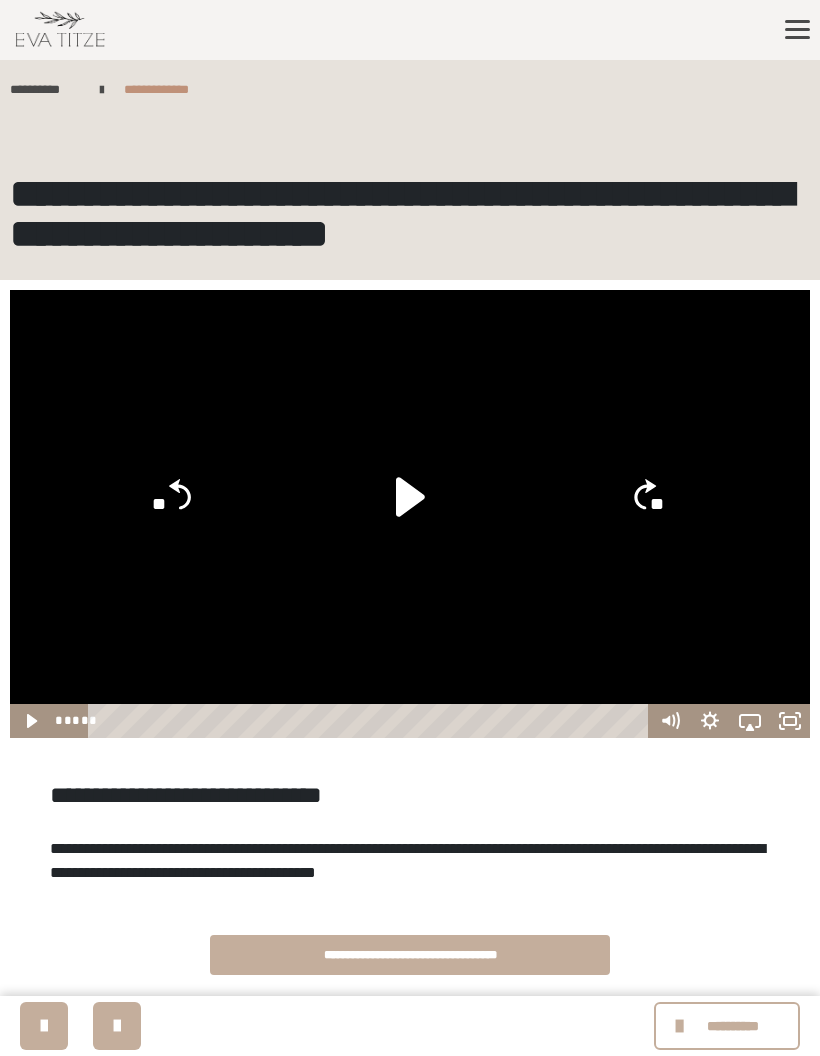 click 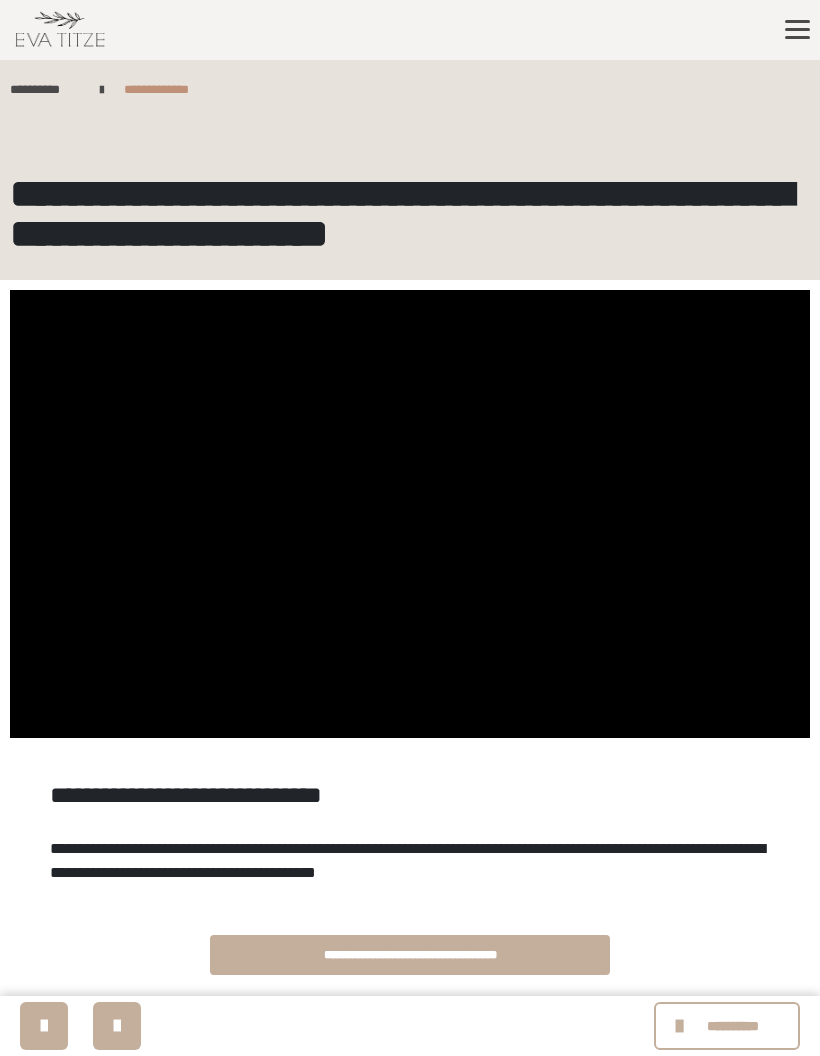 click at bounding box center [410, 514] 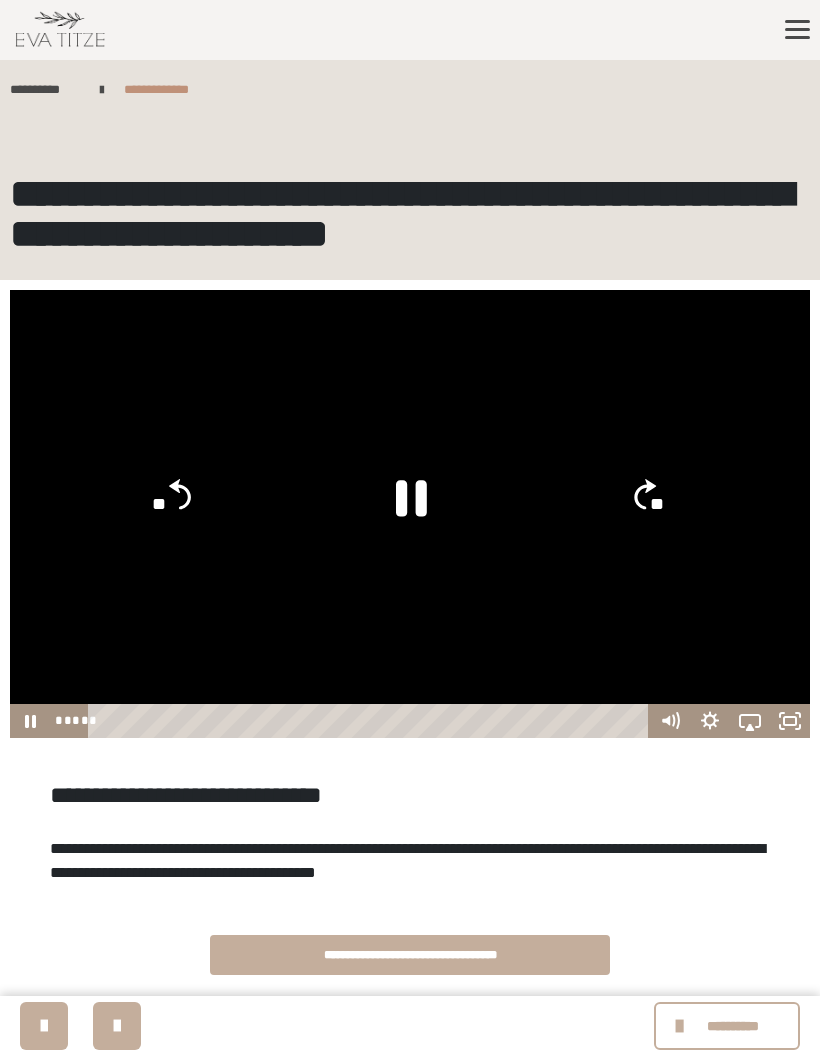 click 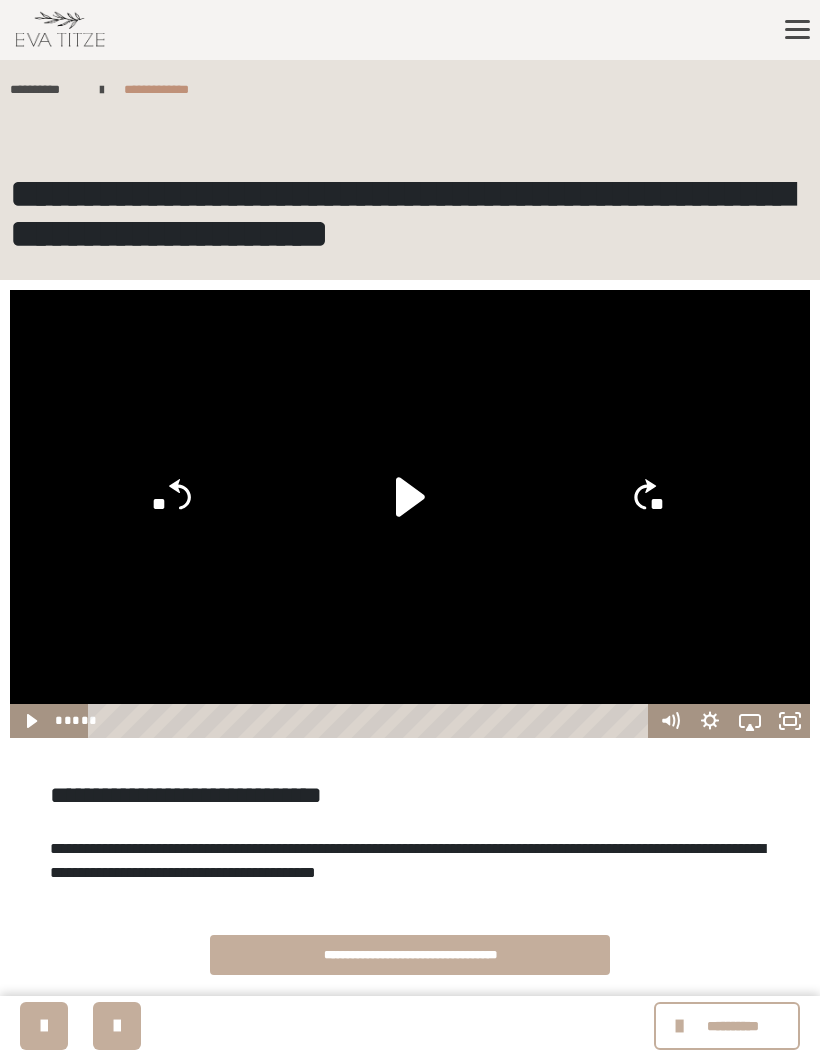 click at bounding box center (410, 514) 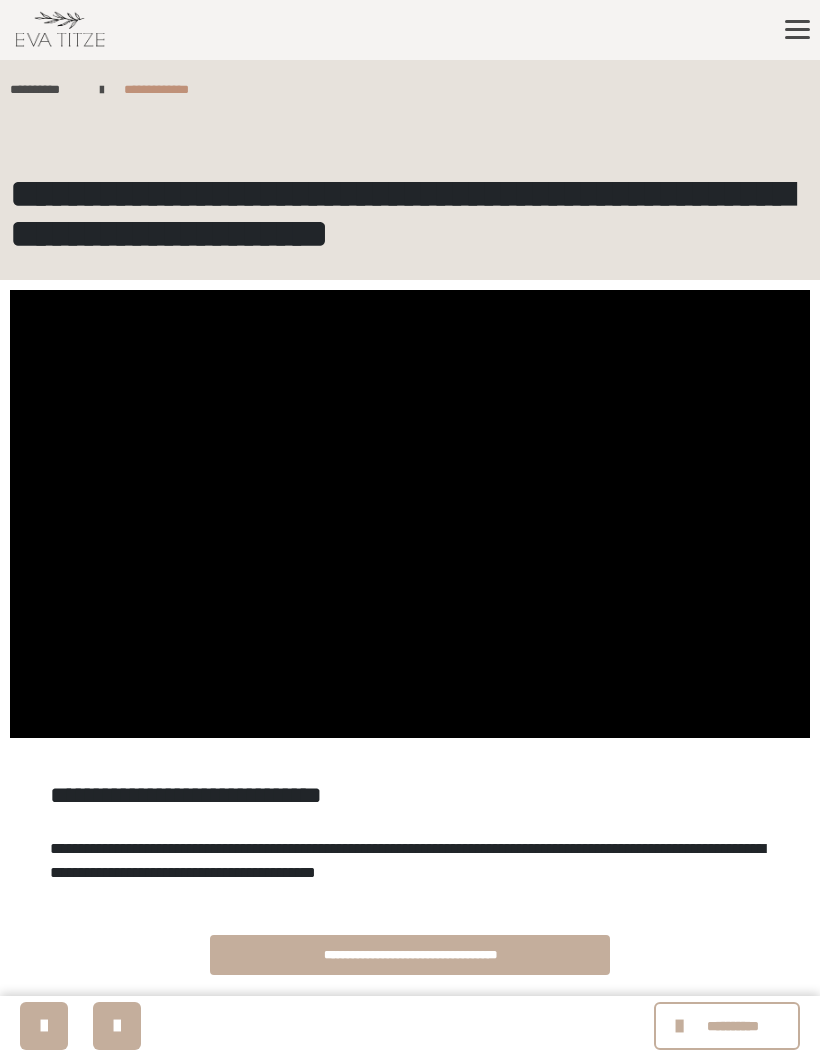 click at bounding box center (410, 514) 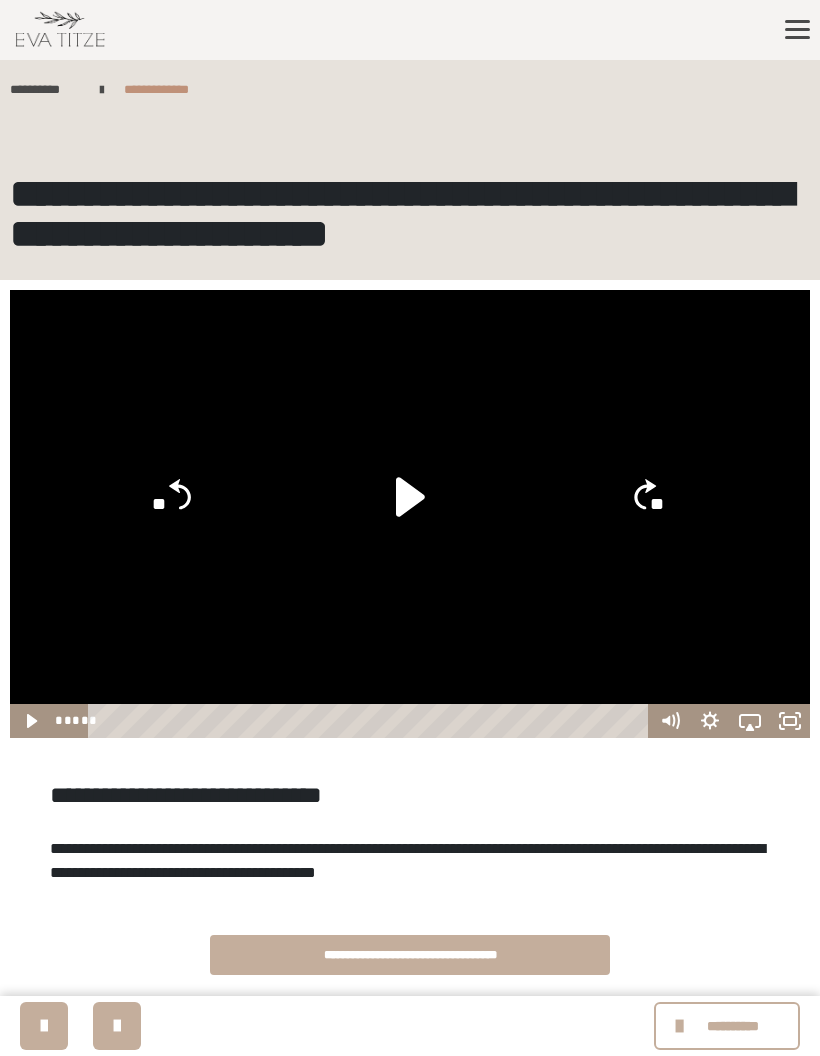 click at bounding box center (117, 1026) 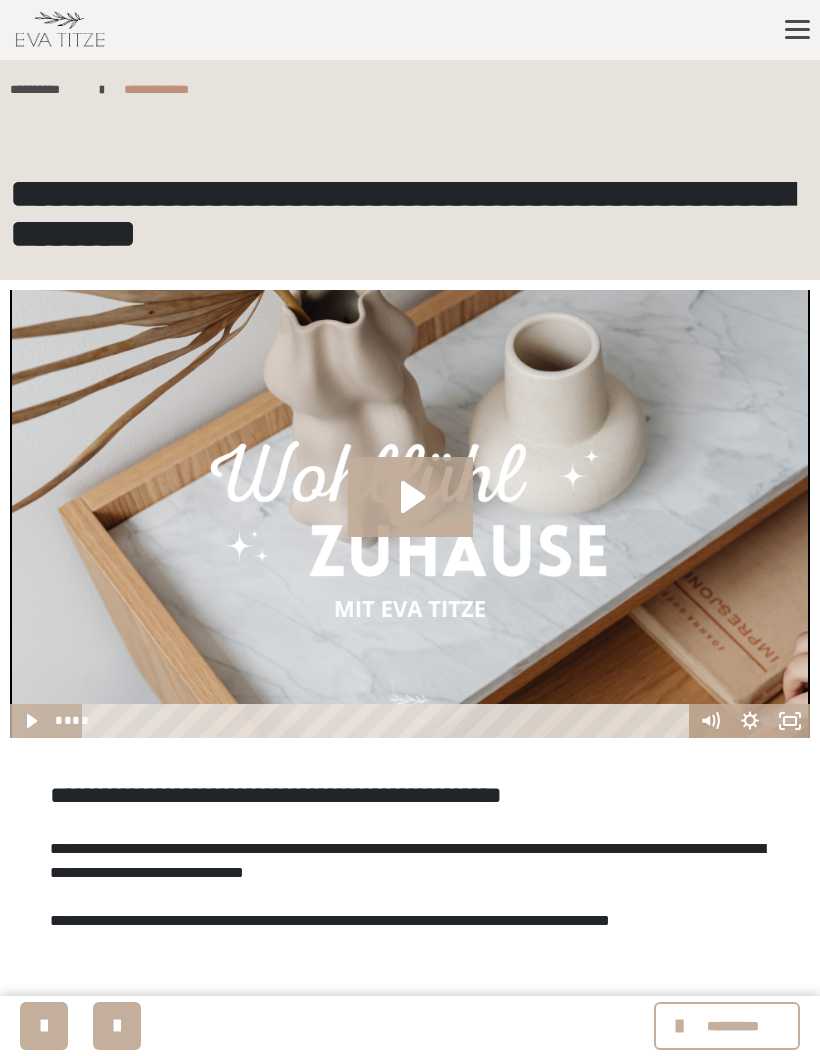 click at bounding box center [117, 1026] 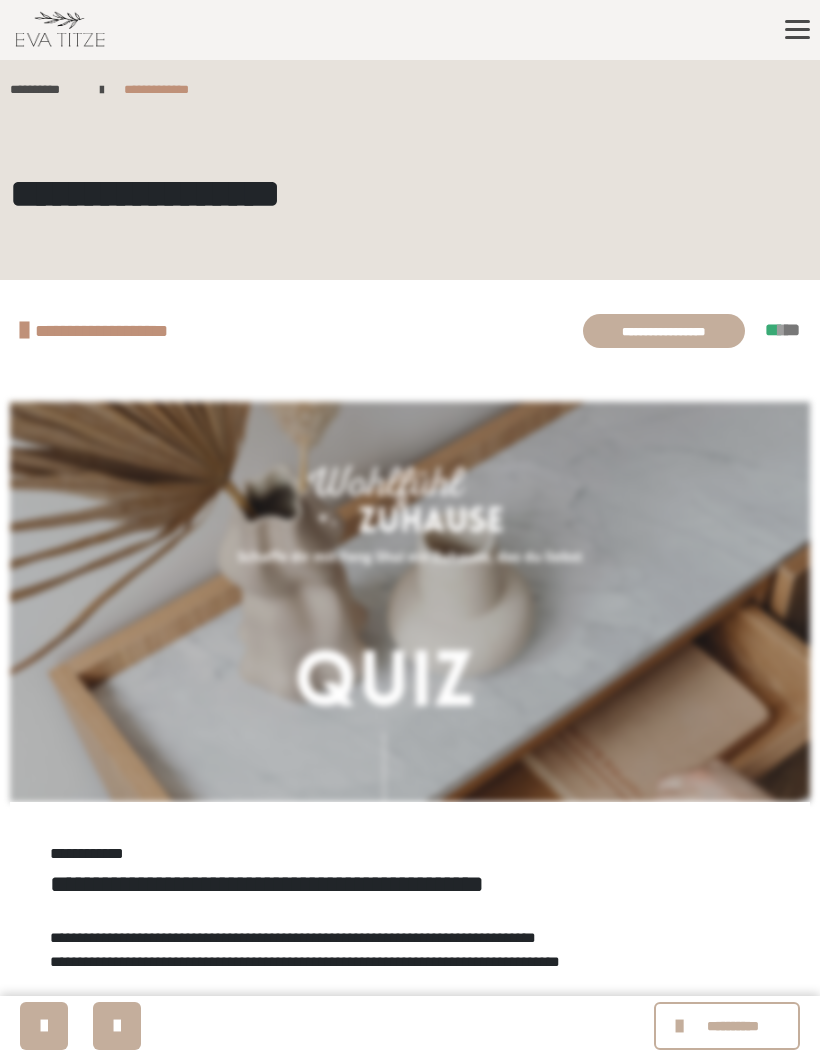click at bounding box center (117, 1026) 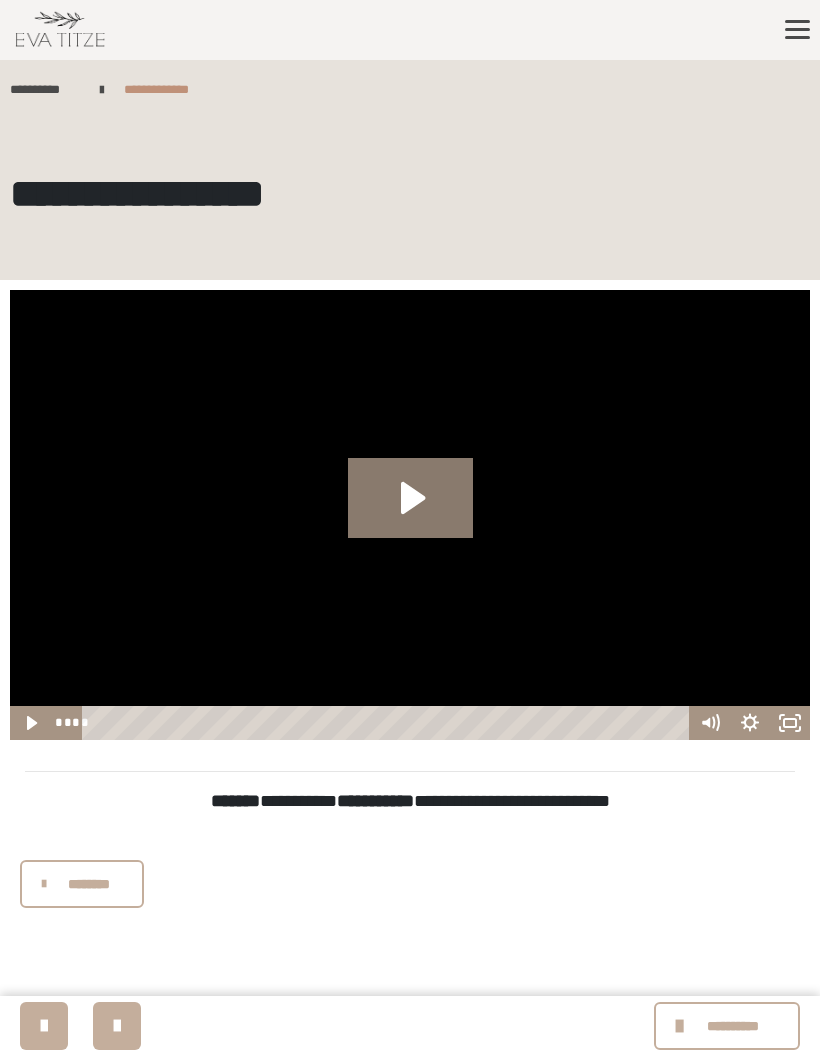 click 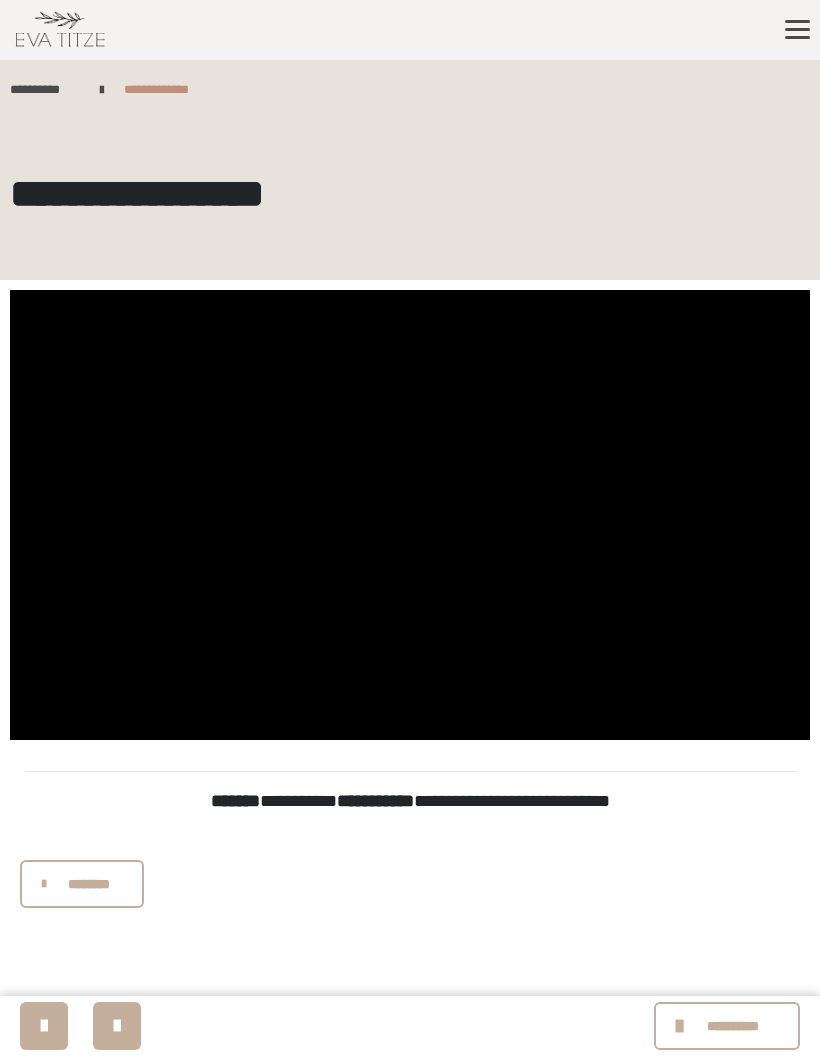 click at bounding box center (410, 515) 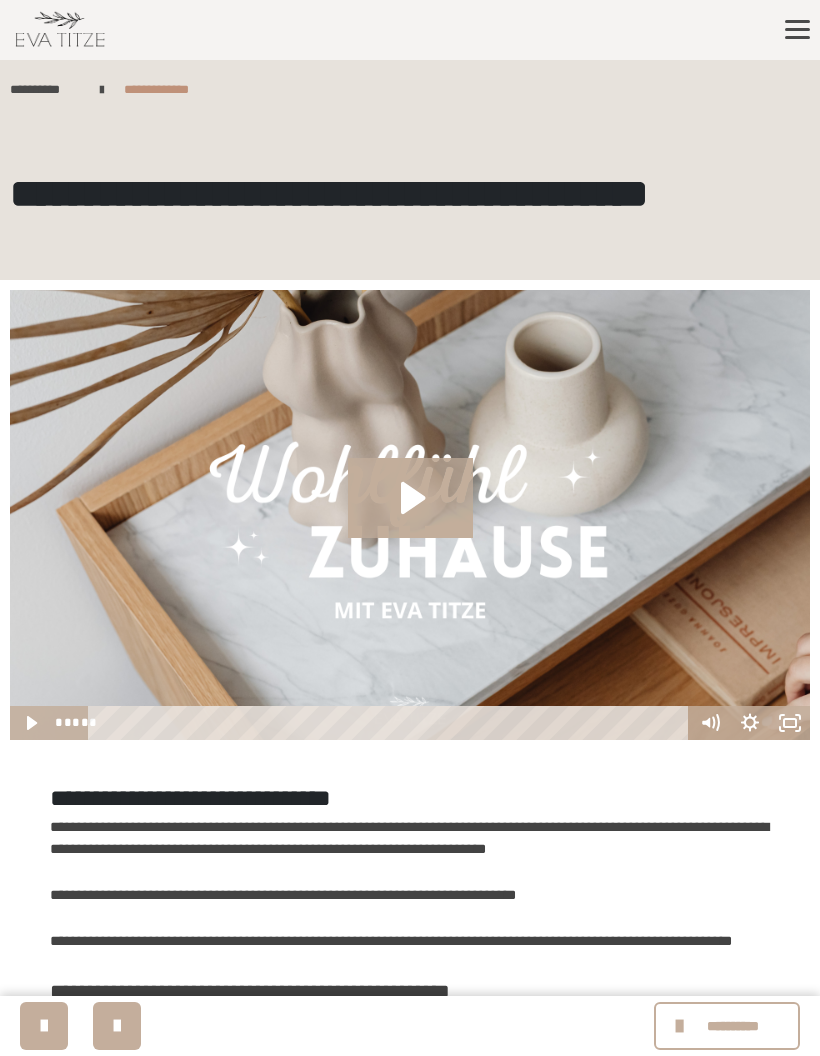 click at bounding box center (117, 1026) 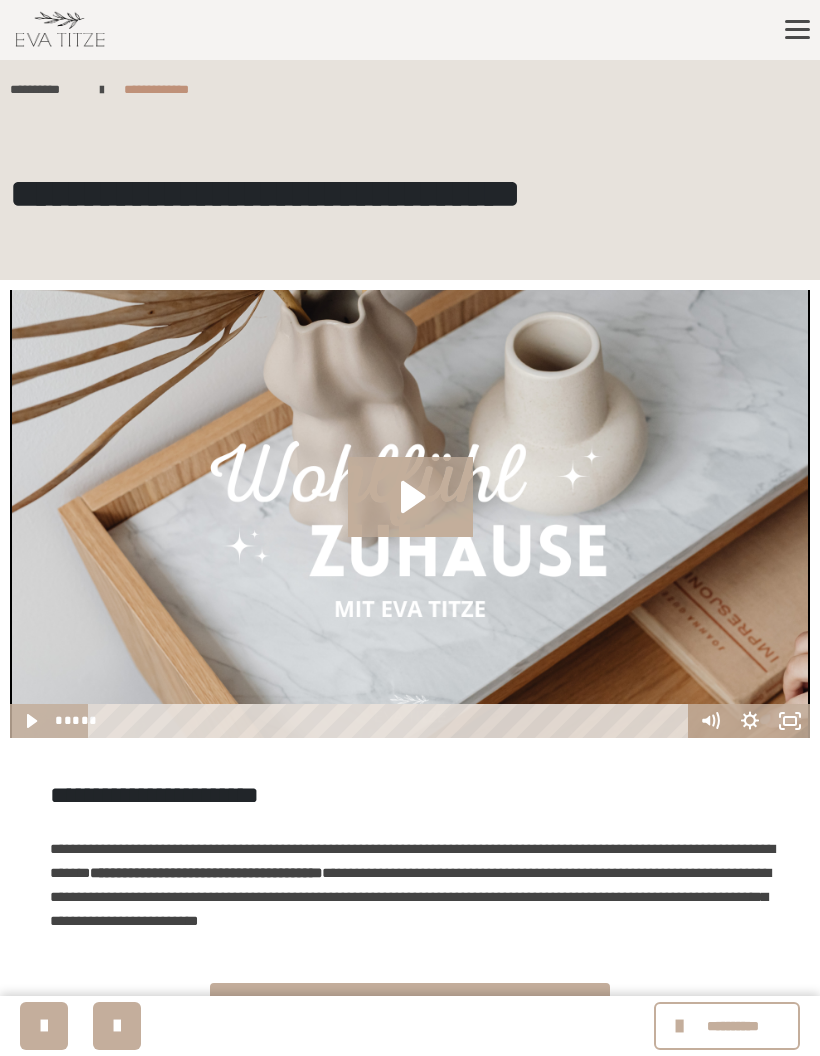 click at bounding box center (117, 1026) 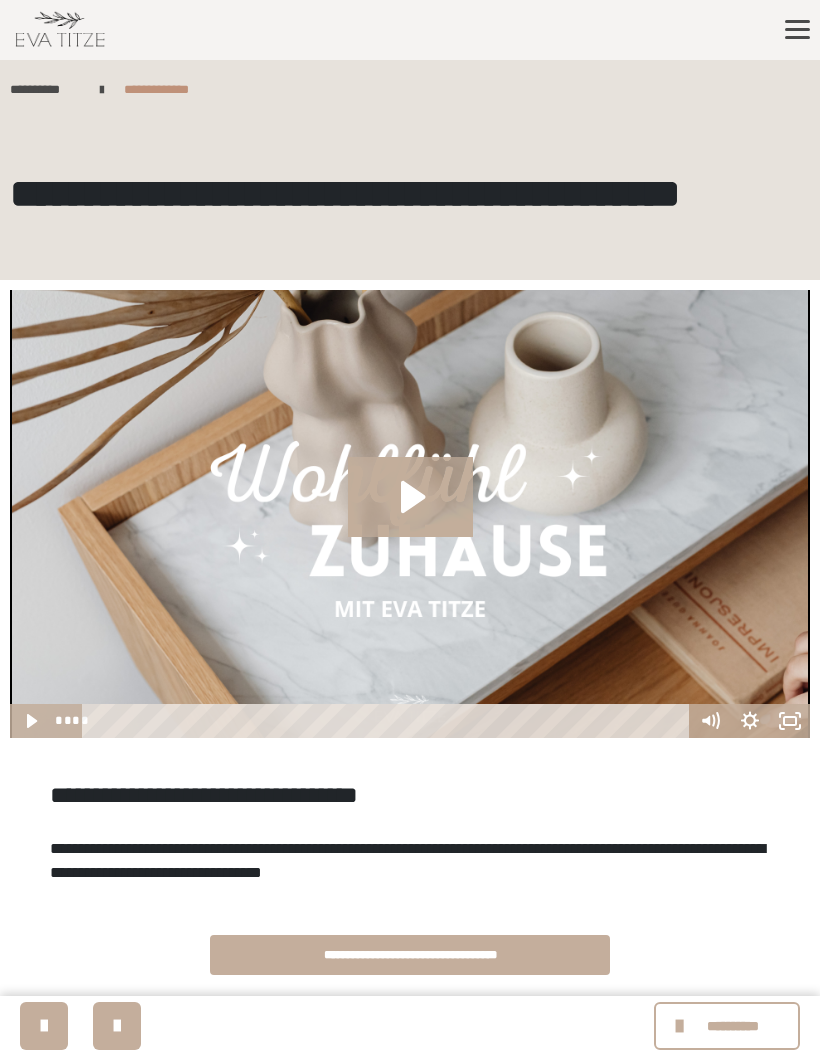 click at bounding box center (117, 1026) 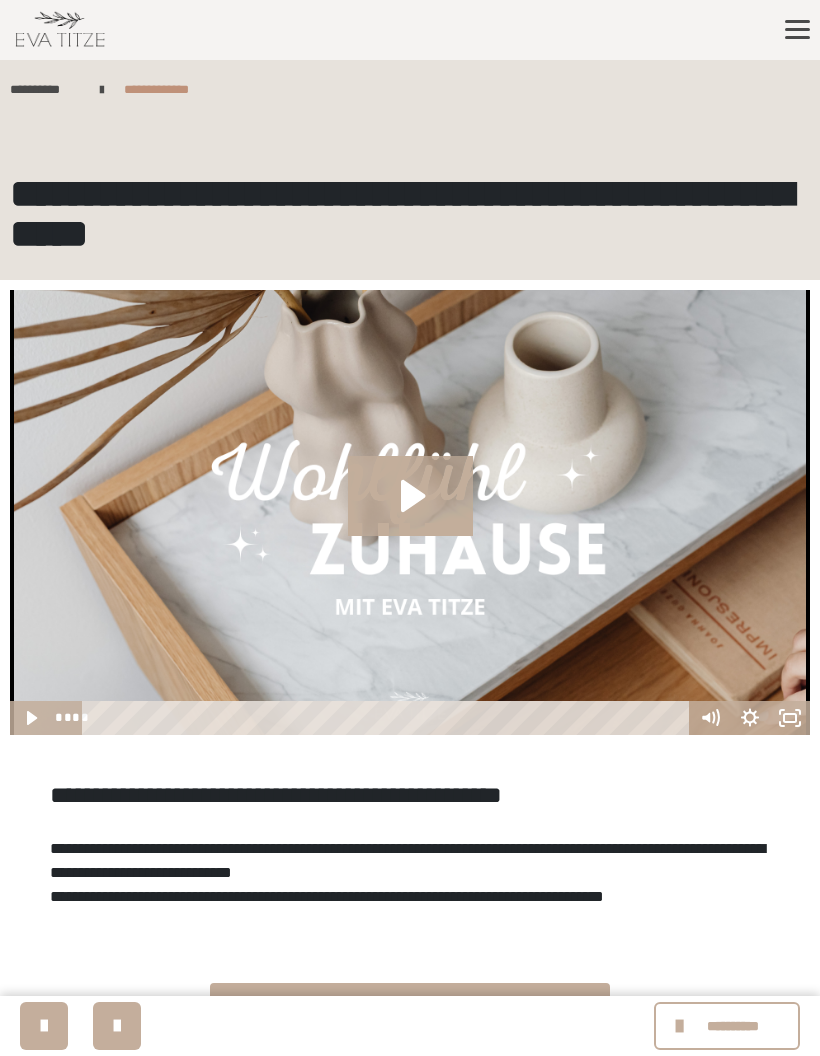 click at bounding box center (117, 1026) 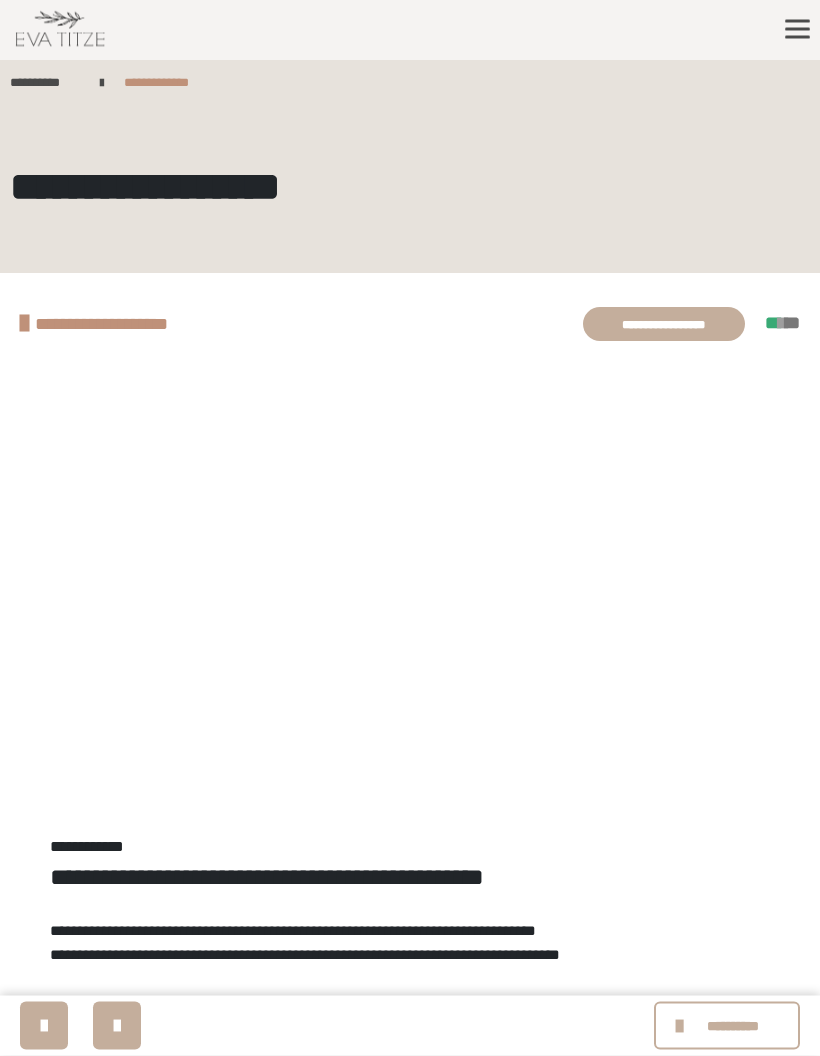 scroll, scrollTop: 0, scrollLeft: 0, axis: both 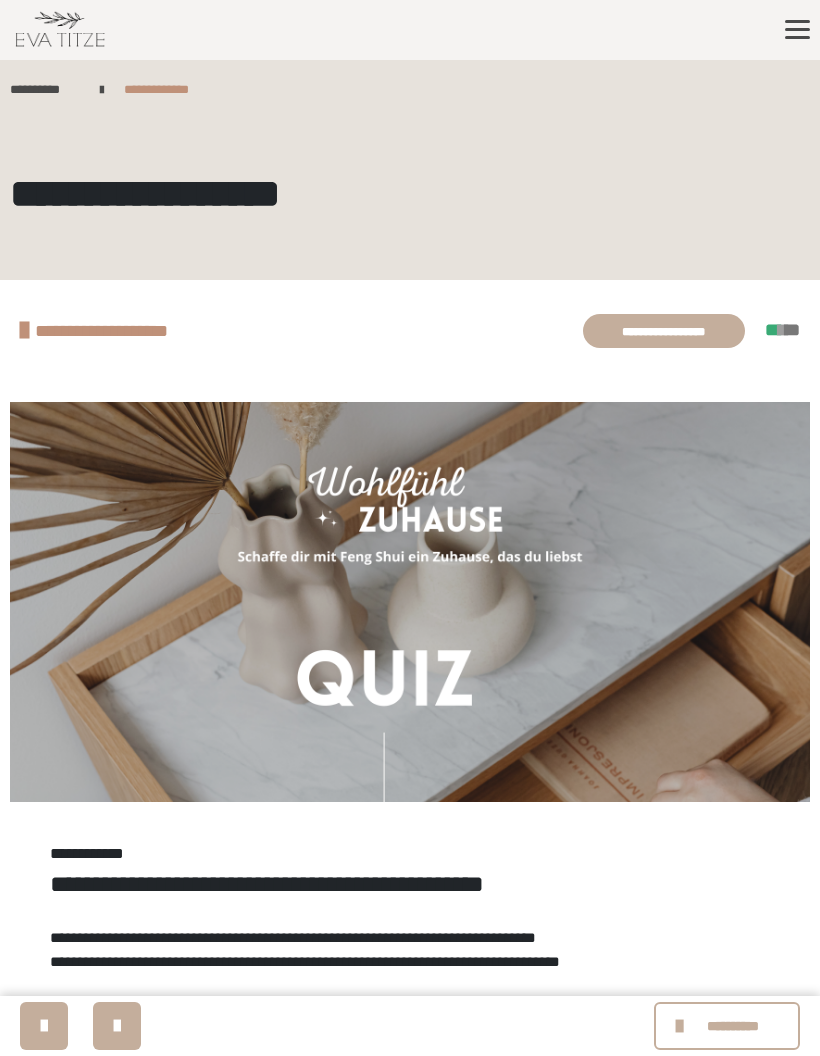 click at bounding box center [44, 1026] 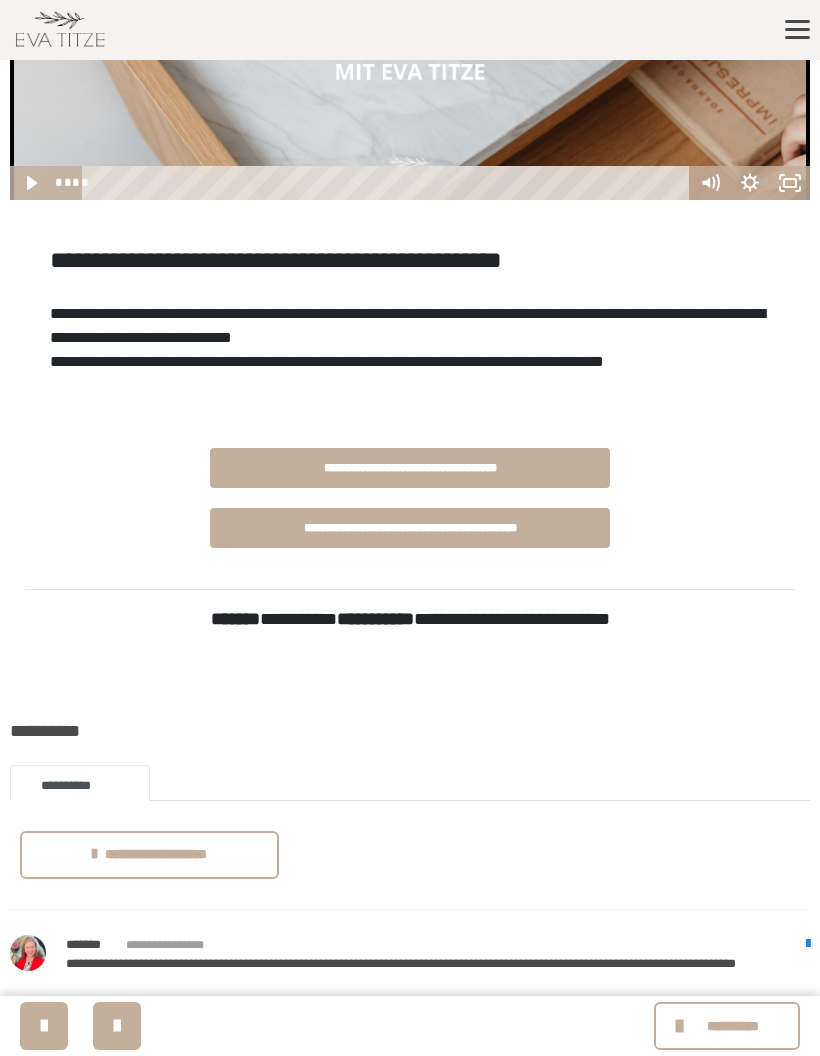 scroll, scrollTop: 541, scrollLeft: 0, axis: vertical 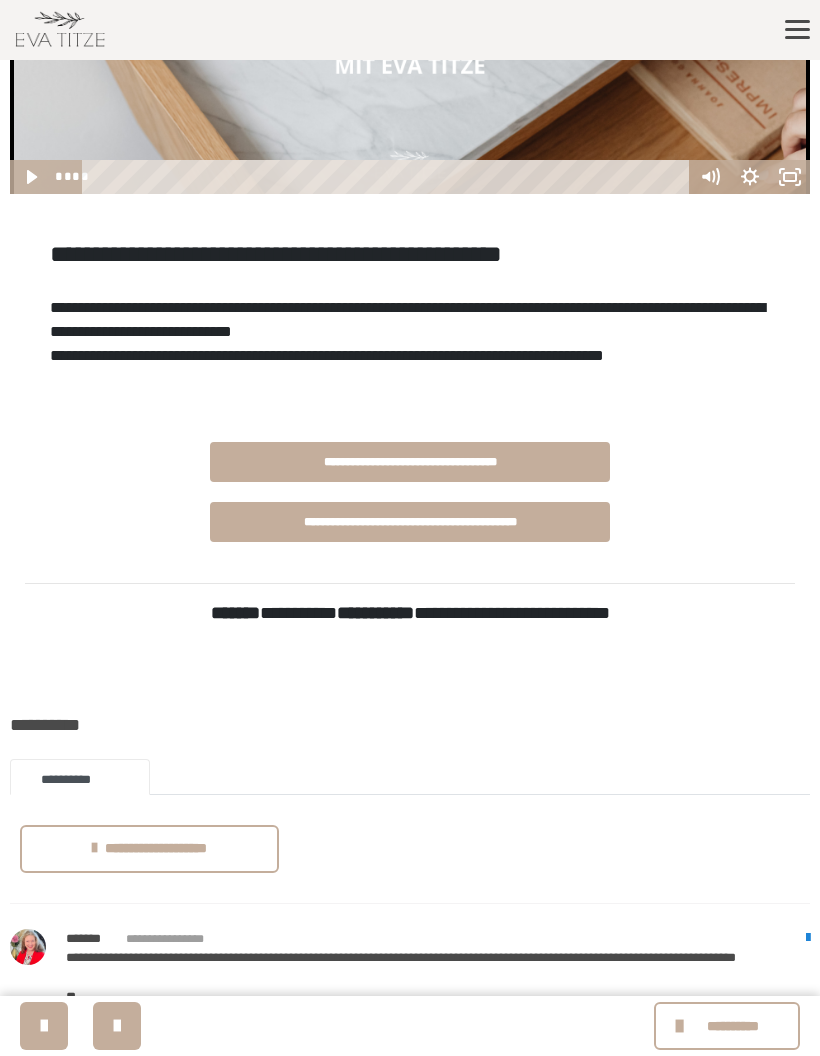 click on "**********" at bounding box center (410, 522) 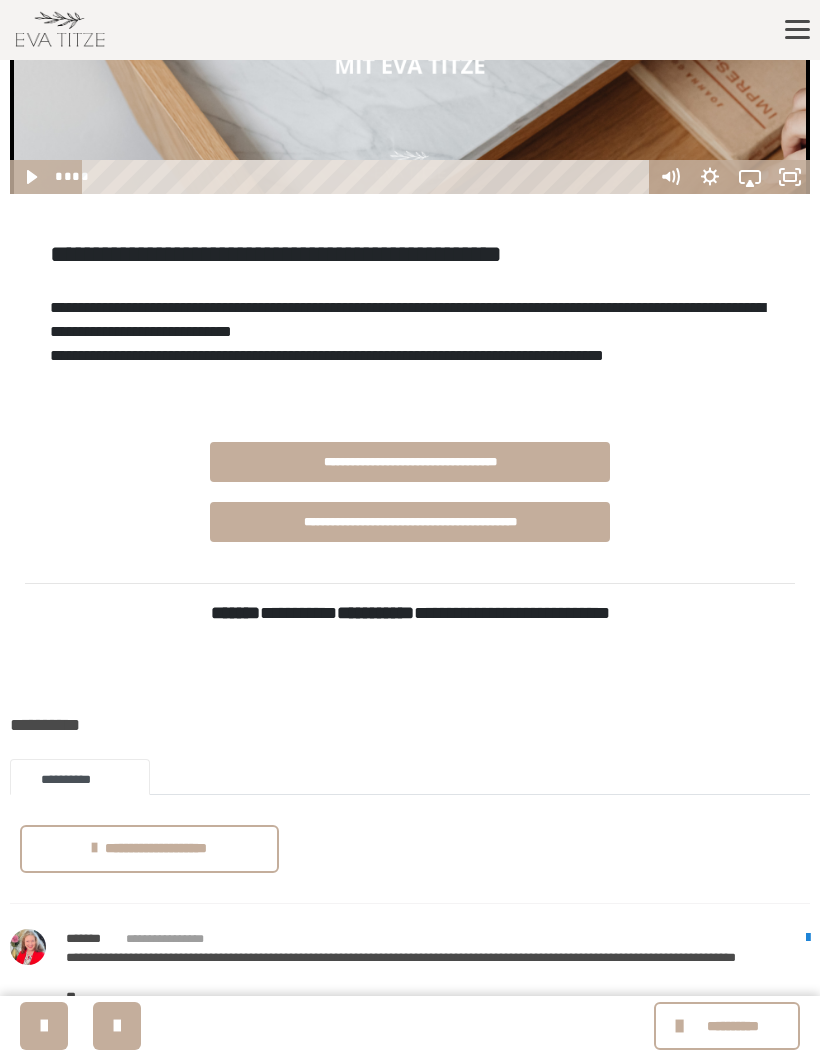 click at bounding box center [117, 1026] 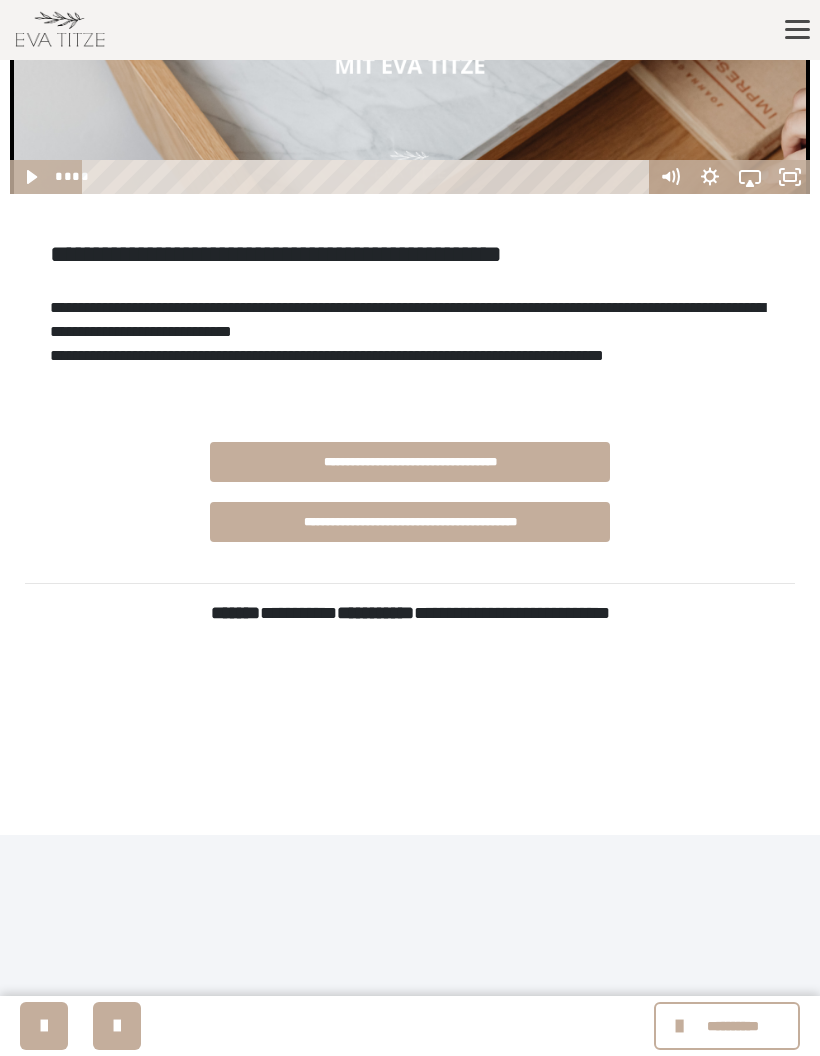 scroll, scrollTop: 0, scrollLeft: 0, axis: both 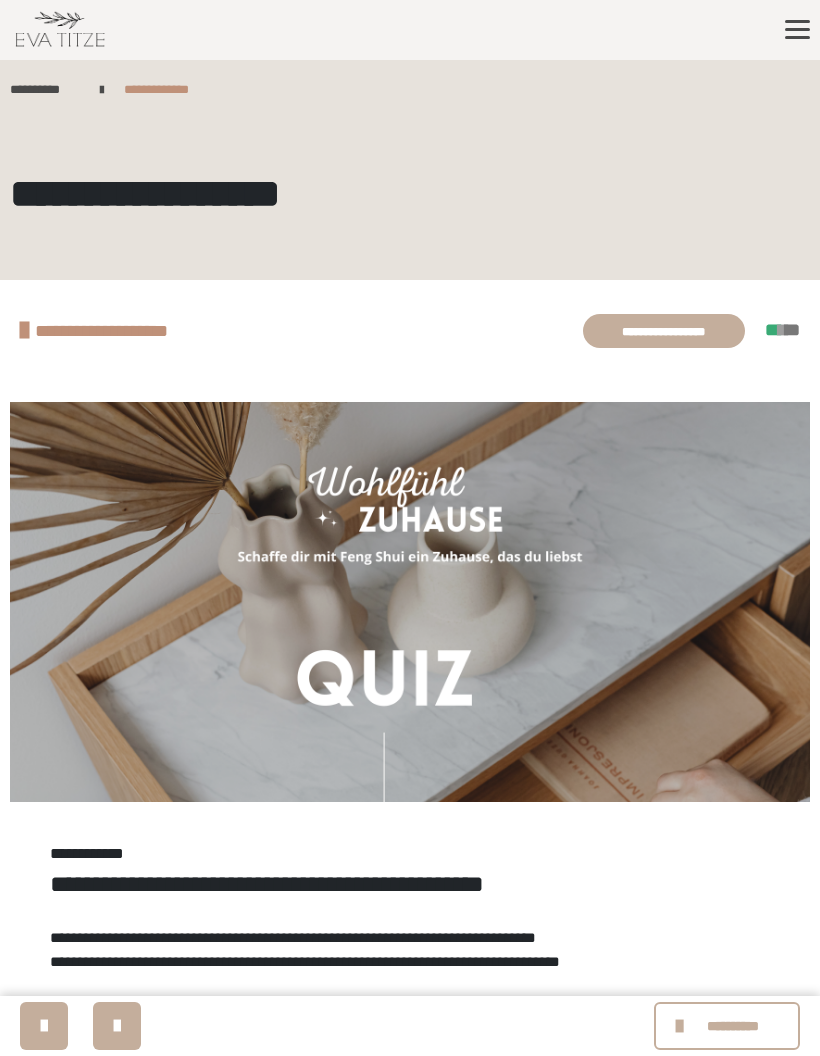 click at bounding box center (117, 1026) 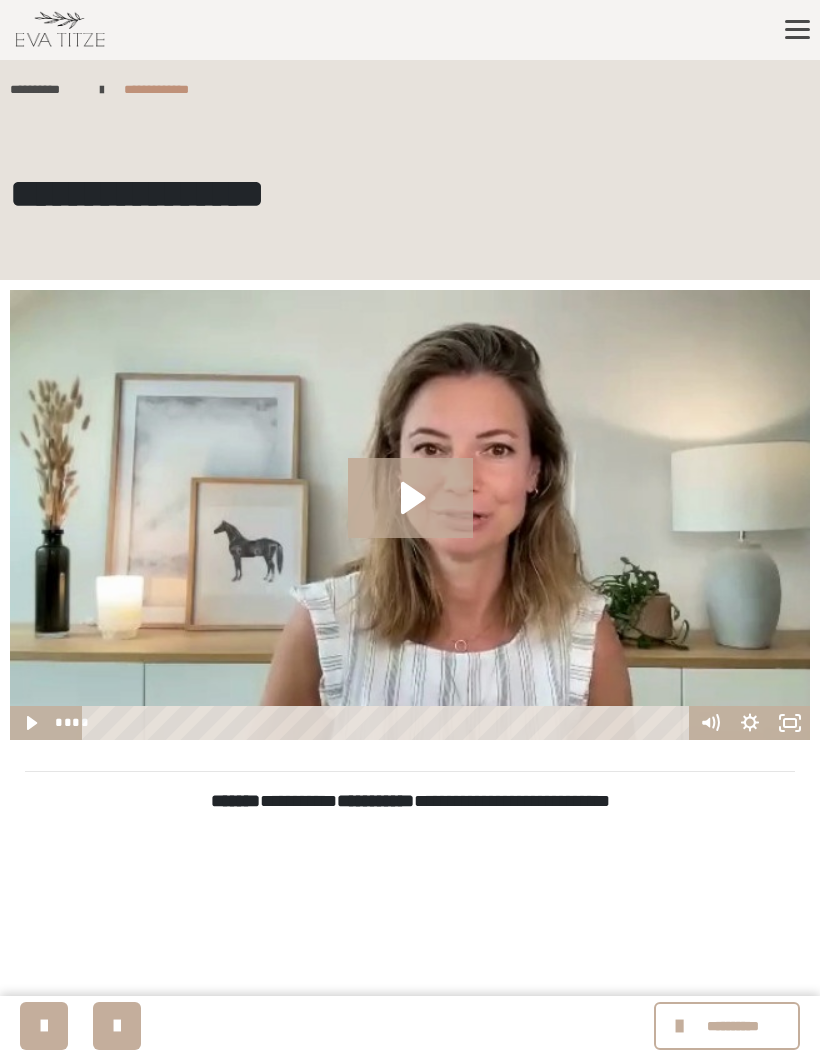 click at bounding box center (117, 1026) 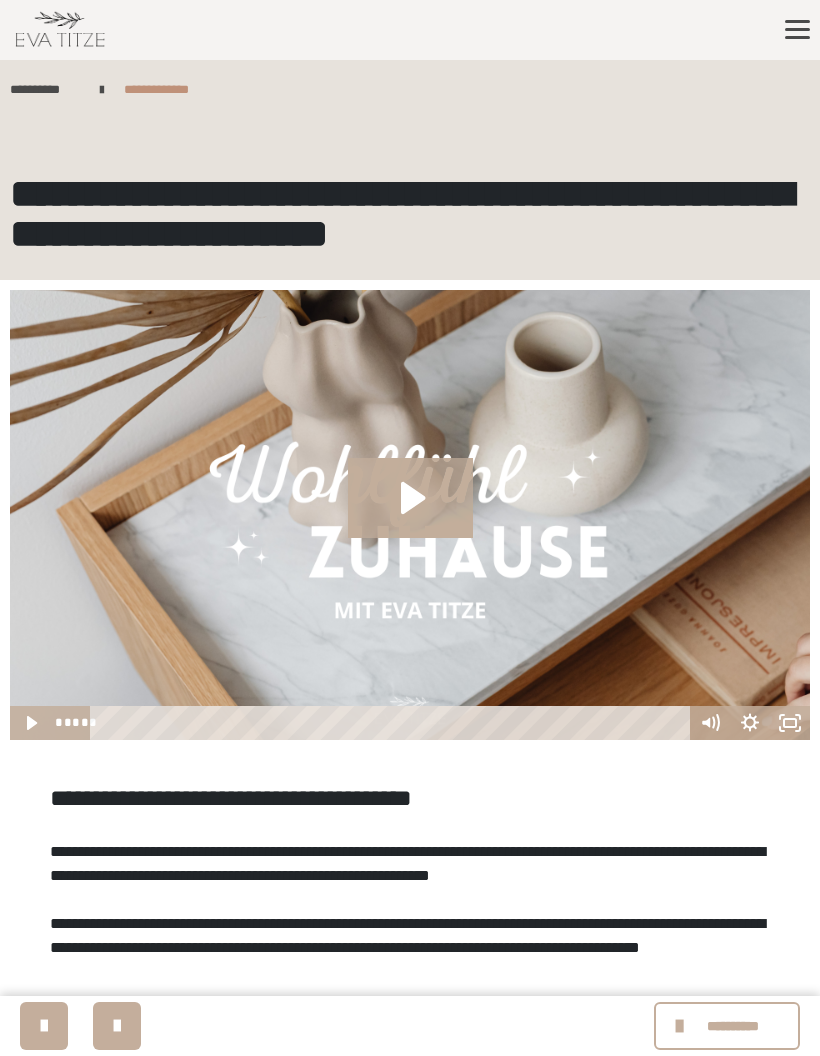click at bounding box center (117, 1026) 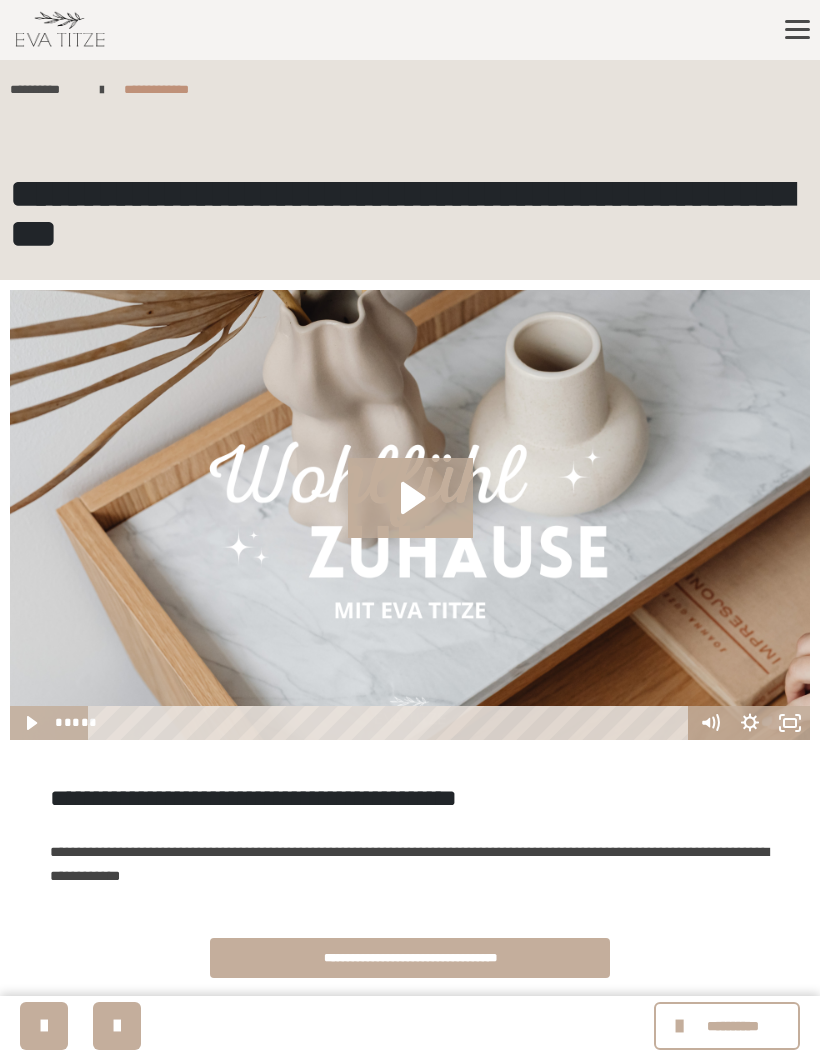 click at bounding box center [117, 1026] 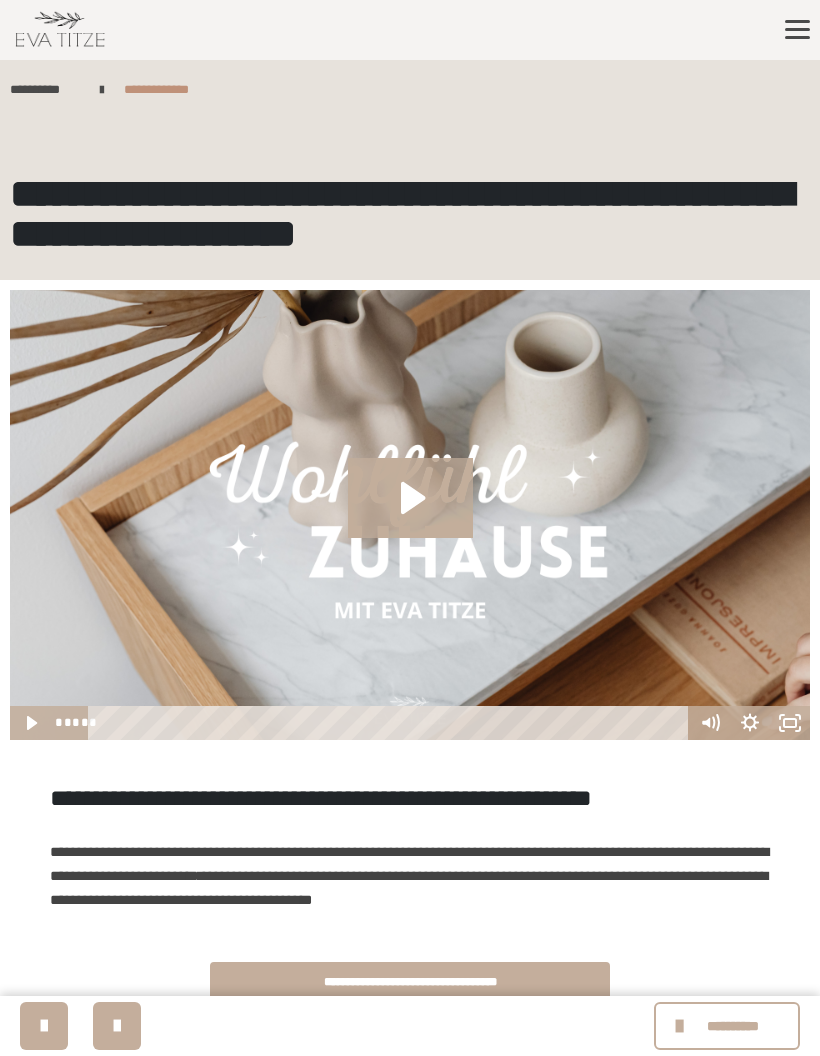 click at bounding box center (117, 1026) 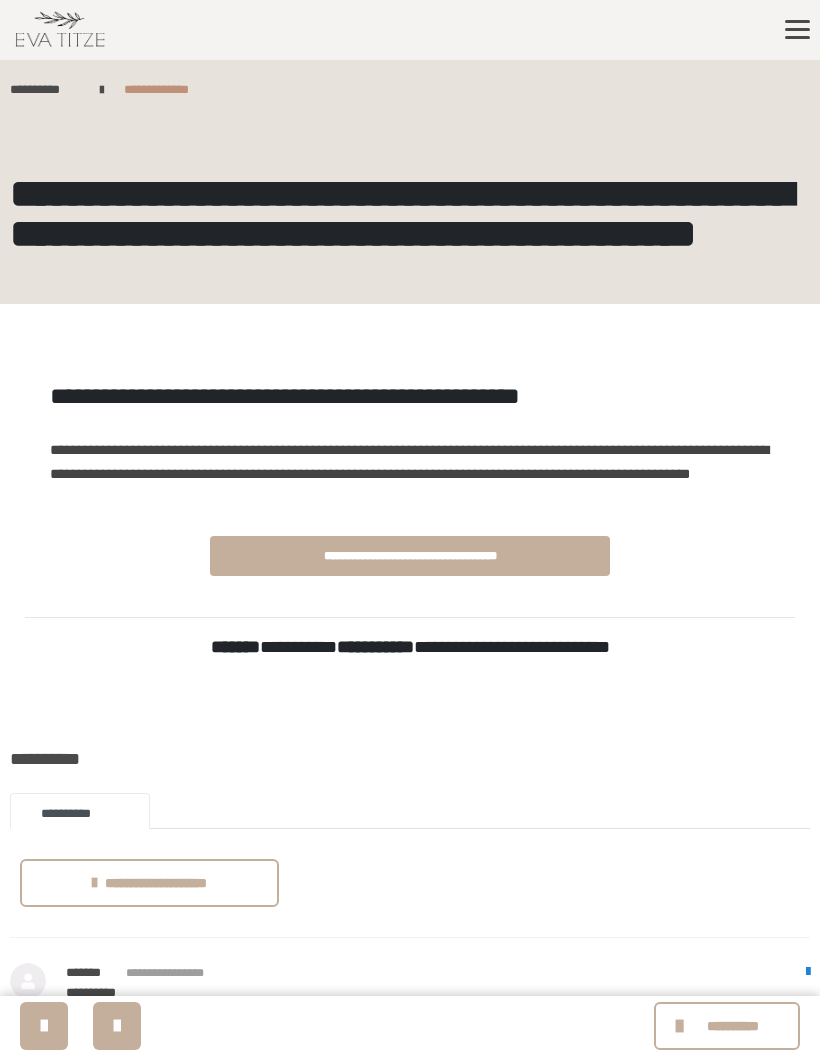 click at bounding box center [117, 1026] 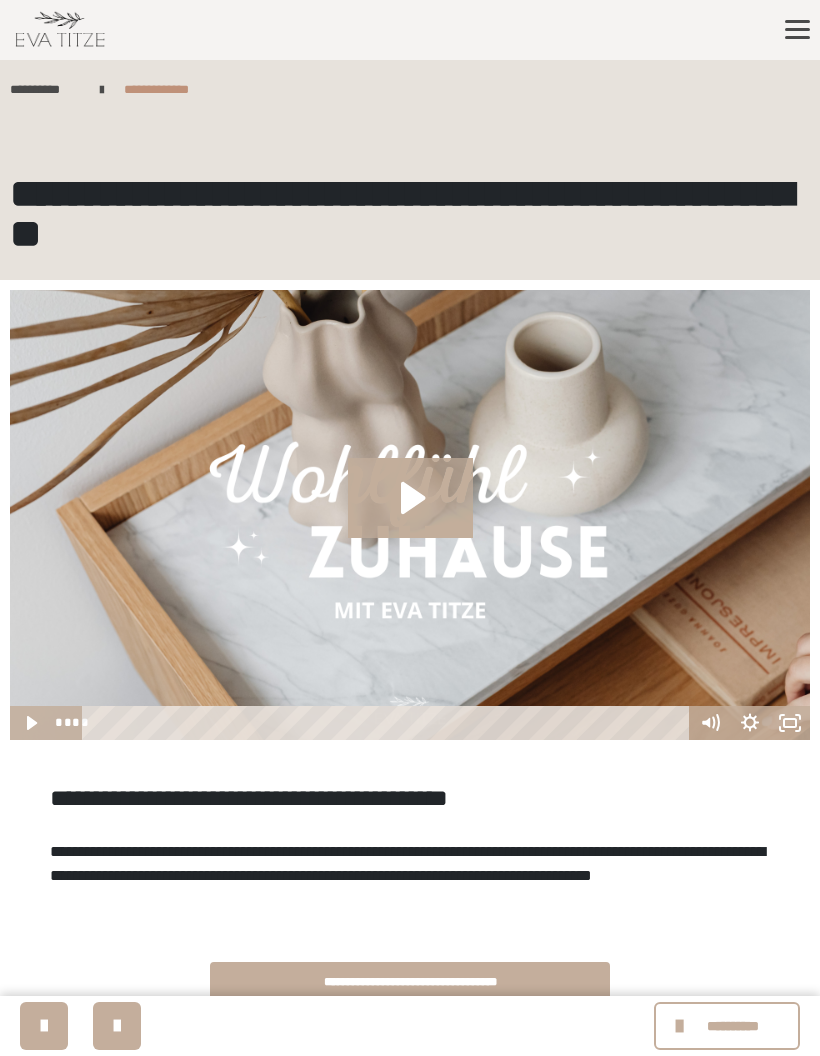 click at bounding box center [117, 1026] 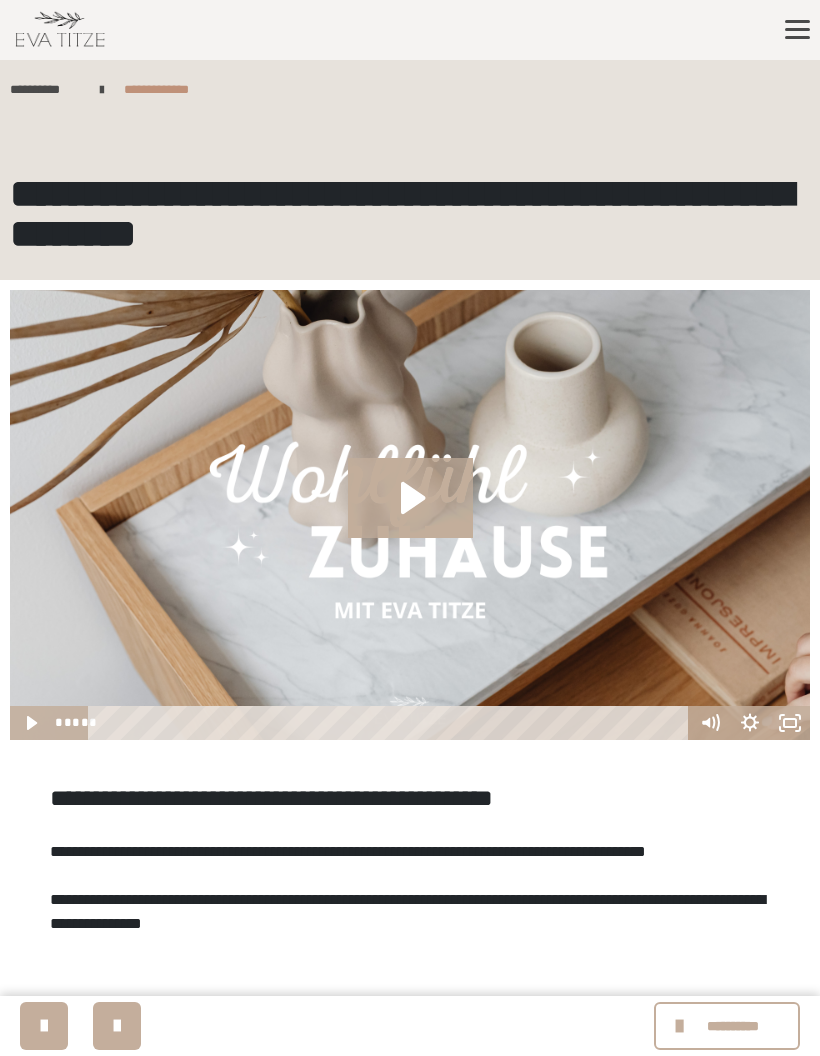 click at bounding box center (117, 1026) 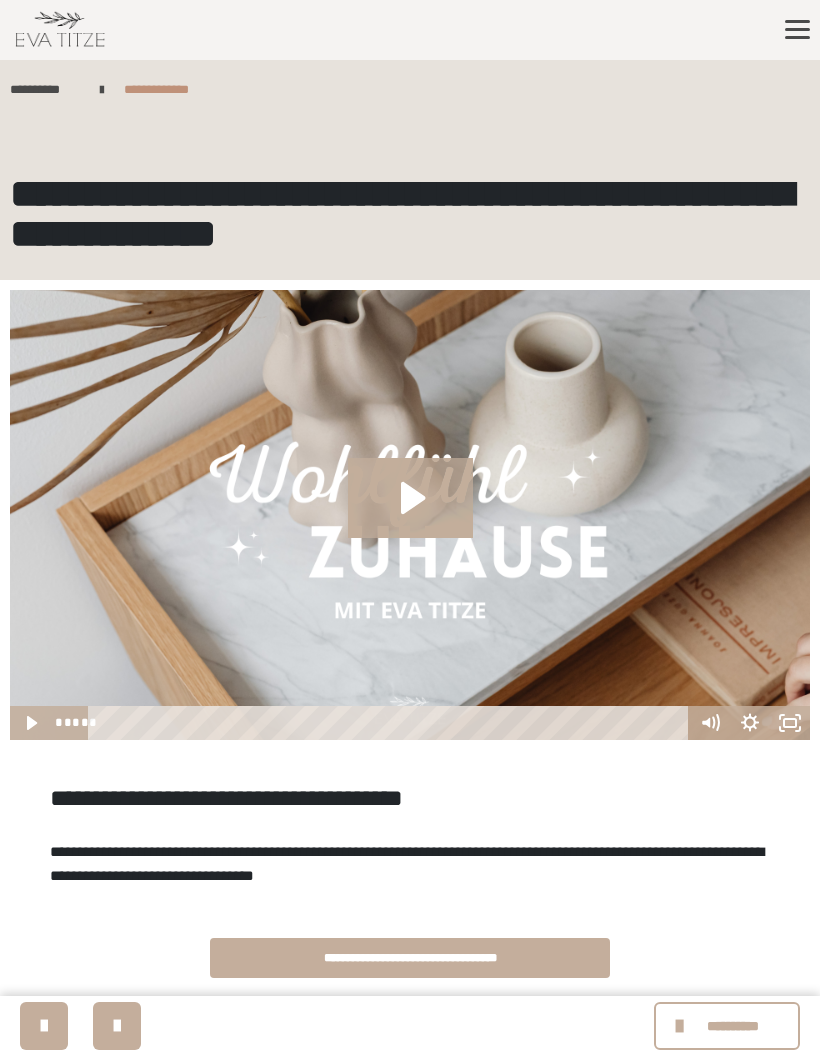 click at bounding box center [117, 1026] 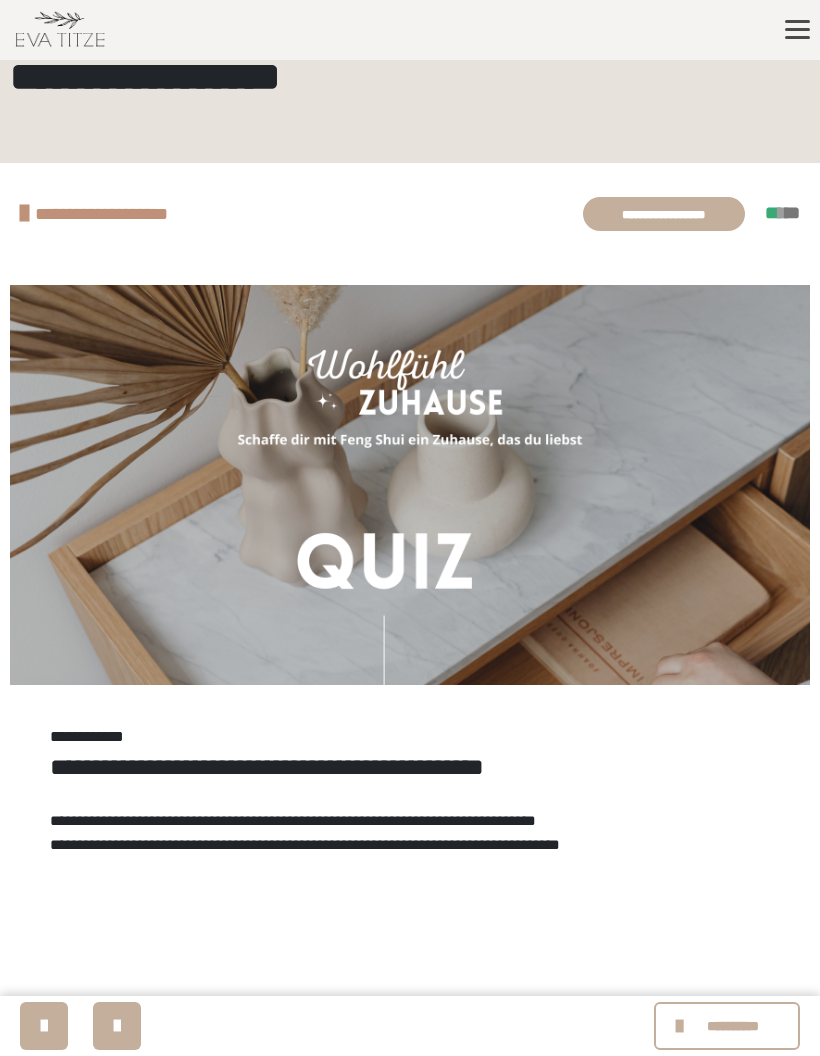 scroll, scrollTop: 115, scrollLeft: 0, axis: vertical 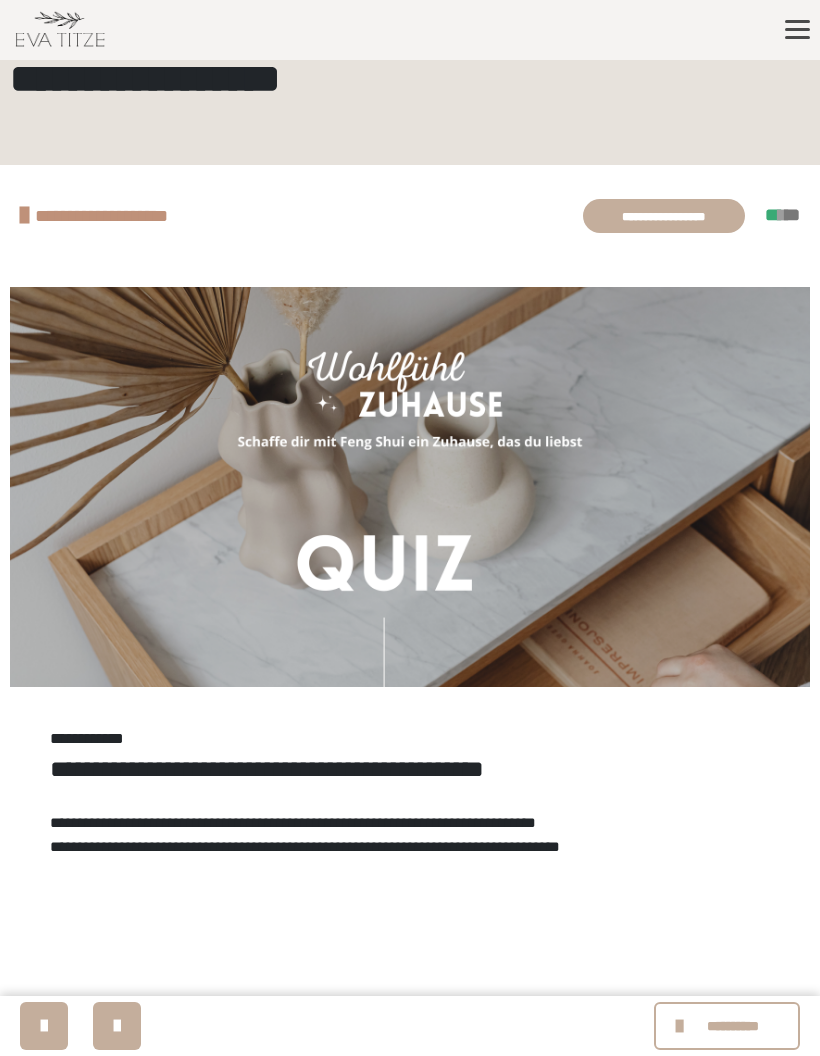 click at bounding box center (117, 1026) 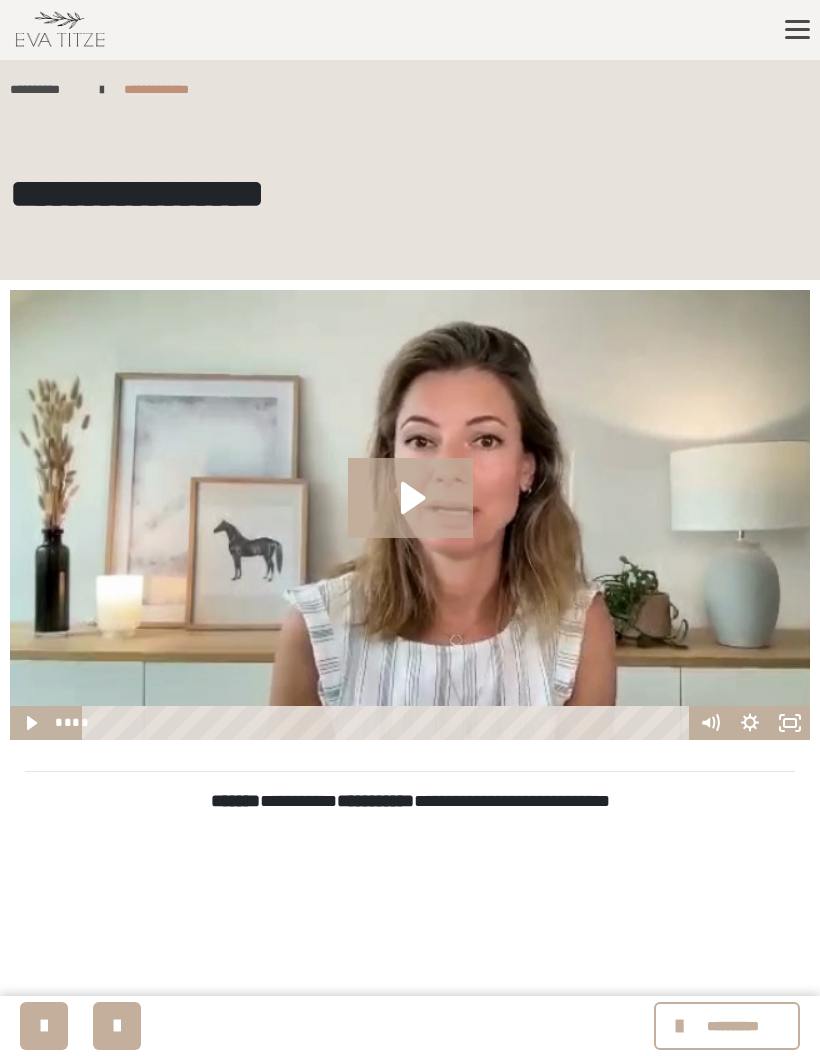 click on "**********" at bounding box center [410, 728] 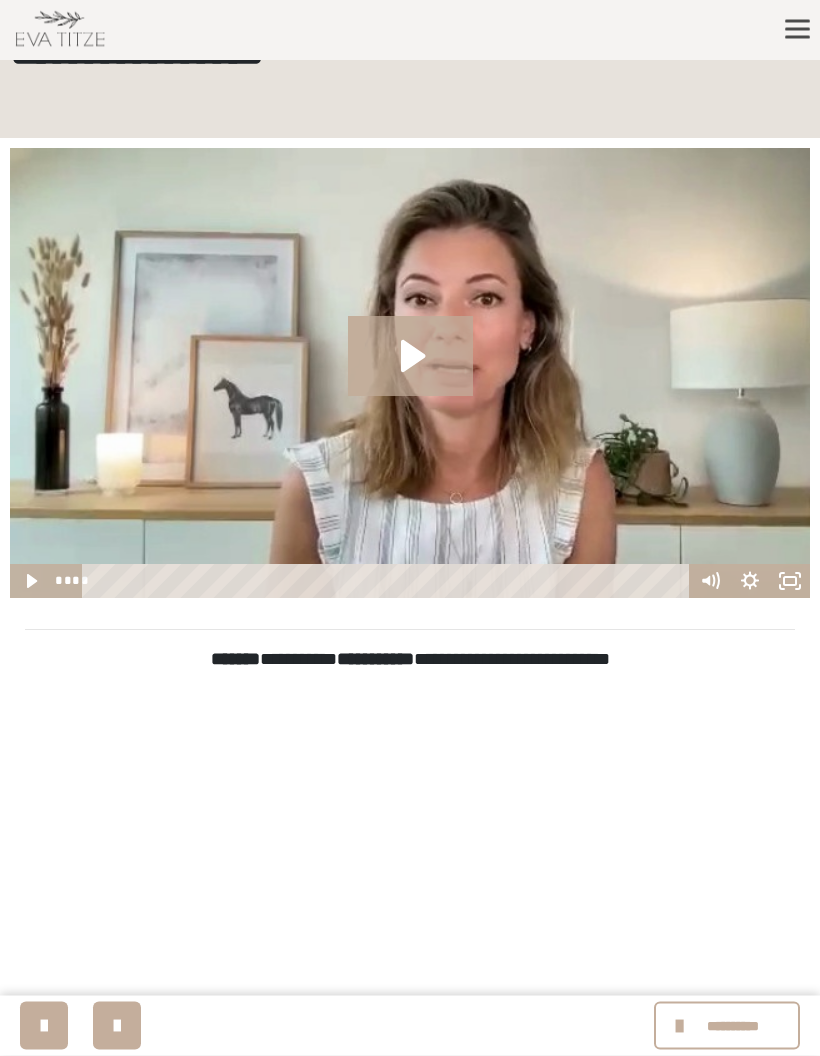 scroll, scrollTop: 142, scrollLeft: 0, axis: vertical 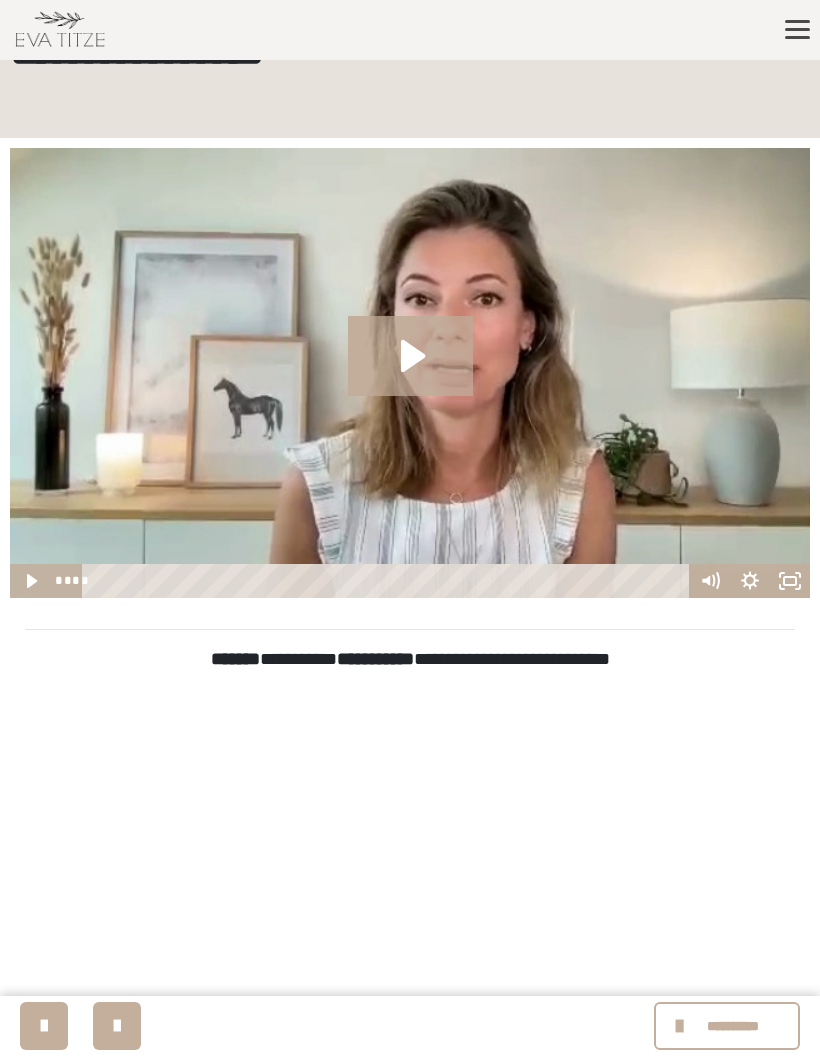 click at bounding box center [44, 1026] 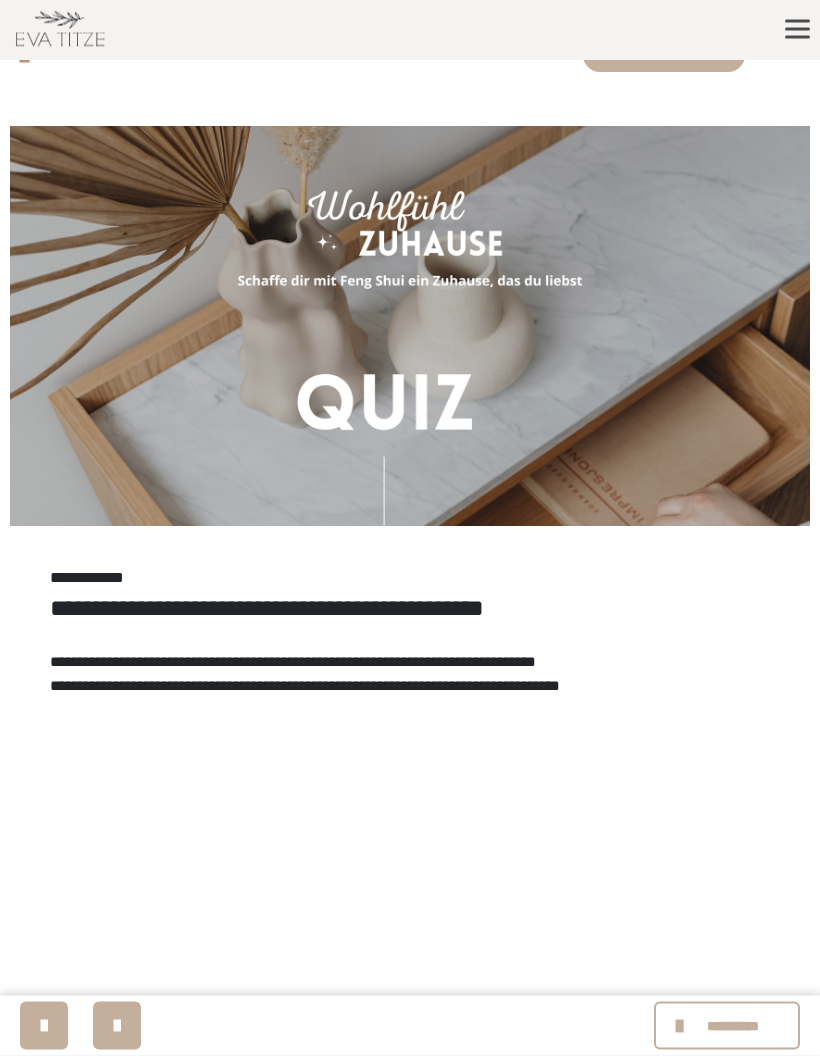 scroll, scrollTop: 320, scrollLeft: 0, axis: vertical 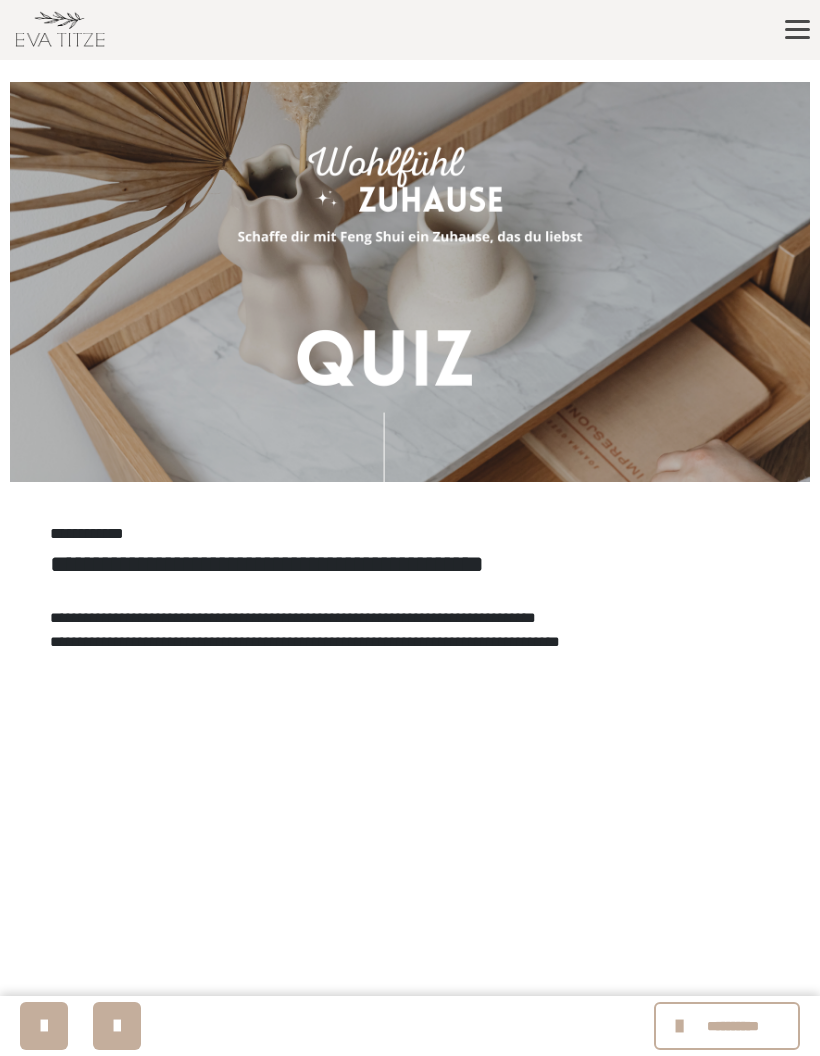 click at bounding box center (44, 1026) 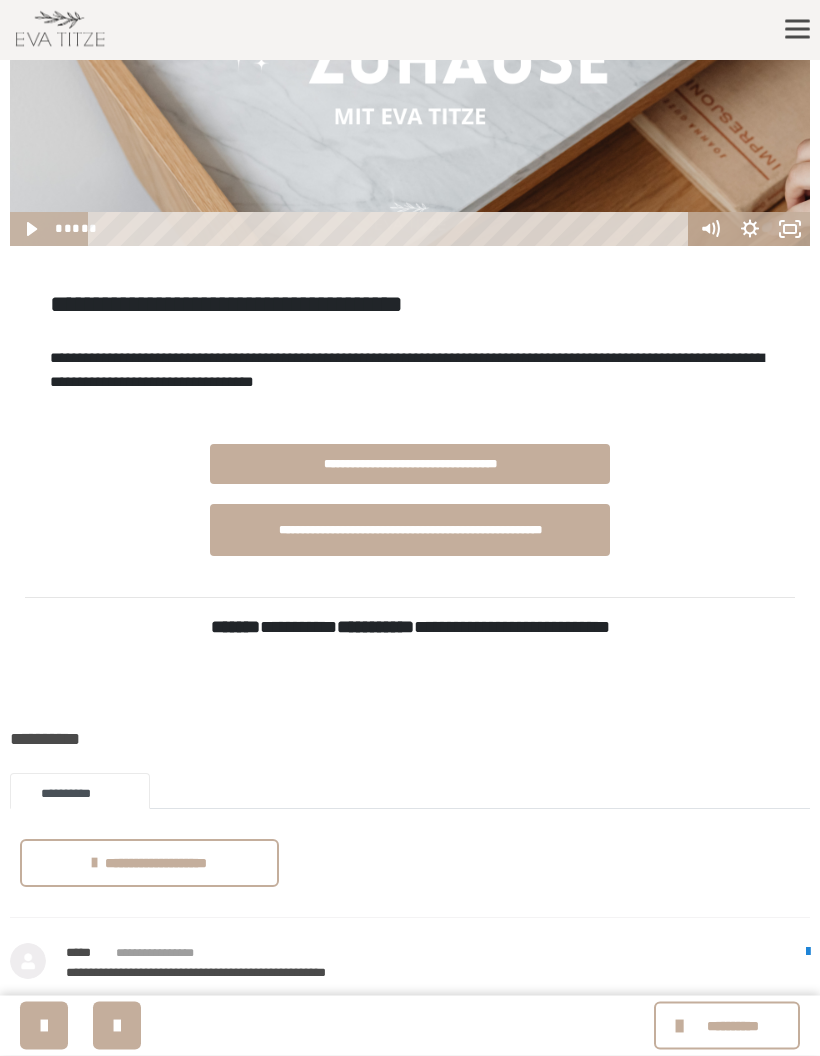 scroll, scrollTop: 496, scrollLeft: 0, axis: vertical 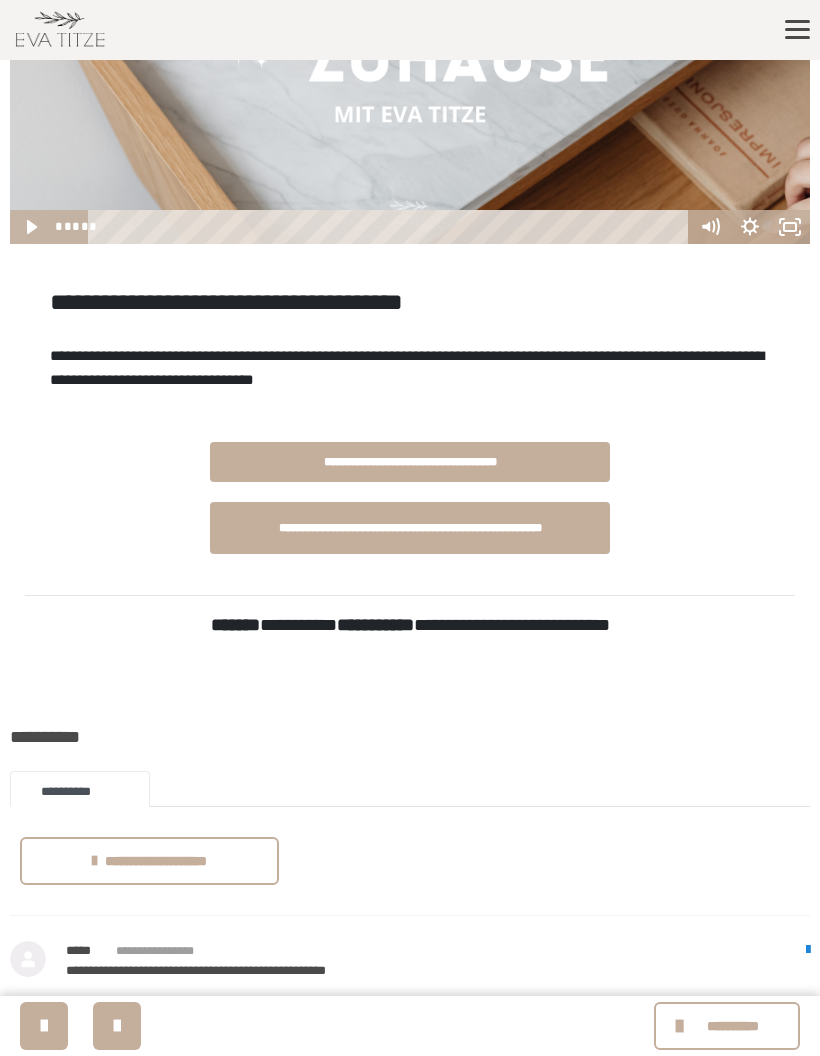 click on "**********" at bounding box center (410, 528) 